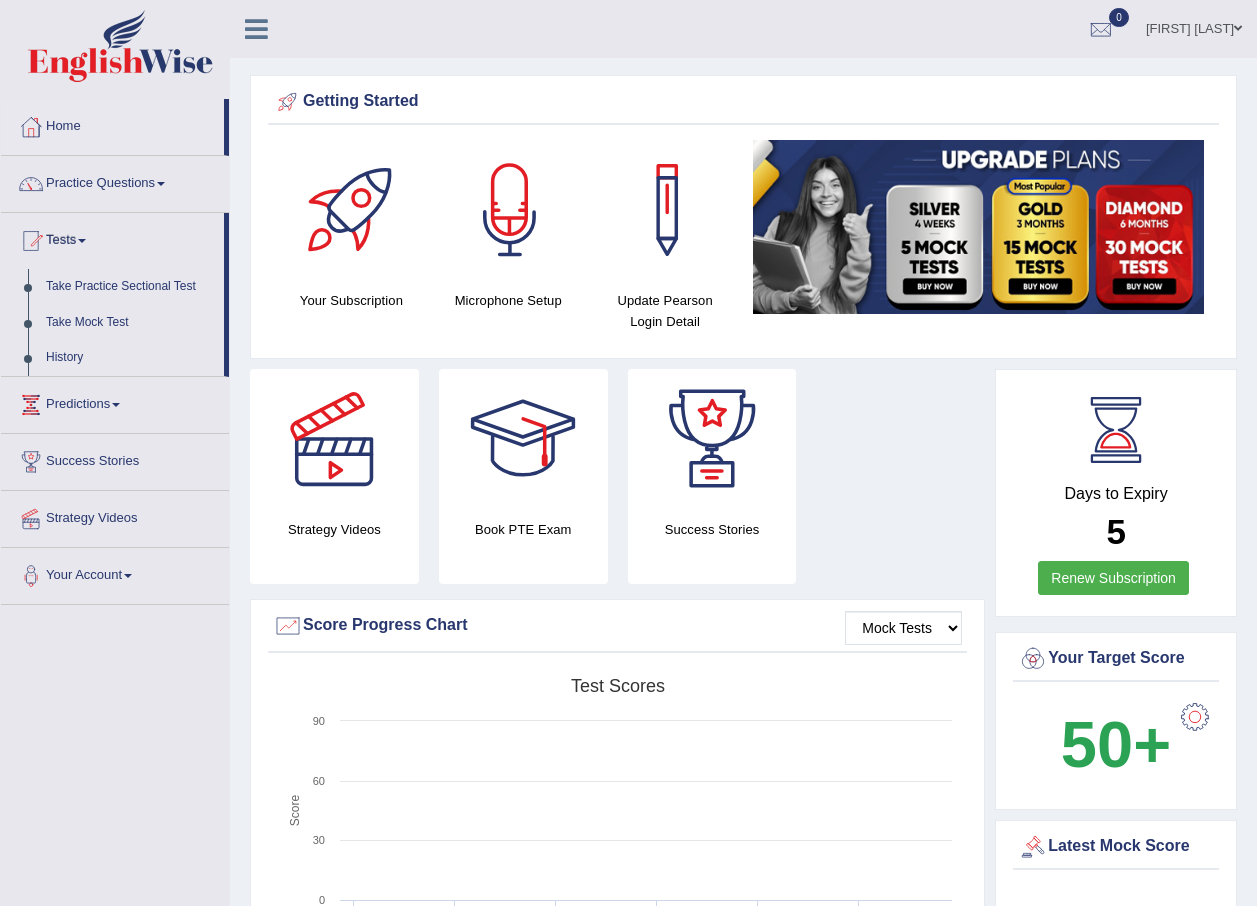 scroll, scrollTop: 0, scrollLeft: 0, axis: both 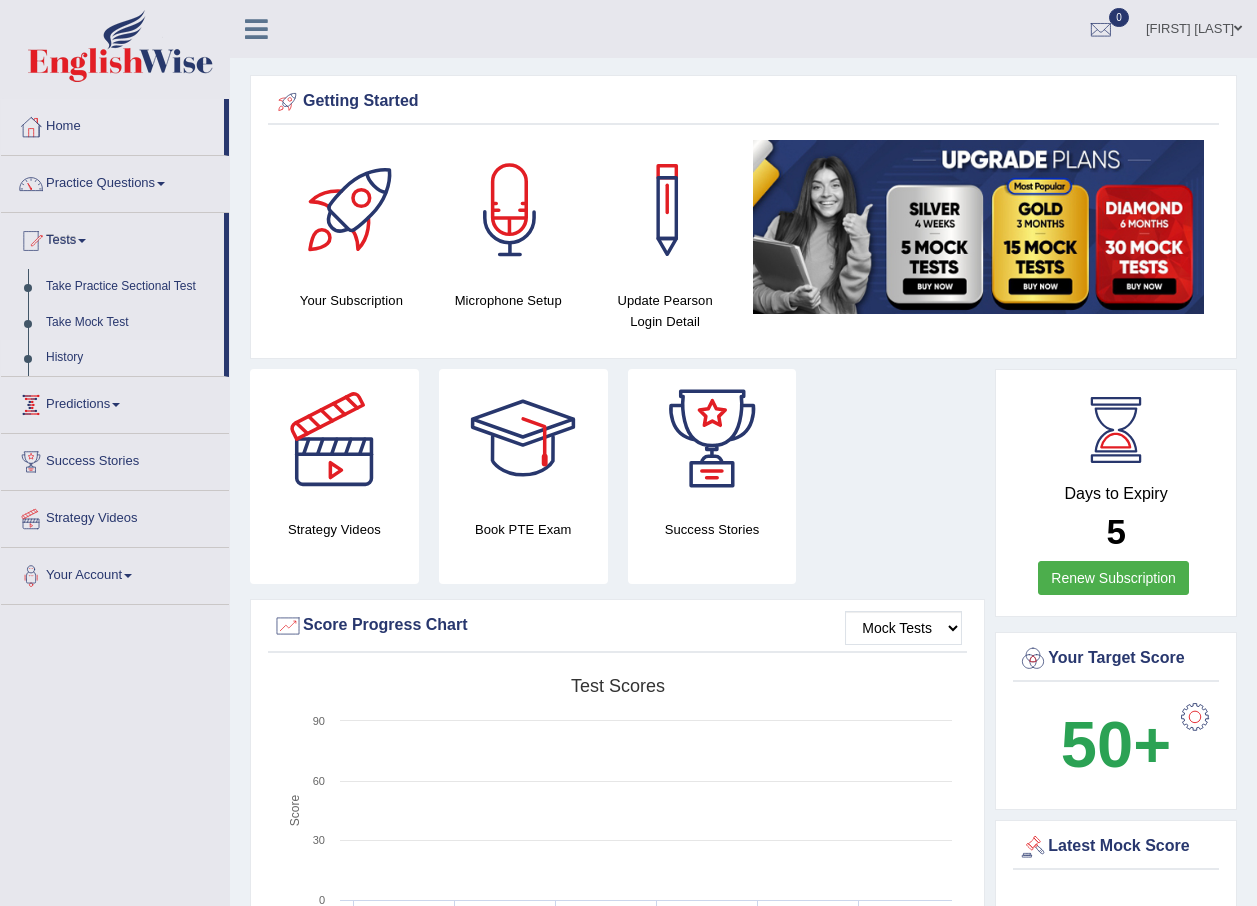 click on "History" at bounding box center (130, 358) 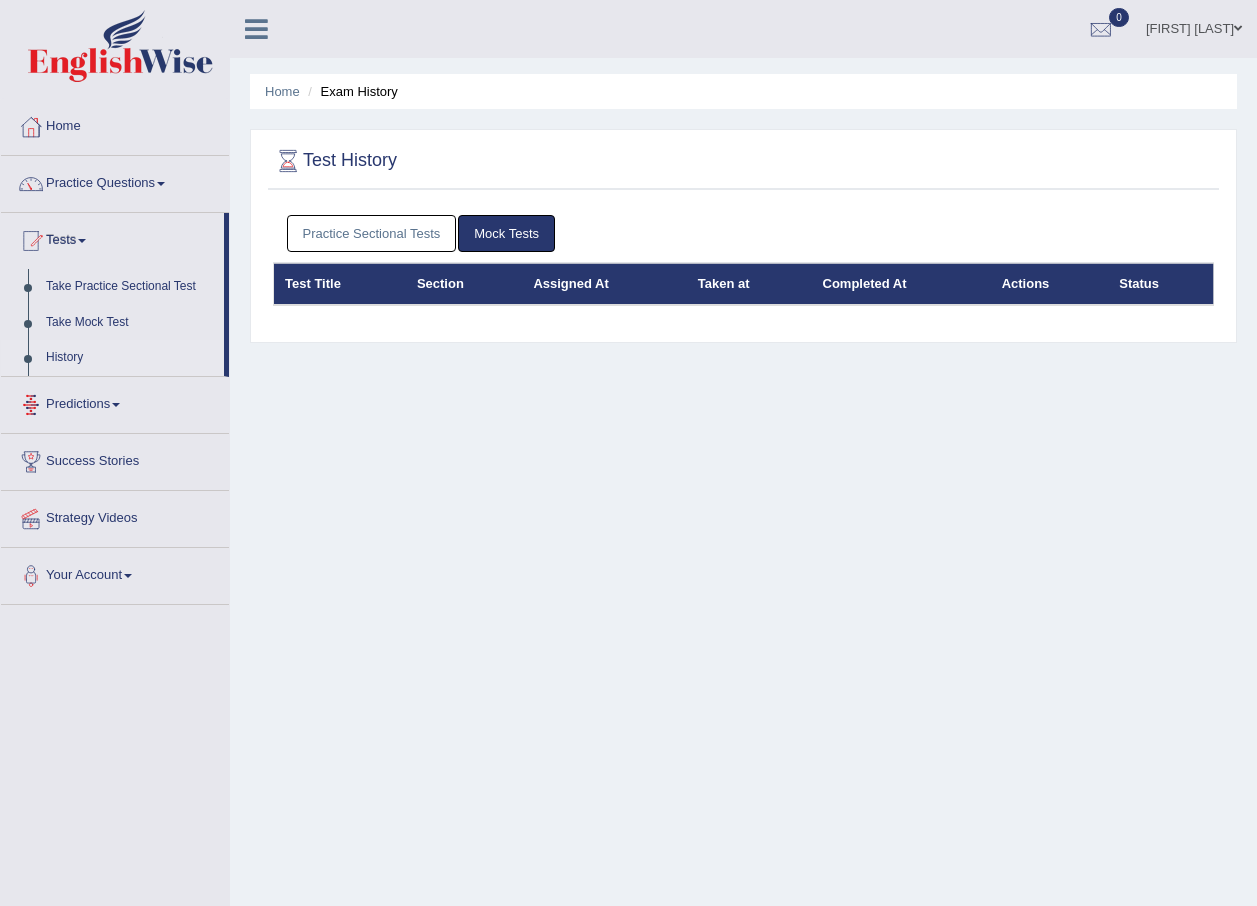 scroll, scrollTop: 0, scrollLeft: 0, axis: both 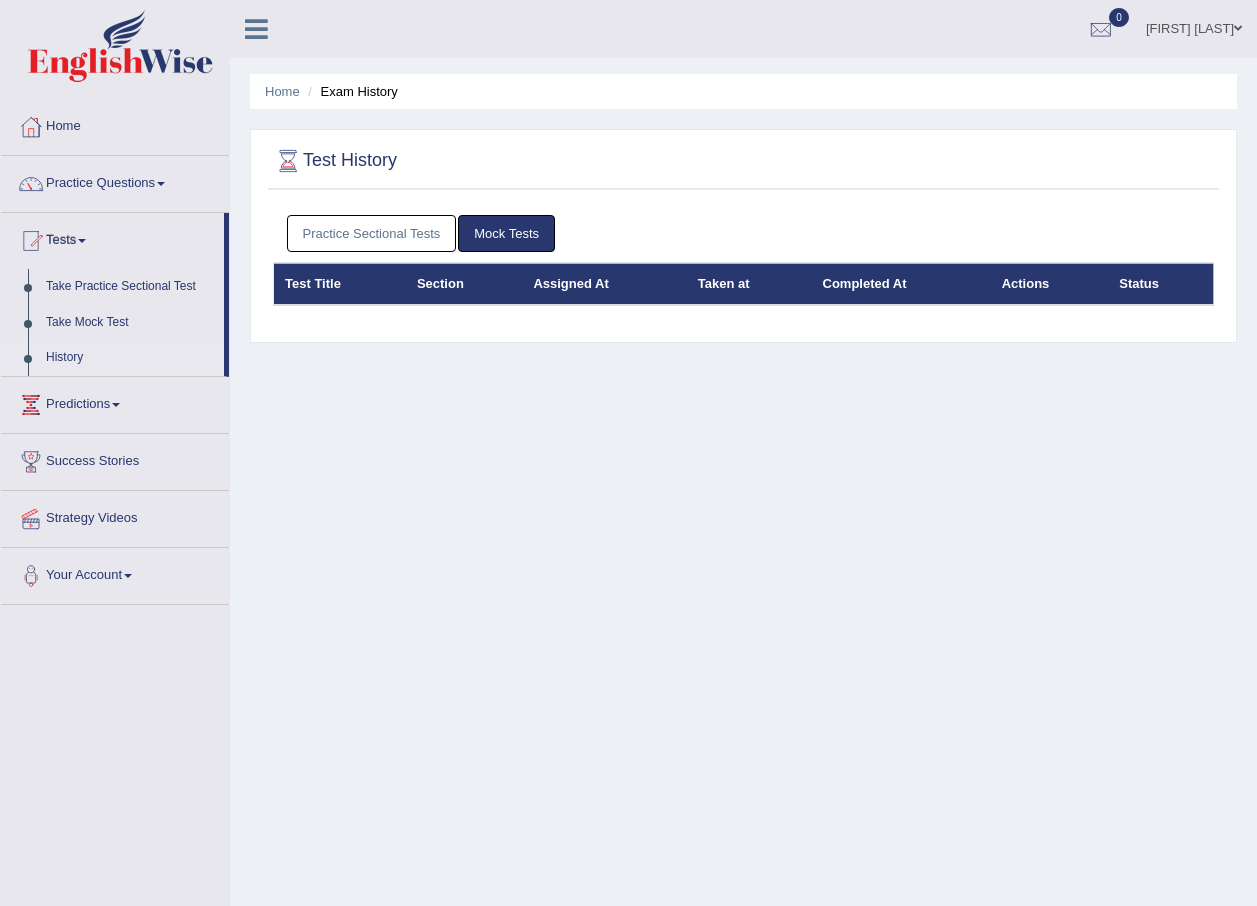 click on "Mock Tests" at bounding box center (506, 233) 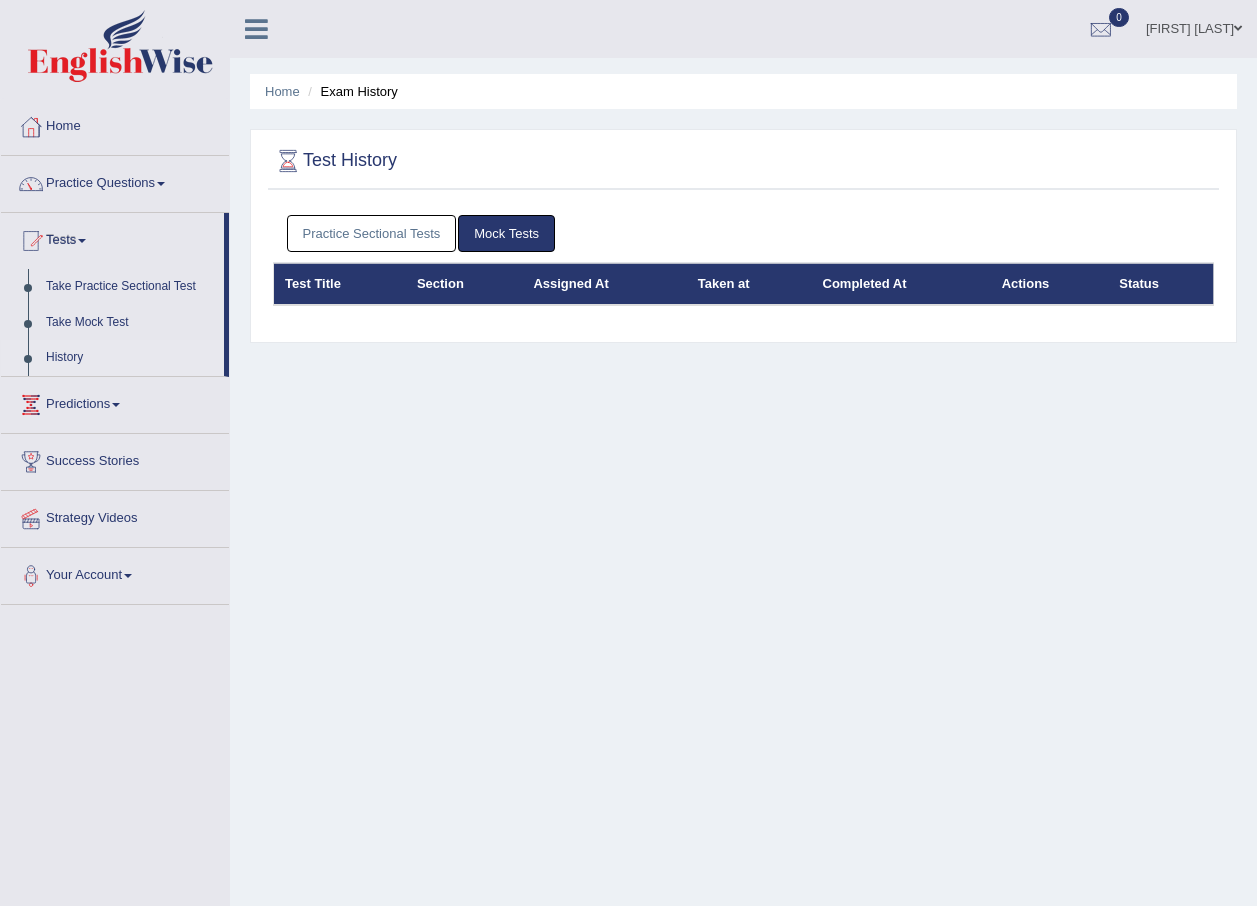 click on "Practice Sectional Tests" at bounding box center [372, 233] 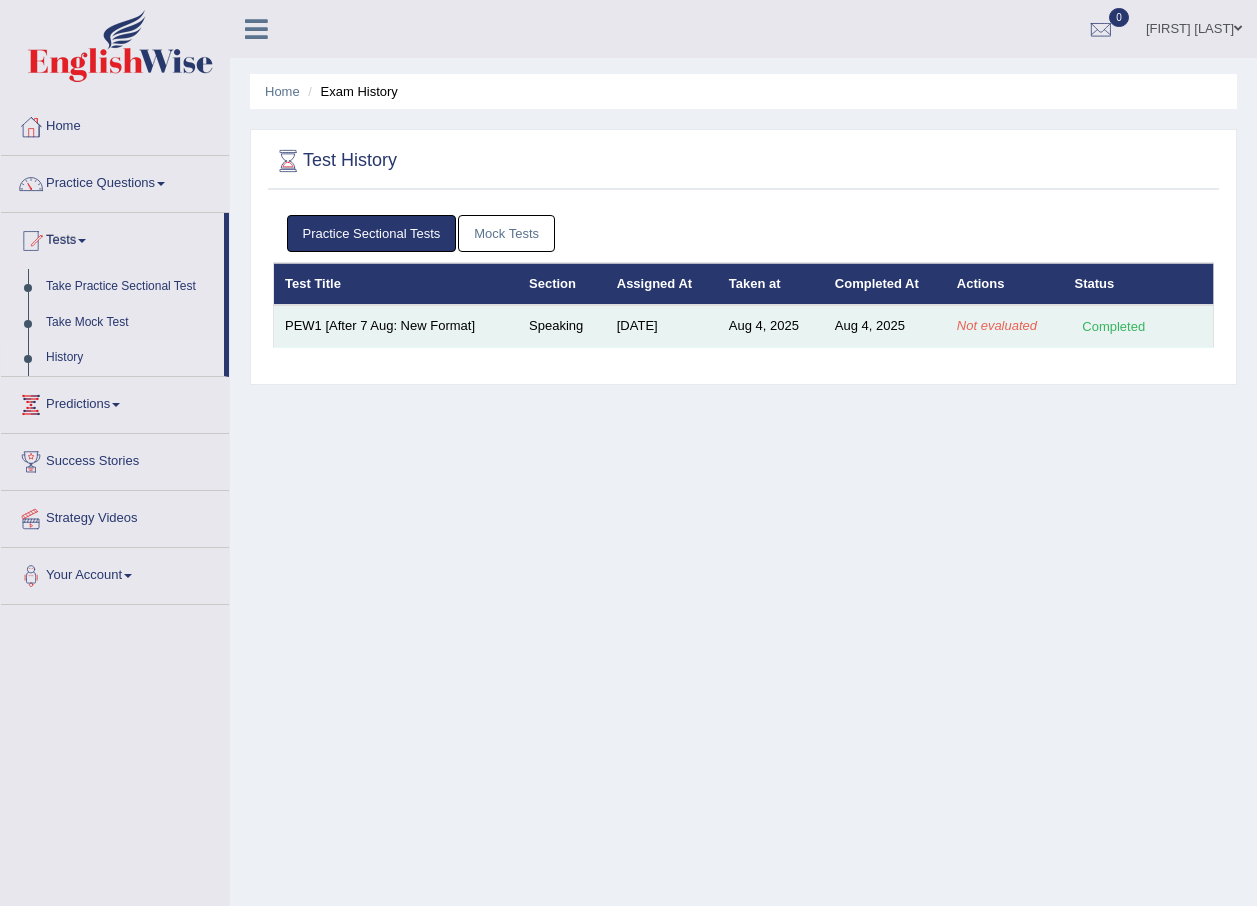 click on "PEW1 [After 7 Aug: New Format]" at bounding box center [396, 326] 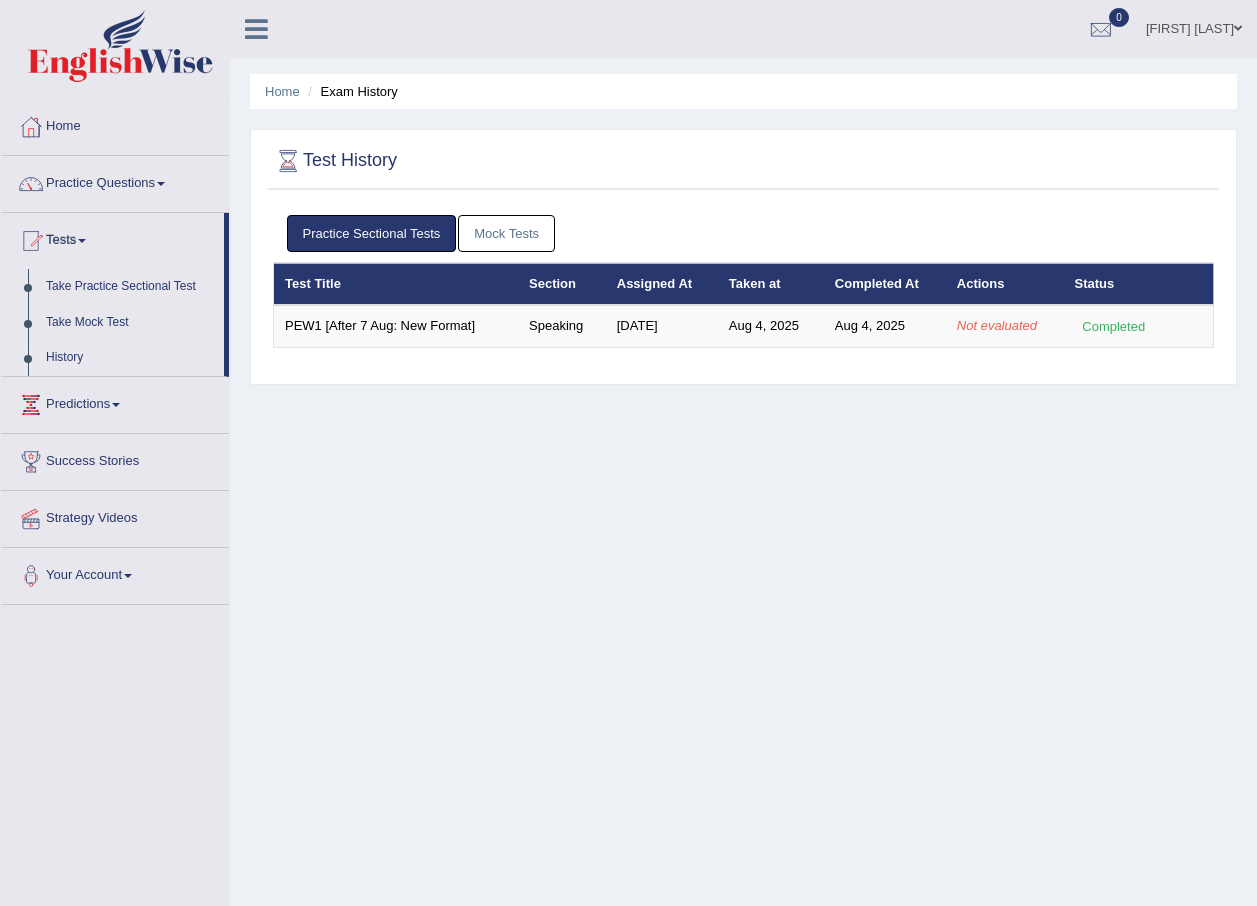 click on "Home
Exam History
Test History
Practice Sectional Tests
Mock Tests
Test Title Section Assigned At Taken at Completed At Actions Status
PEW1 [After 7 Aug: New Format] Speaking Jul 9, 2025 Aug 4, 2025 Aug 4, 2025 Not evaluated Completed
Test Title Section Assigned At Taken at Completed At Actions Status" at bounding box center (743, 500) 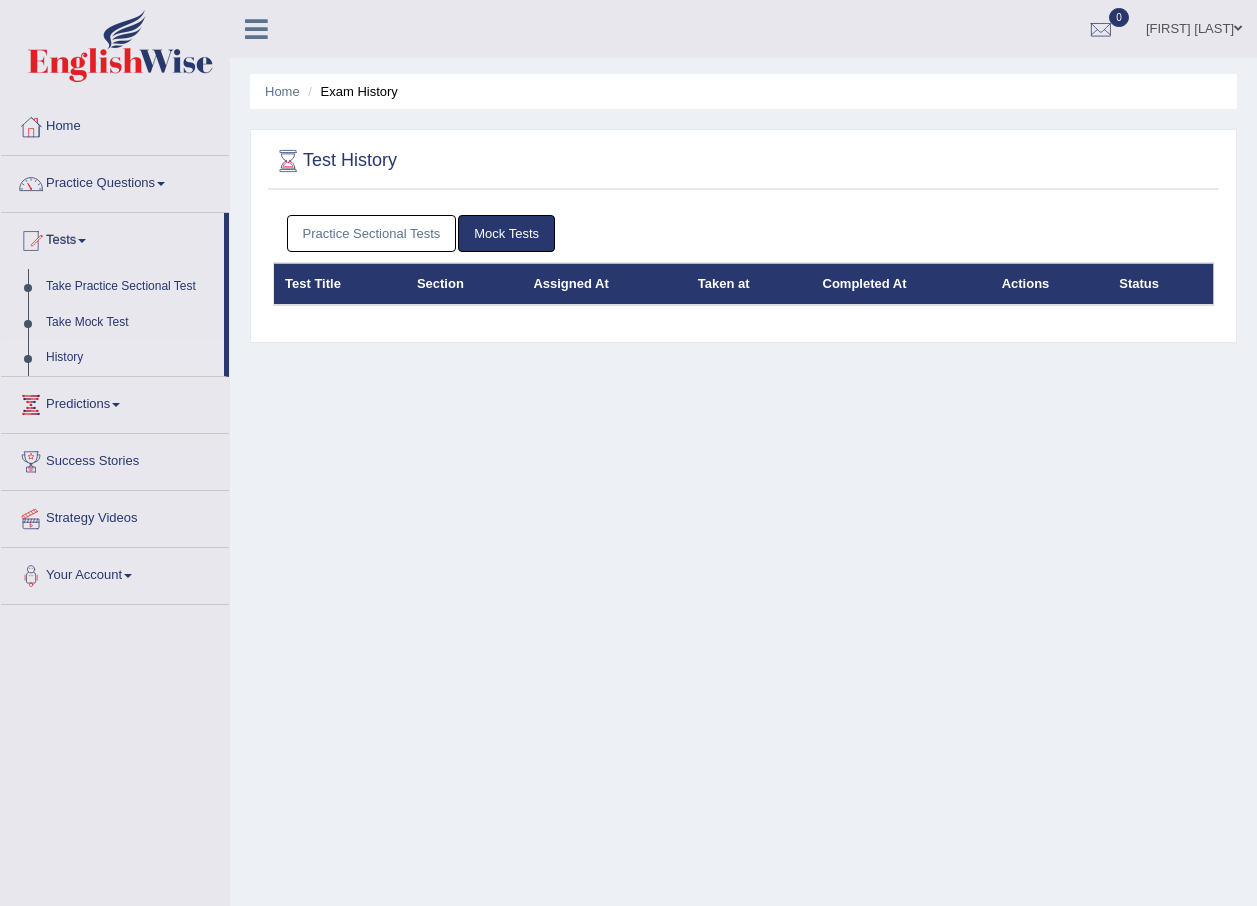 click on "Practice Sectional Tests" at bounding box center (372, 233) 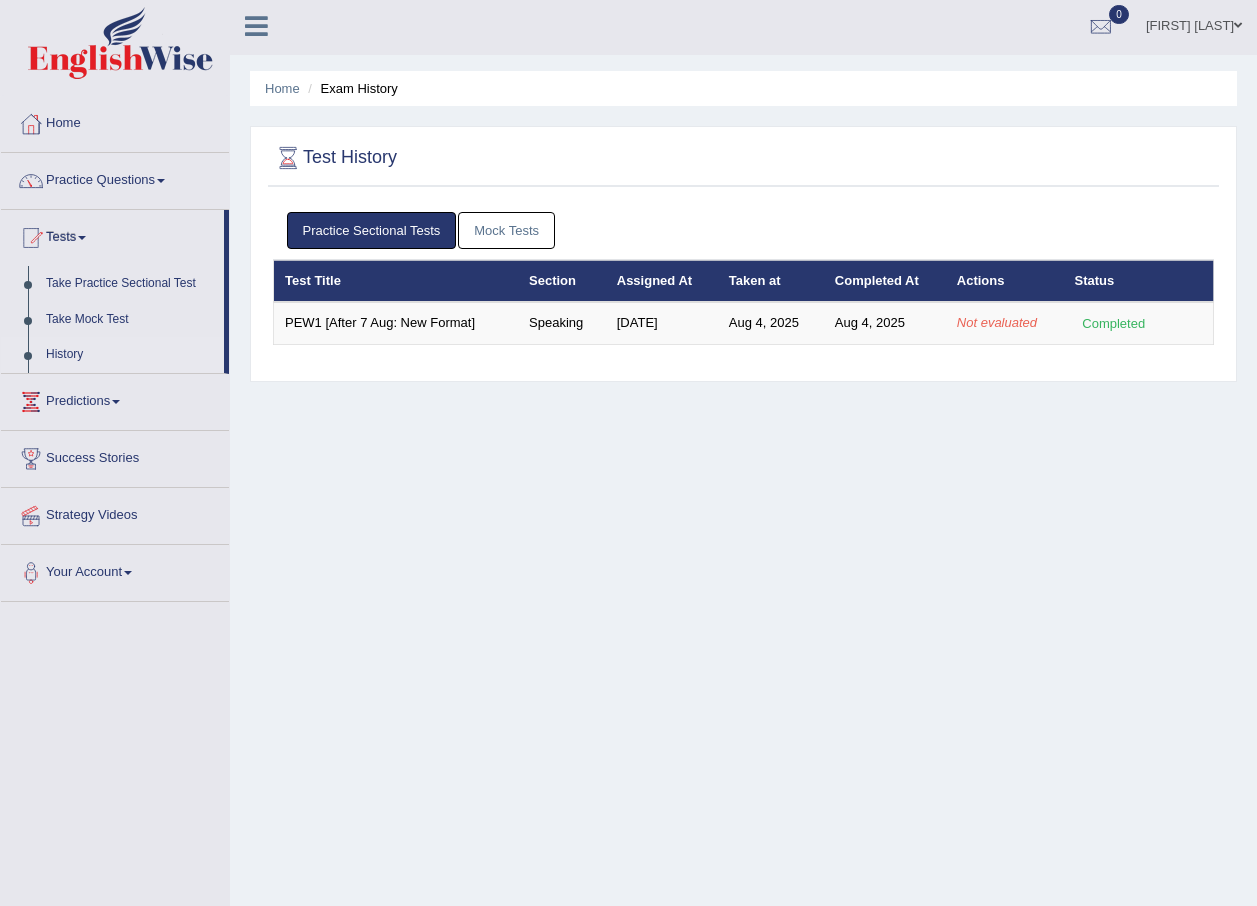 scroll, scrollTop: 0, scrollLeft: 0, axis: both 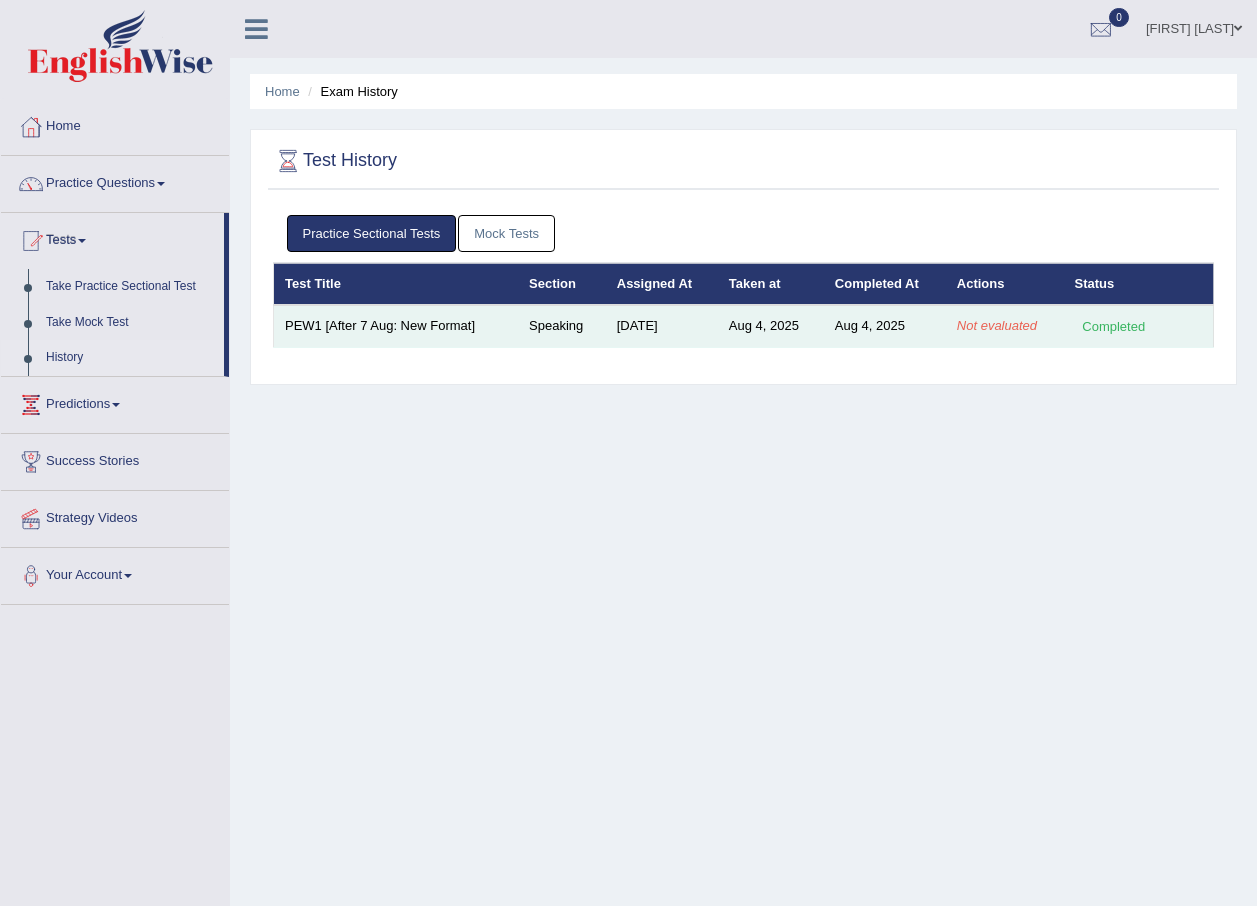 click on "Completed" at bounding box center [1114, 326] 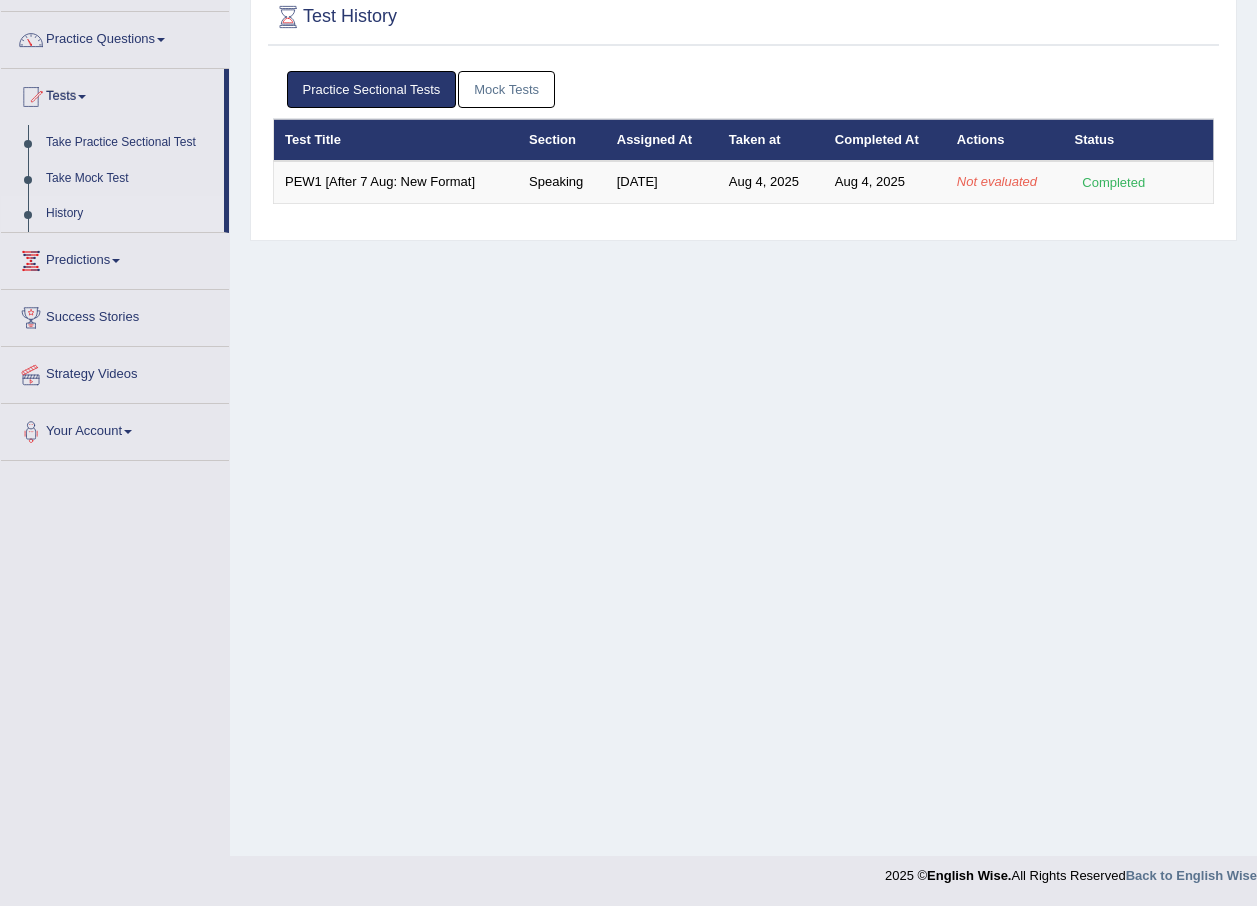 scroll, scrollTop: 0, scrollLeft: 0, axis: both 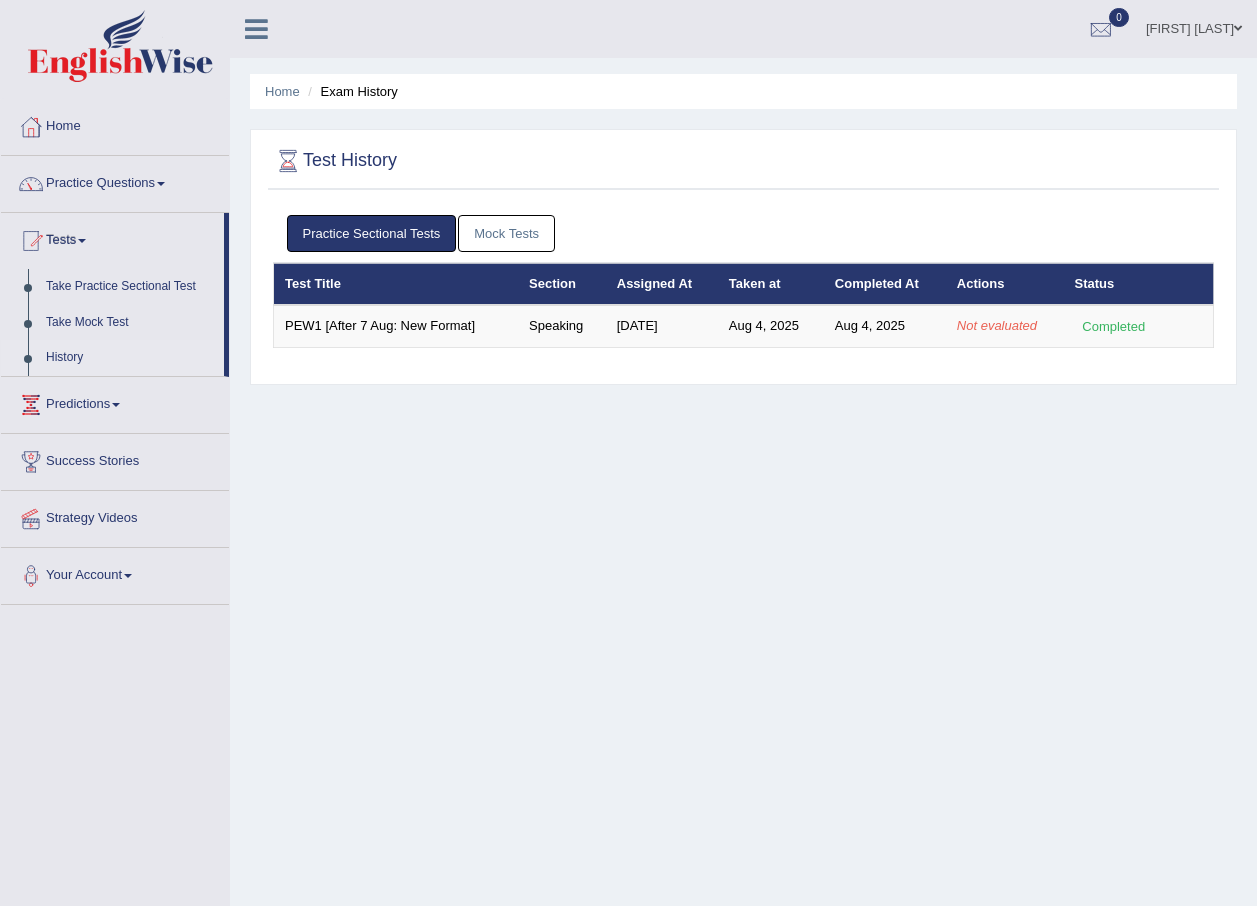 click on "History" at bounding box center (130, 358) 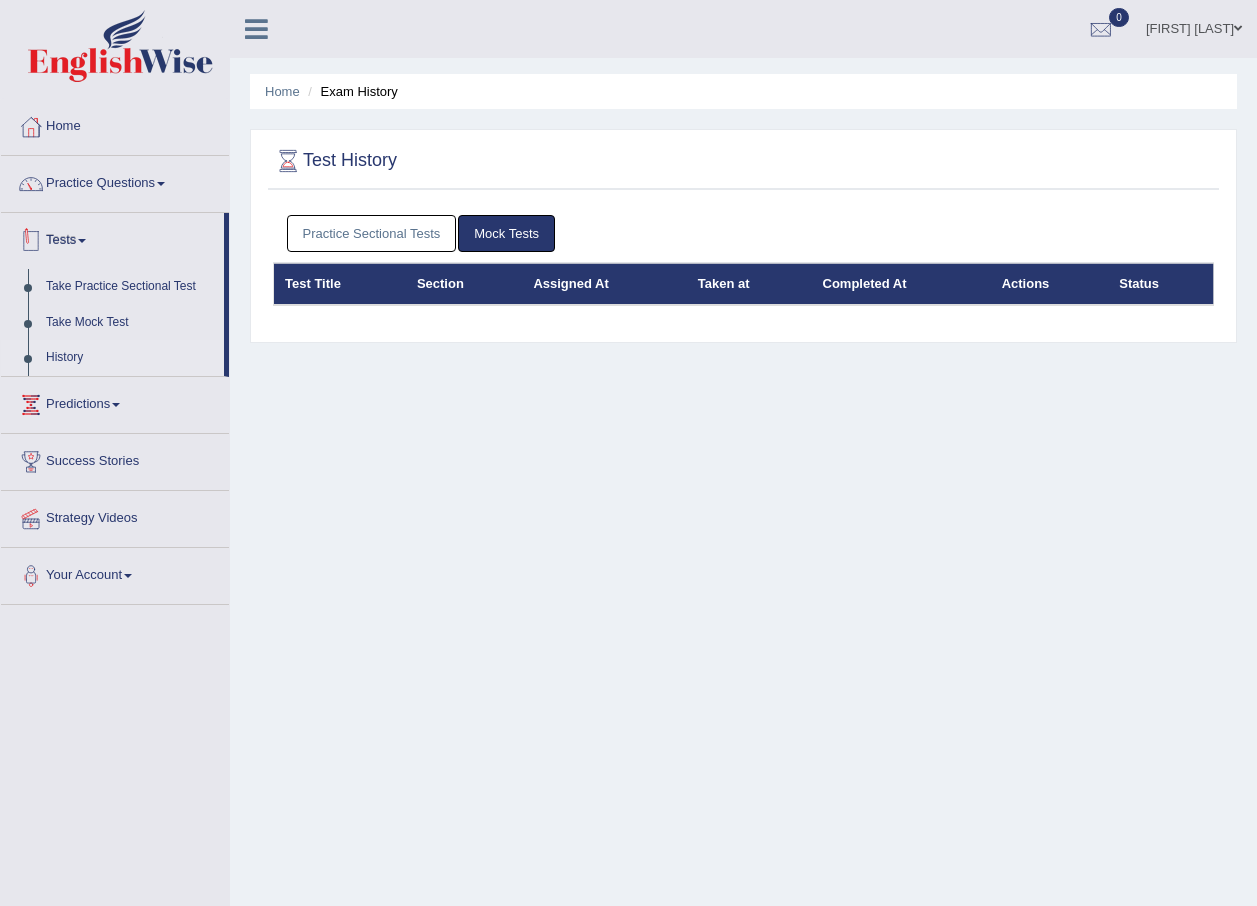 scroll, scrollTop: 0, scrollLeft: 0, axis: both 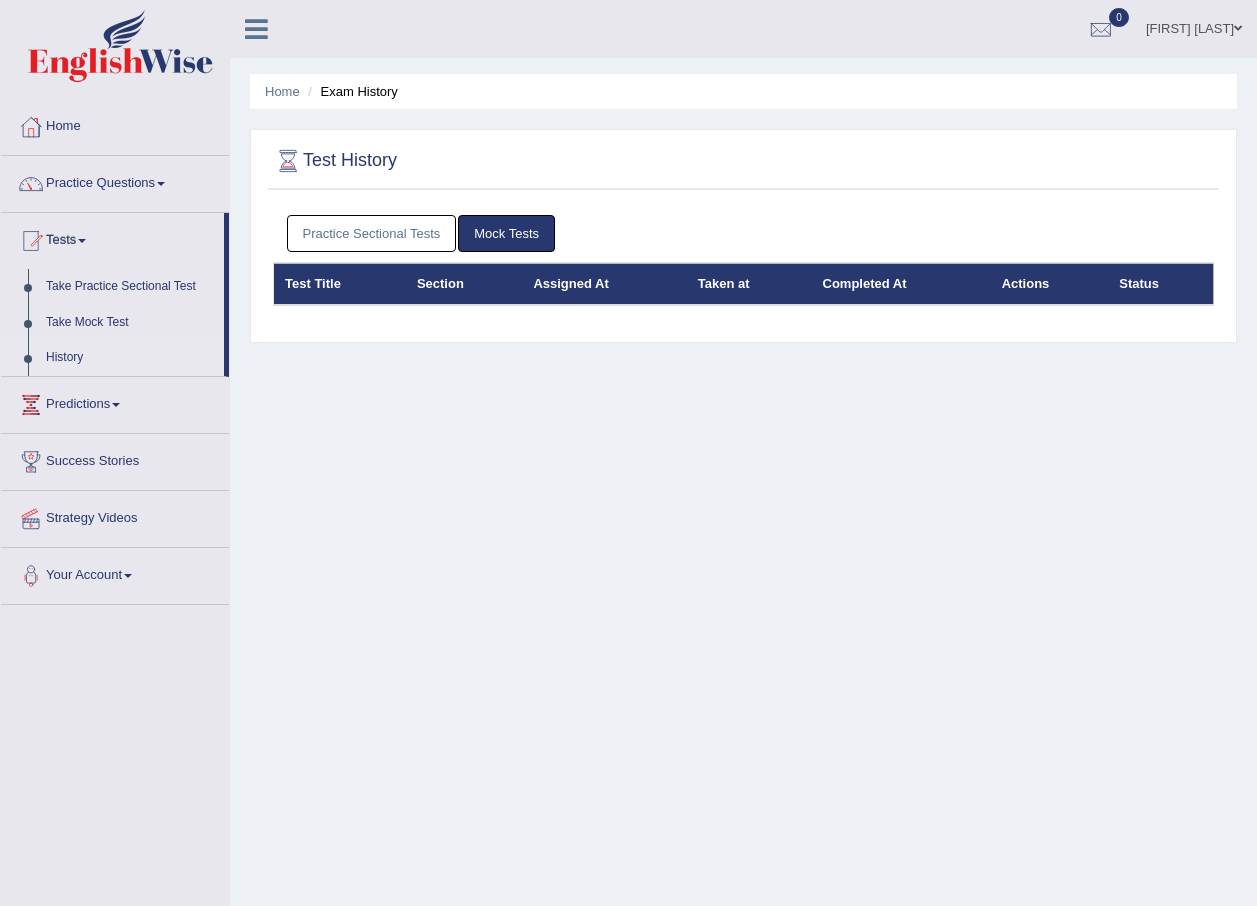 click on "History" at bounding box center (130, 358) 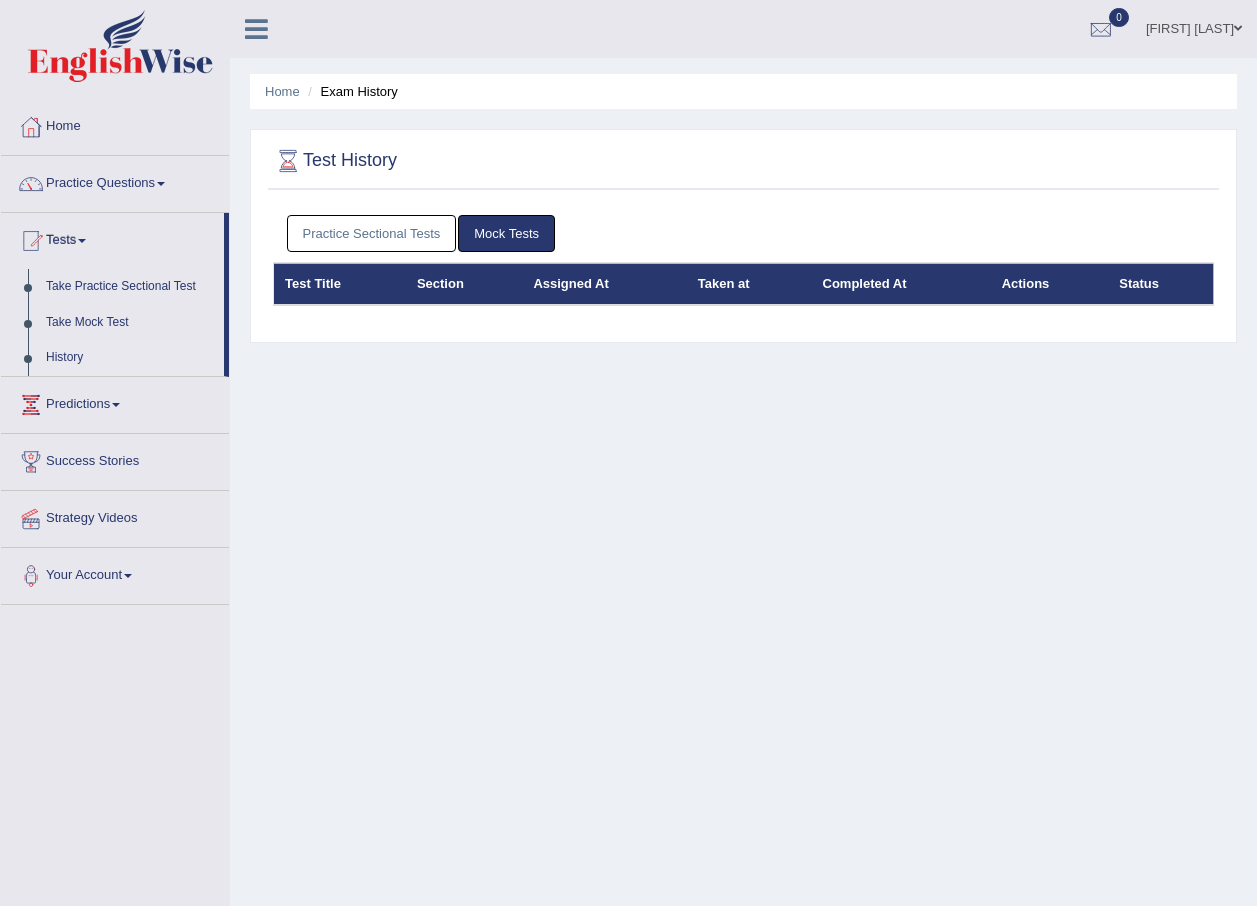 scroll, scrollTop: 0, scrollLeft: 0, axis: both 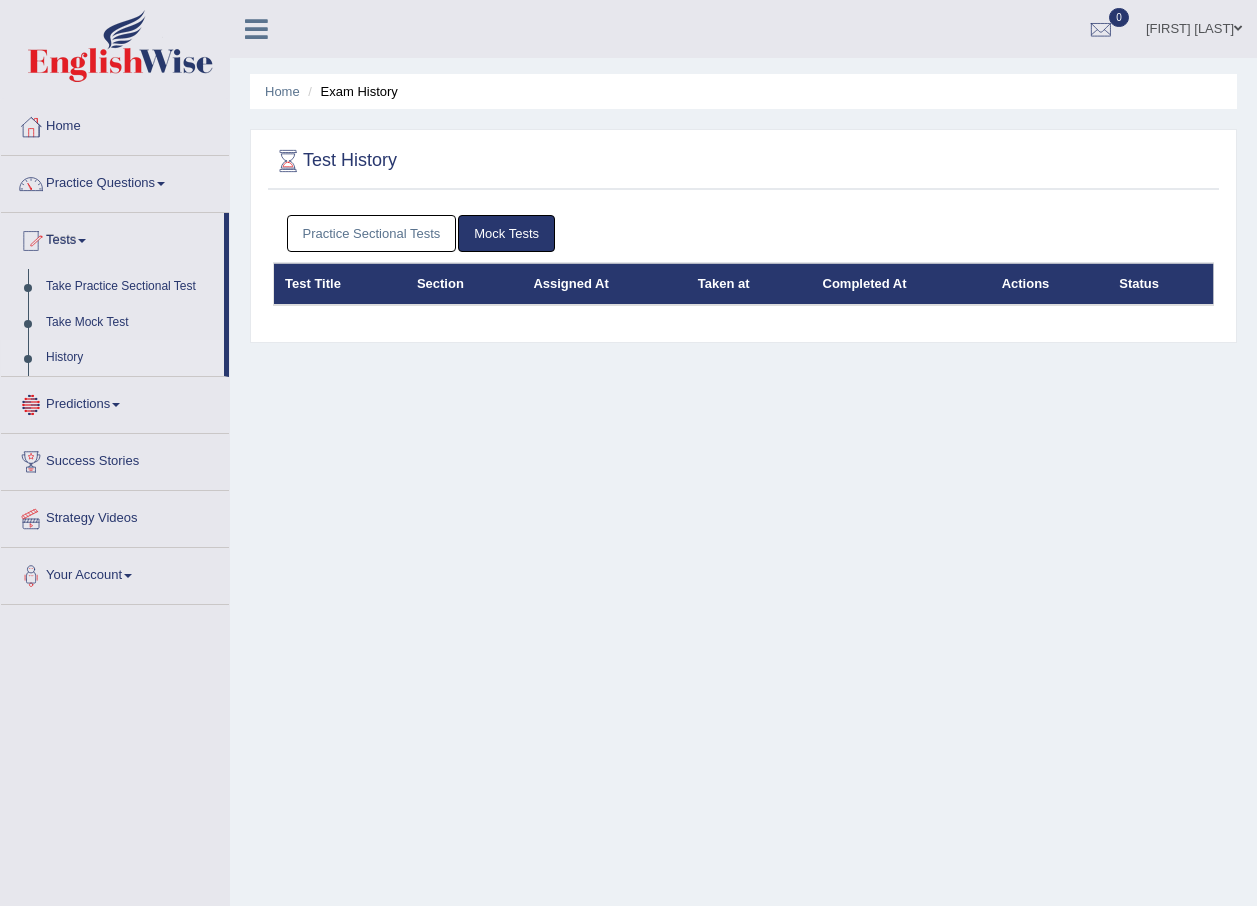 click on "History" at bounding box center [130, 358] 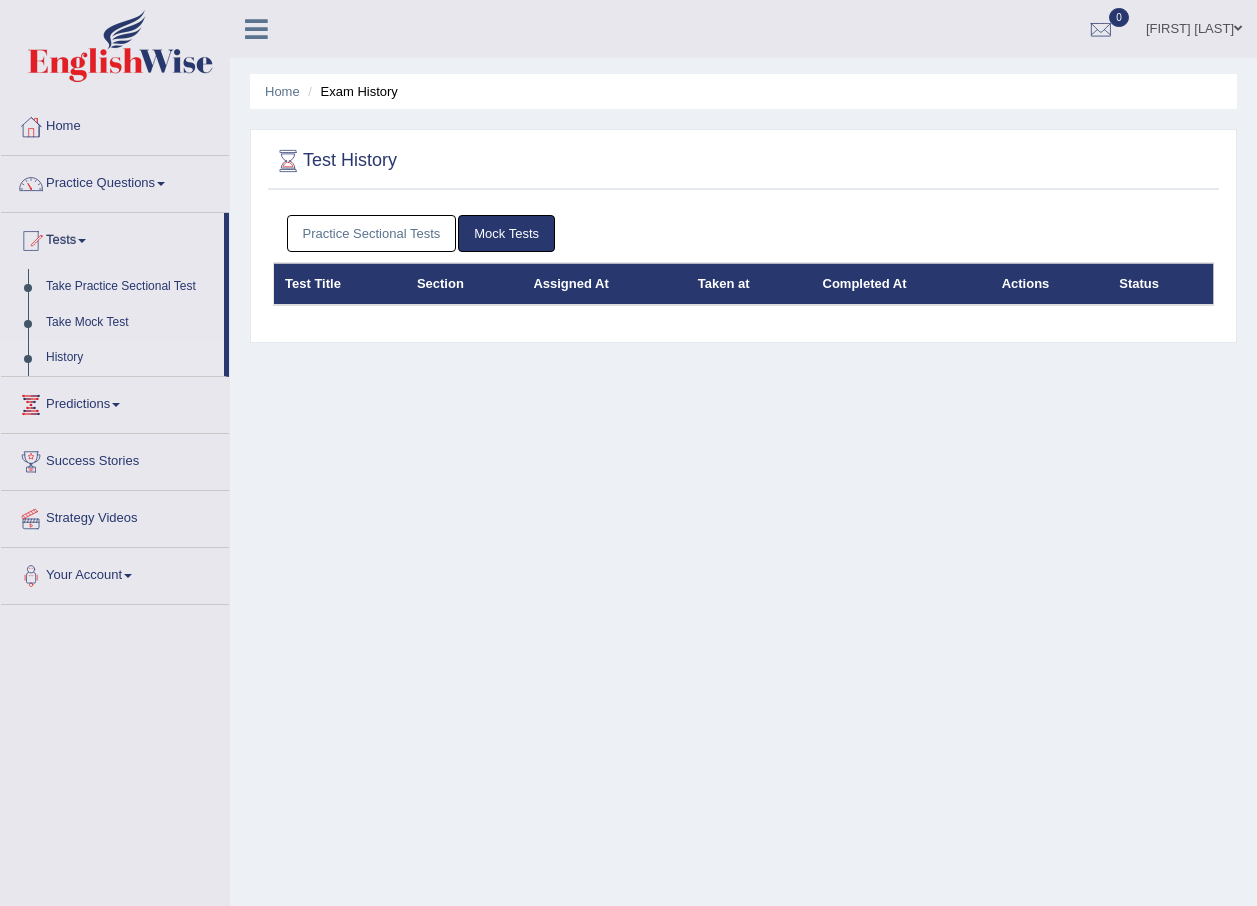 scroll, scrollTop: 0, scrollLeft: 0, axis: both 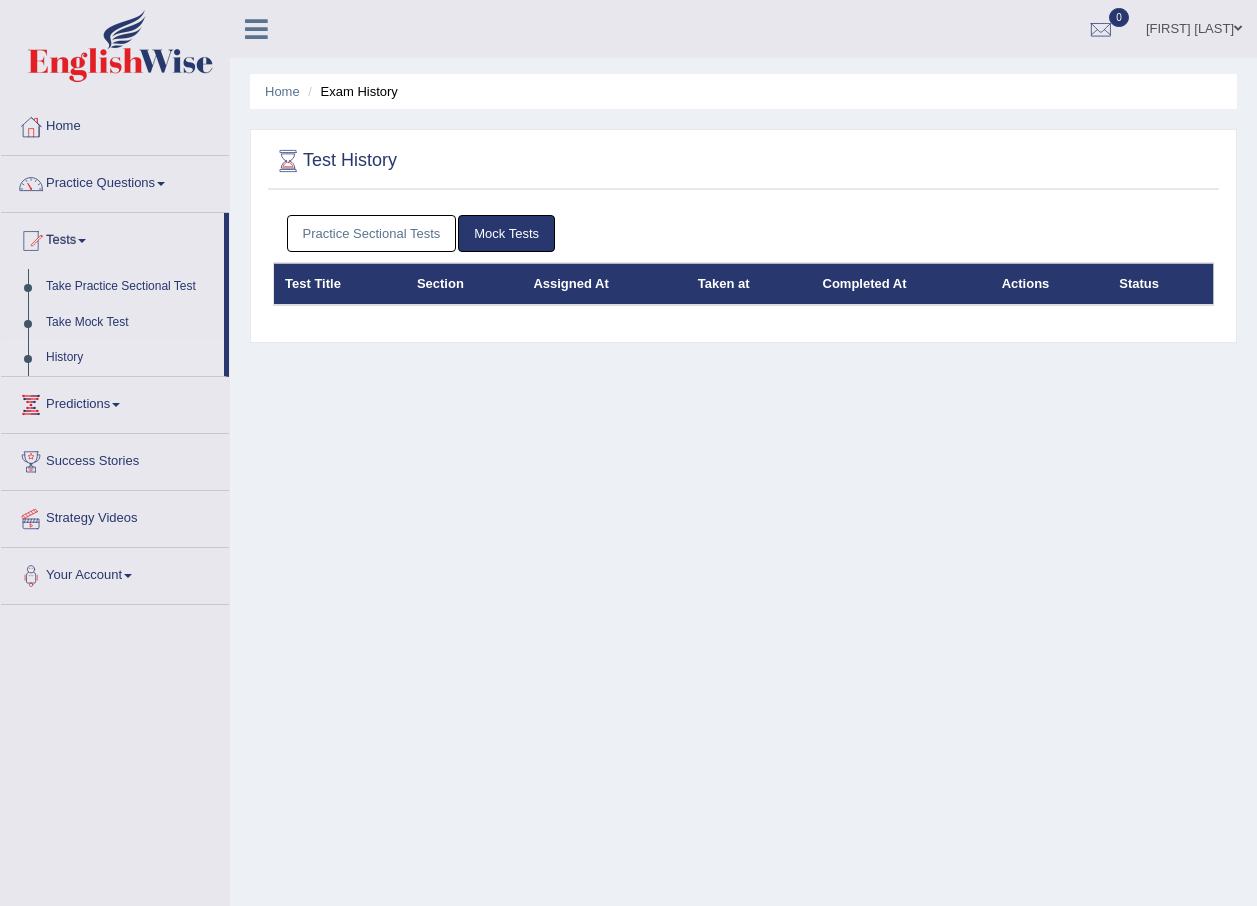 click on "Practice Sectional Tests" at bounding box center (372, 233) 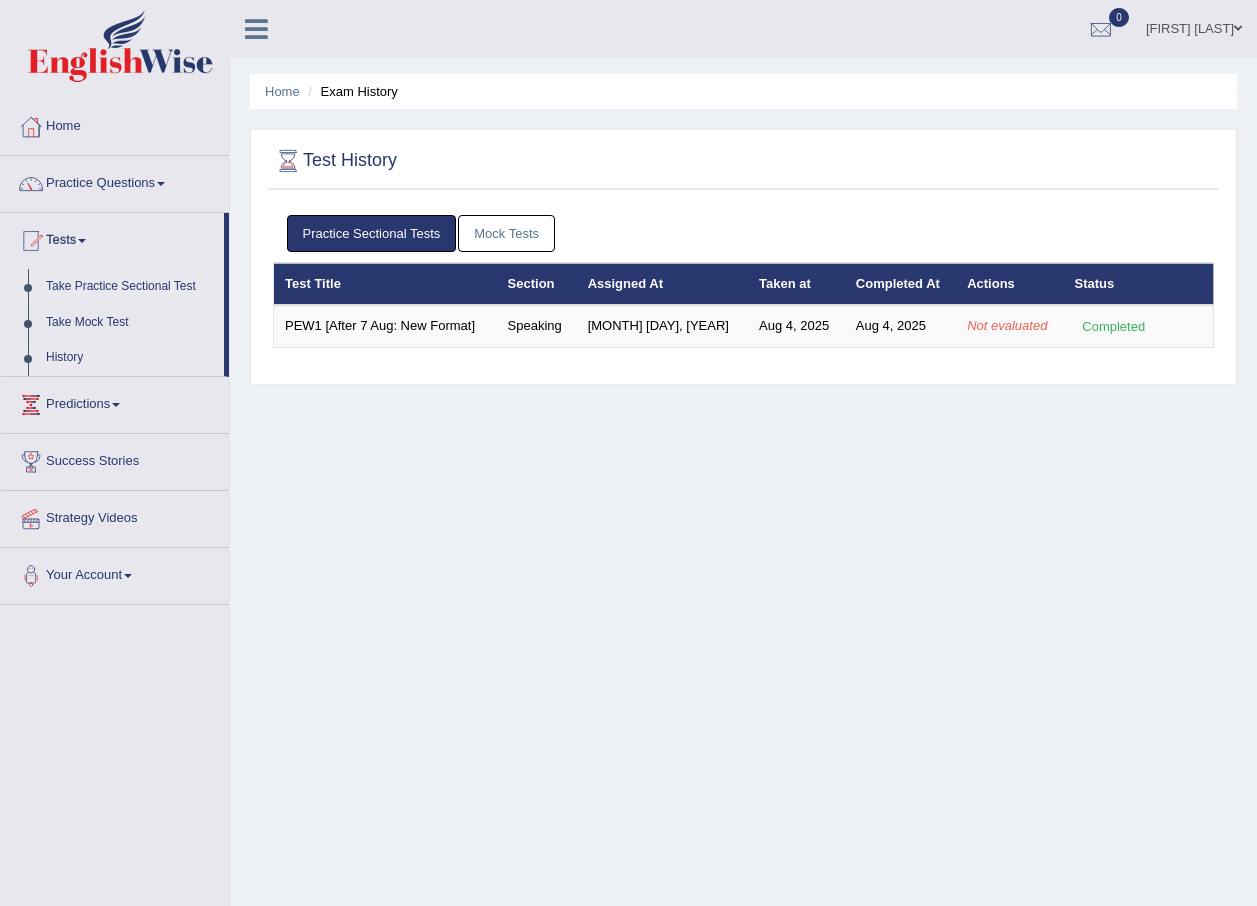 click on "Take Practice Sectional Test" at bounding box center [130, 287] 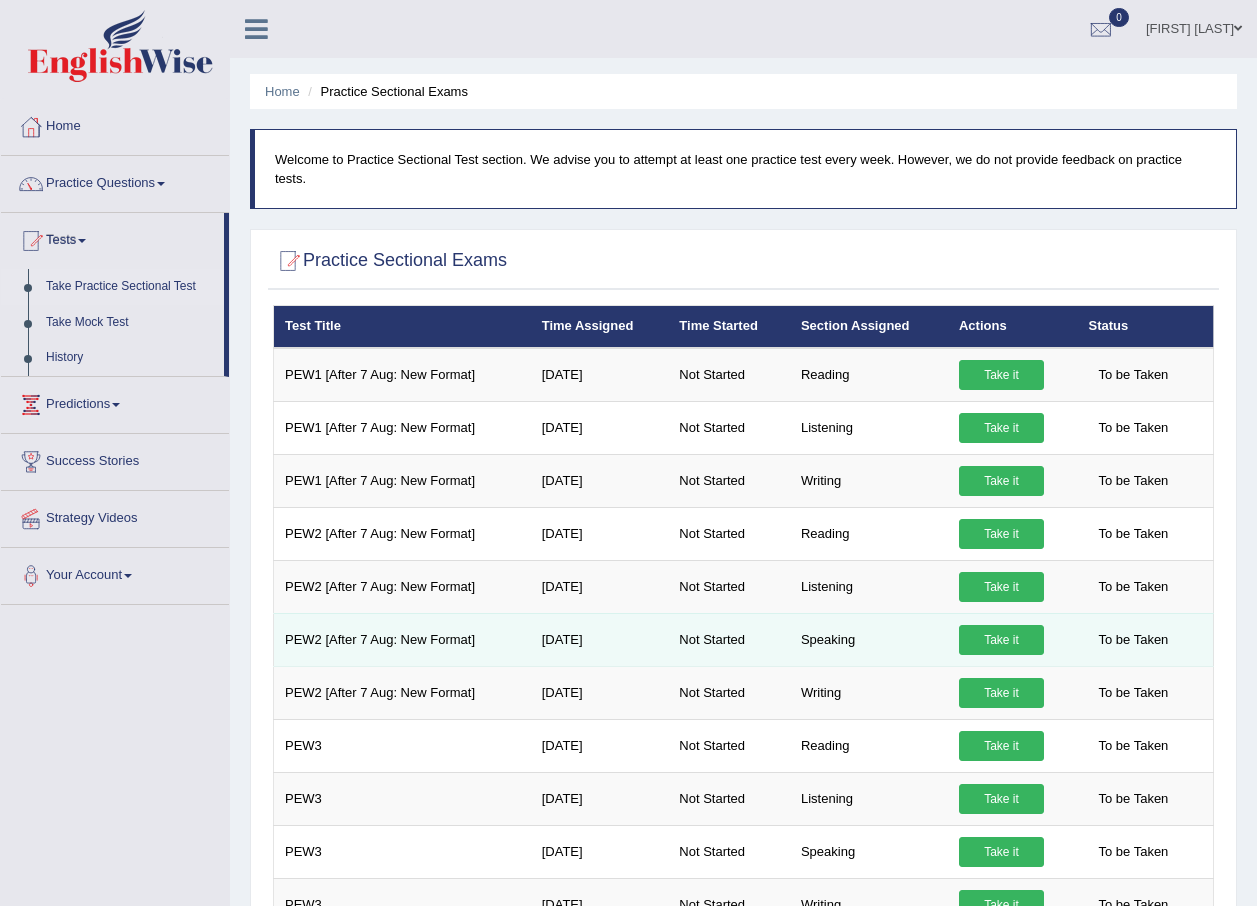 scroll, scrollTop: 0, scrollLeft: 0, axis: both 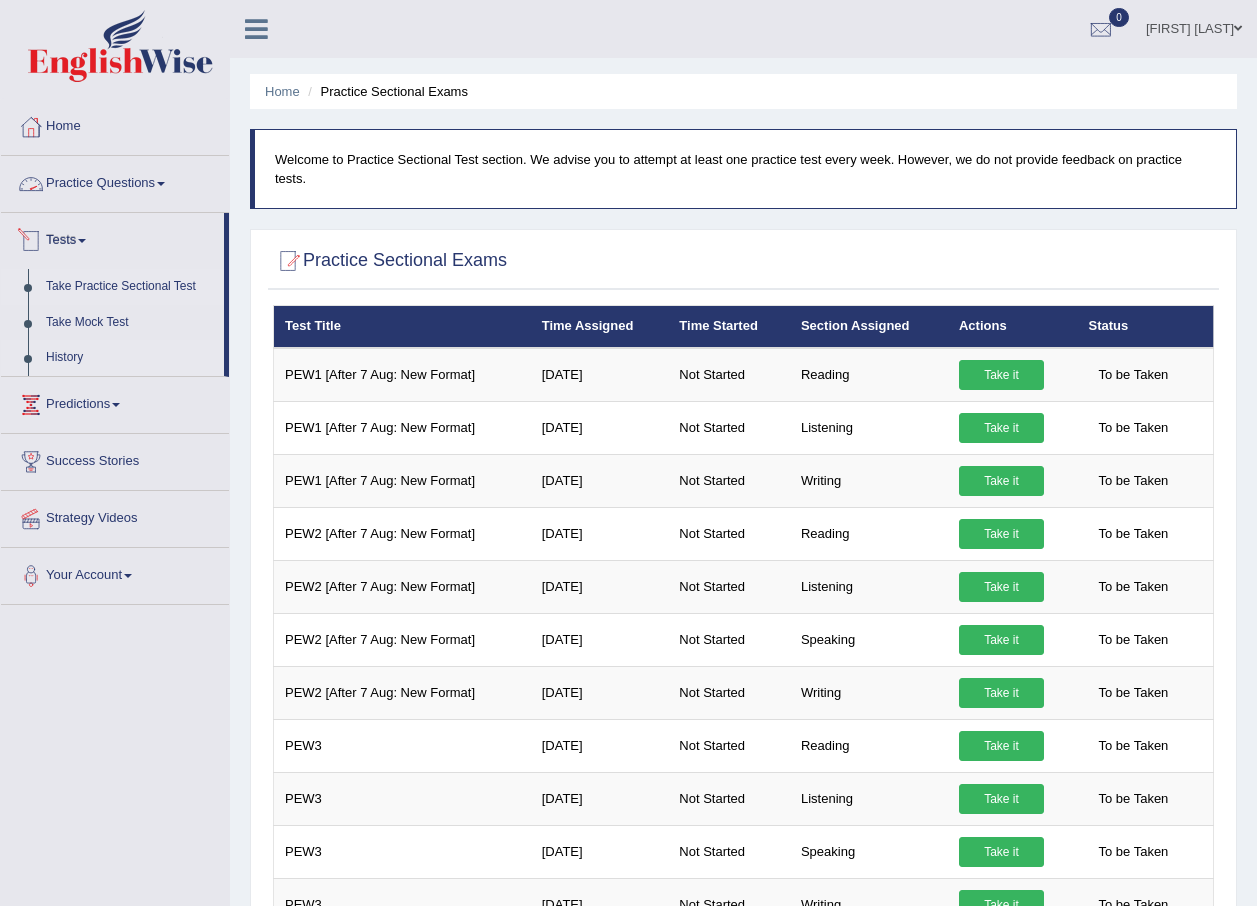 click on "History" at bounding box center [130, 358] 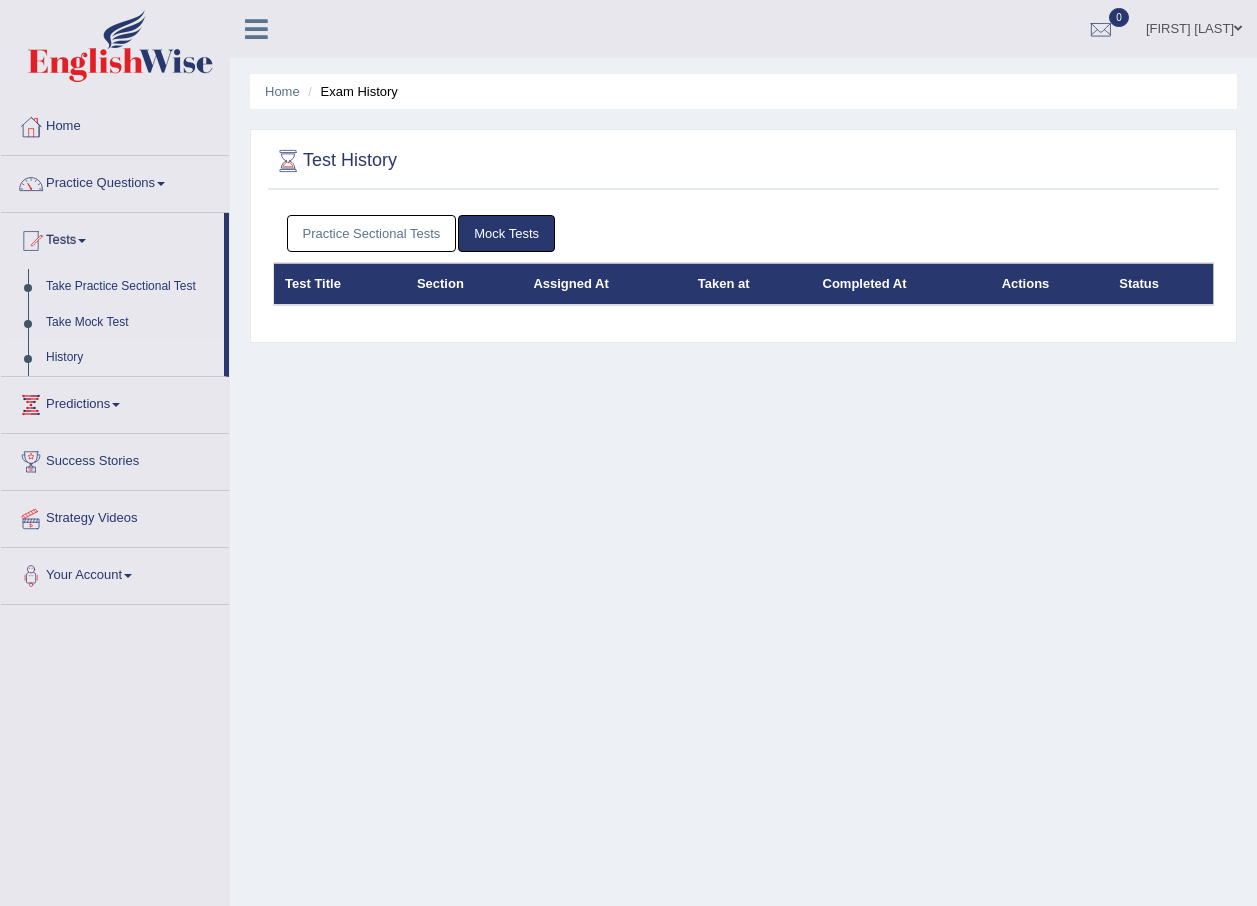 scroll, scrollTop: 0, scrollLeft: 0, axis: both 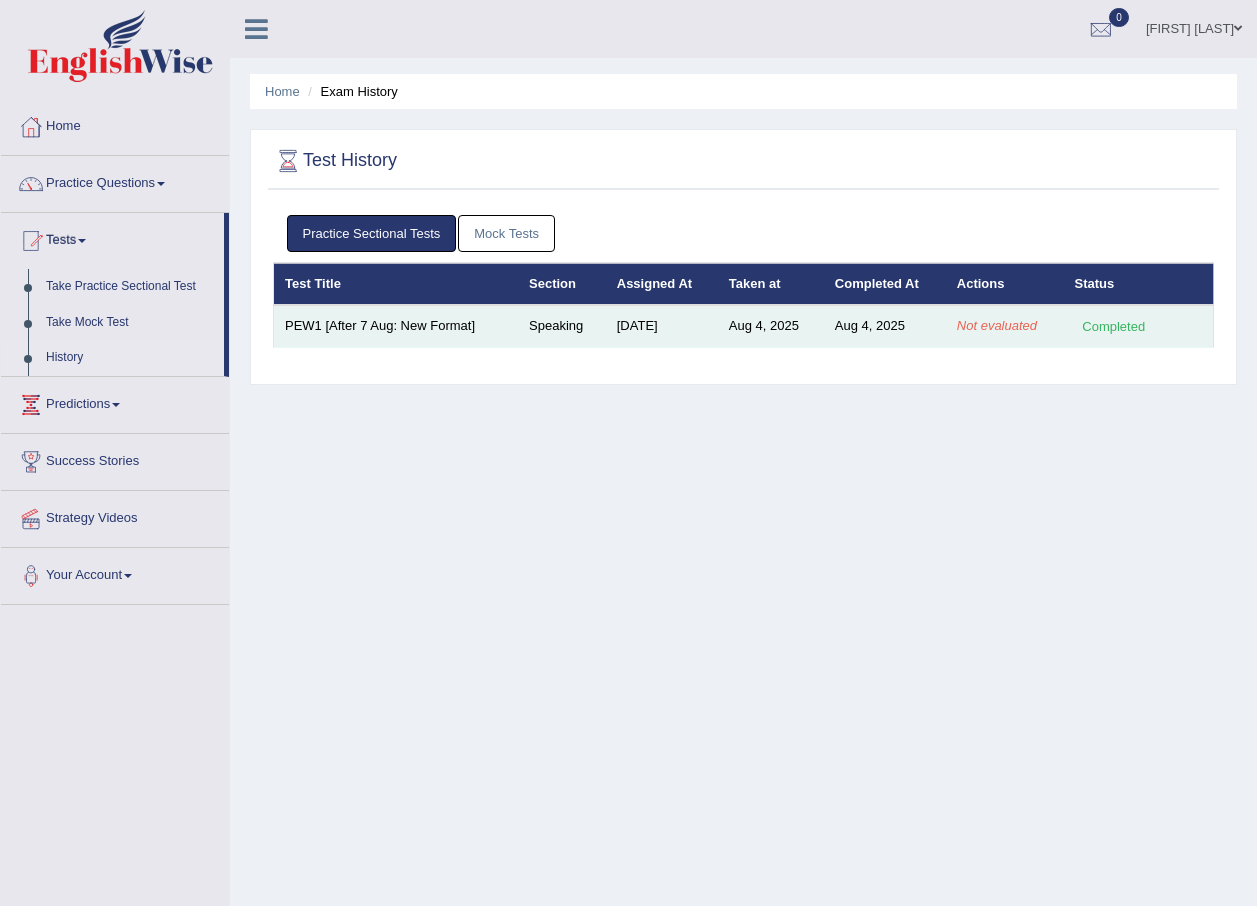 click on "Not evaluated" at bounding box center [997, 325] 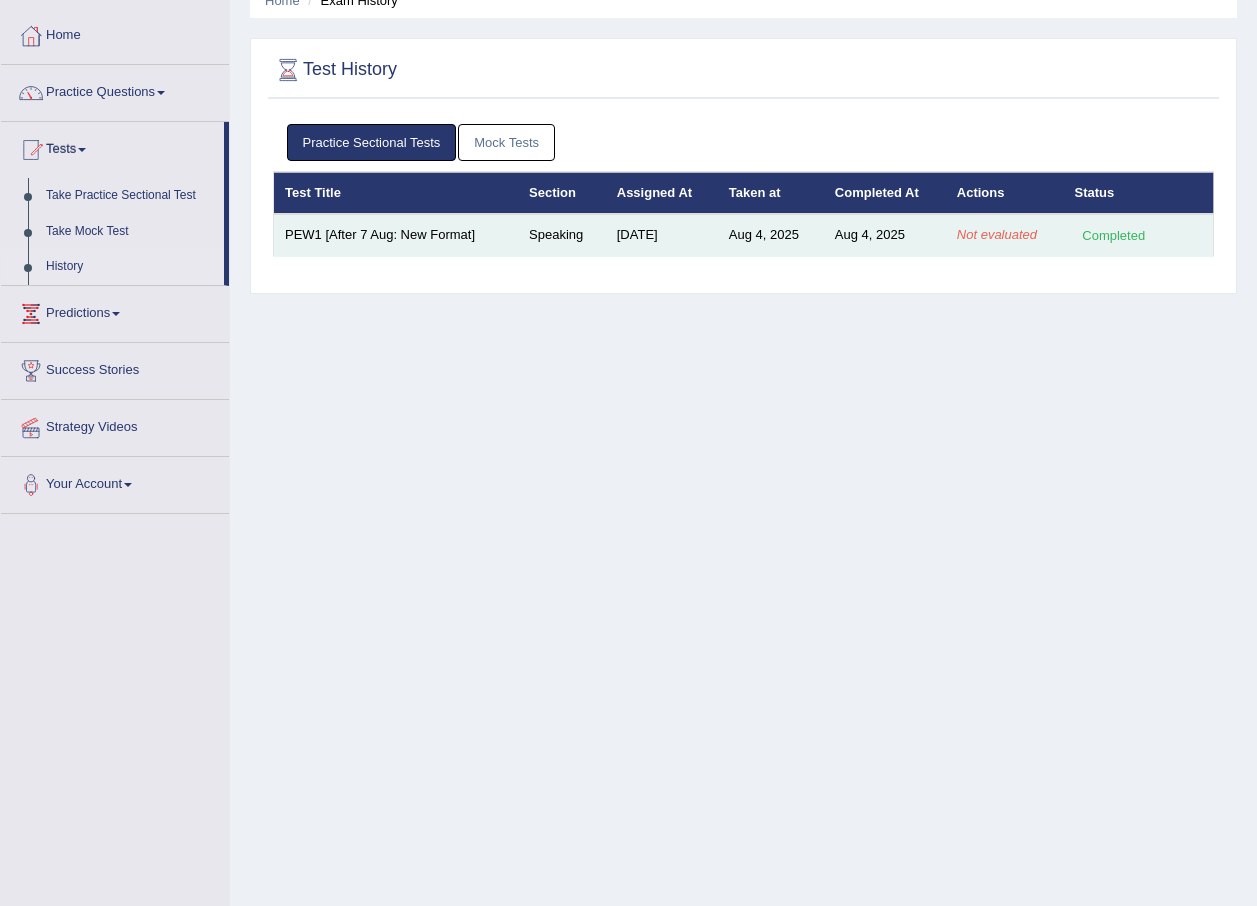 scroll, scrollTop: 0, scrollLeft: 0, axis: both 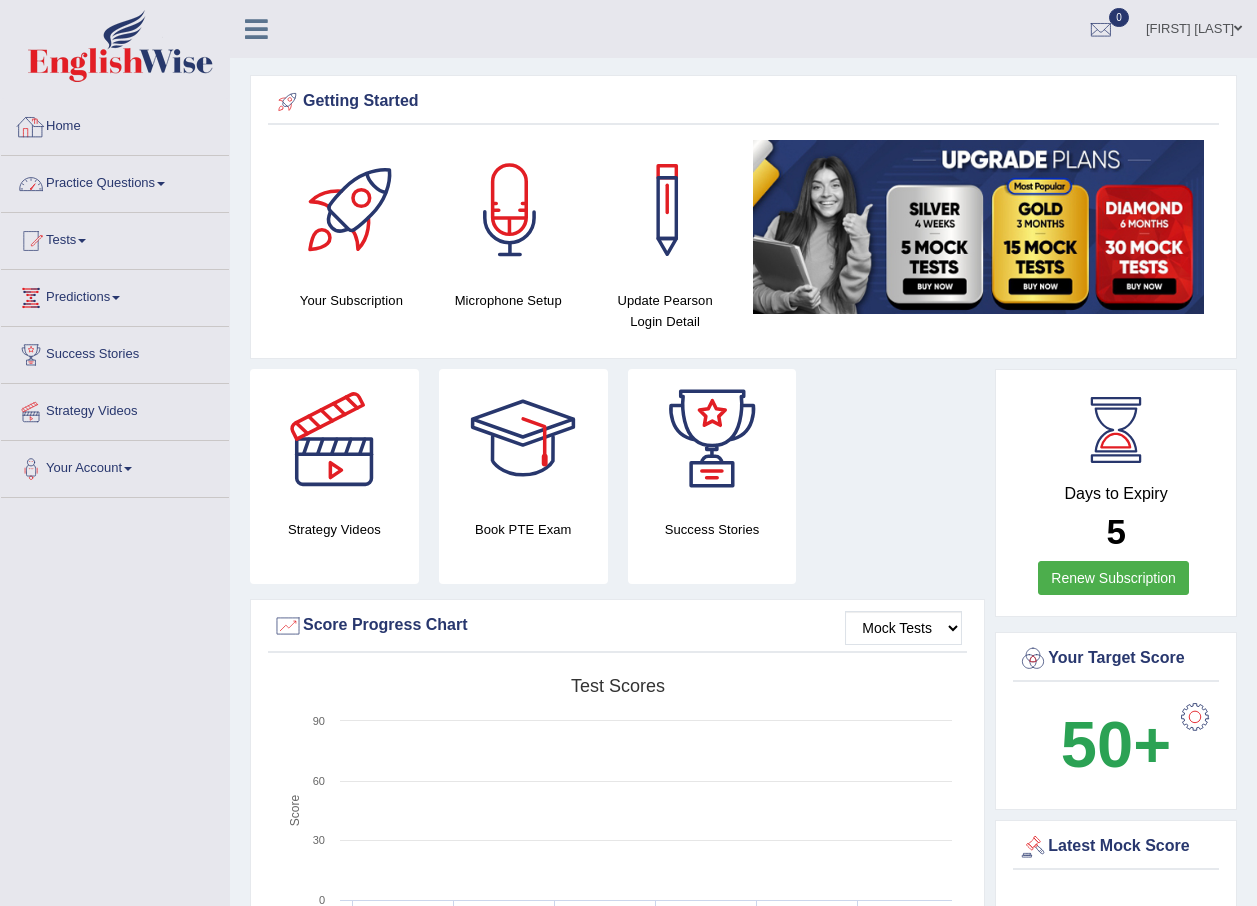click on "Practice Questions" at bounding box center [115, 181] 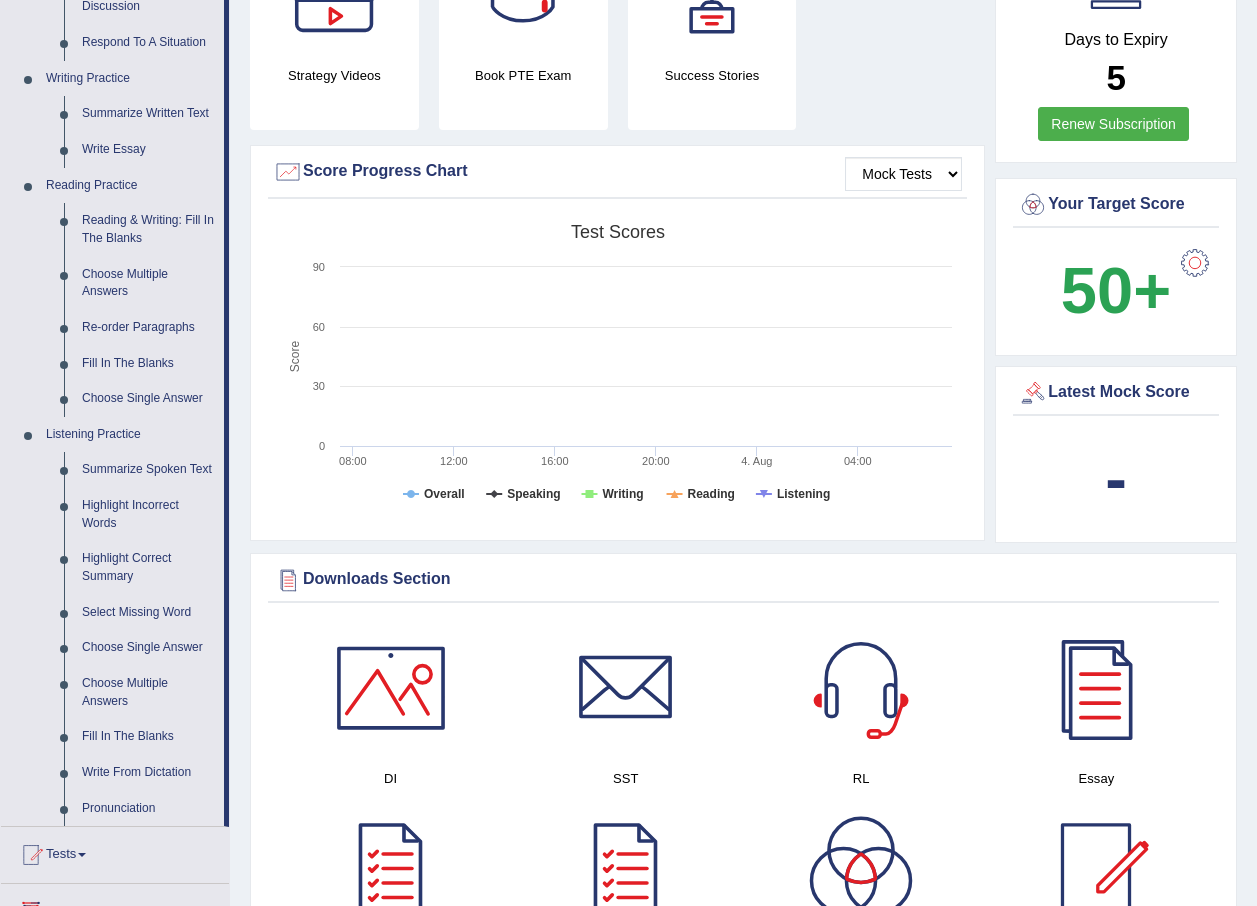 scroll, scrollTop: 500, scrollLeft: 0, axis: vertical 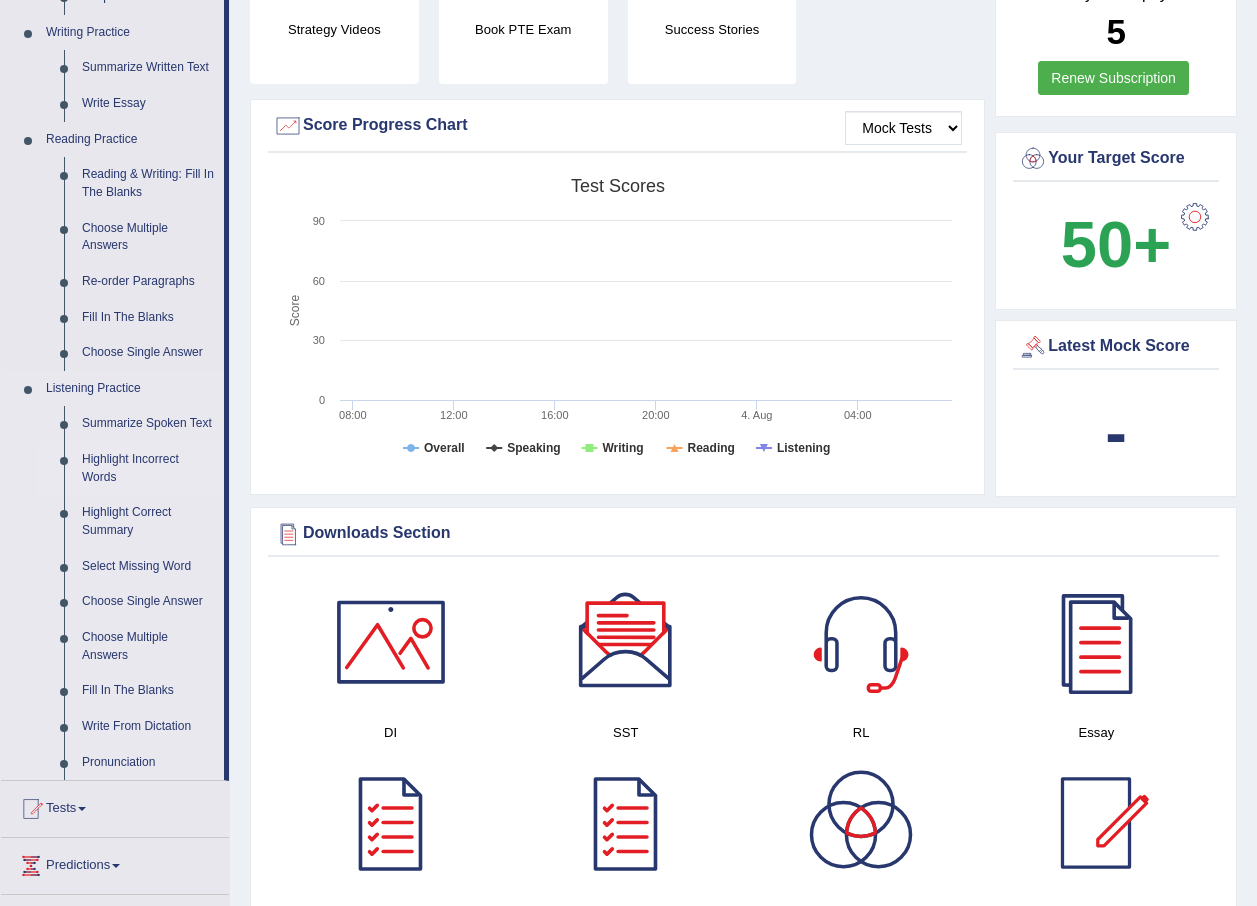 click on "Highlight Incorrect Words" at bounding box center (148, 468) 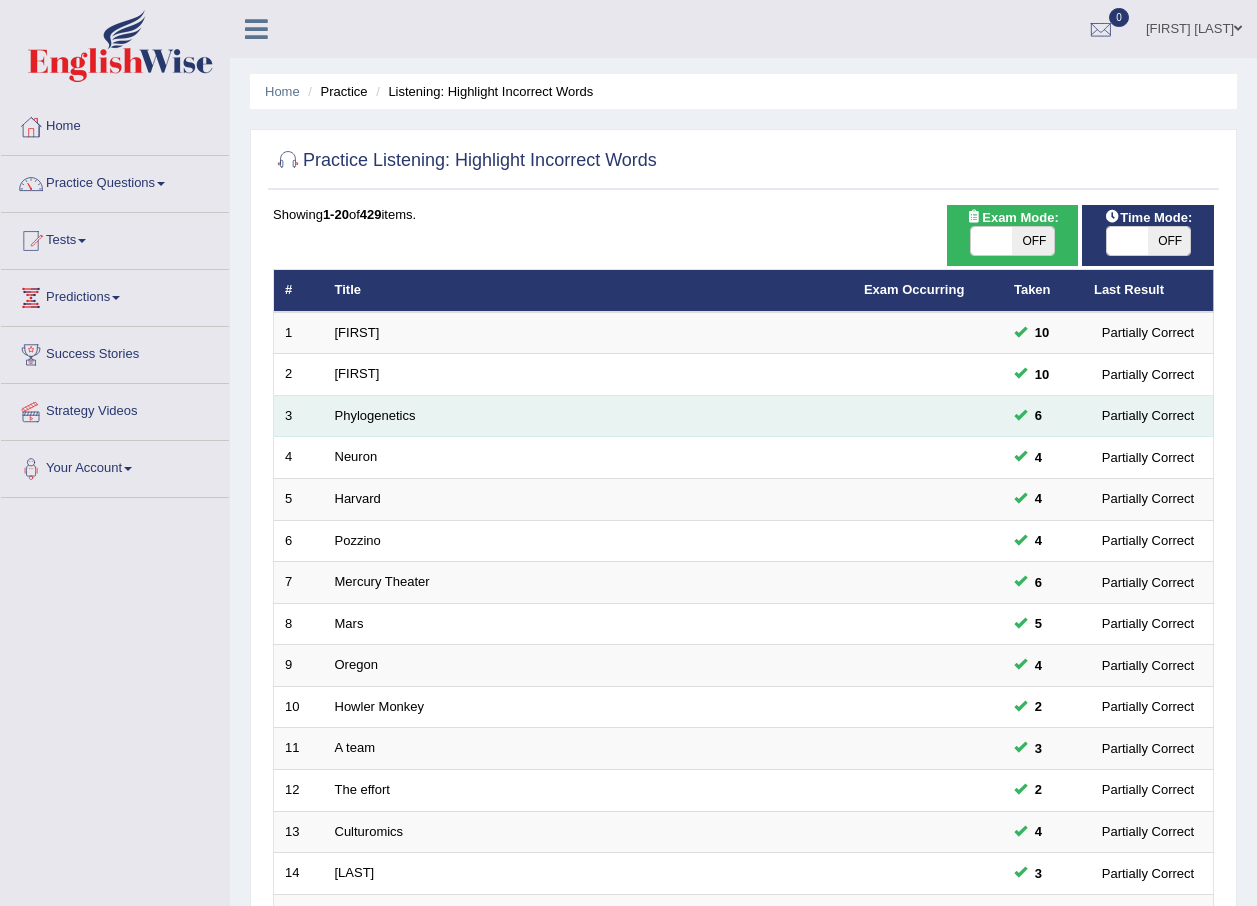 scroll, scrollTop: 0, scrollLeft: 0, axis: both 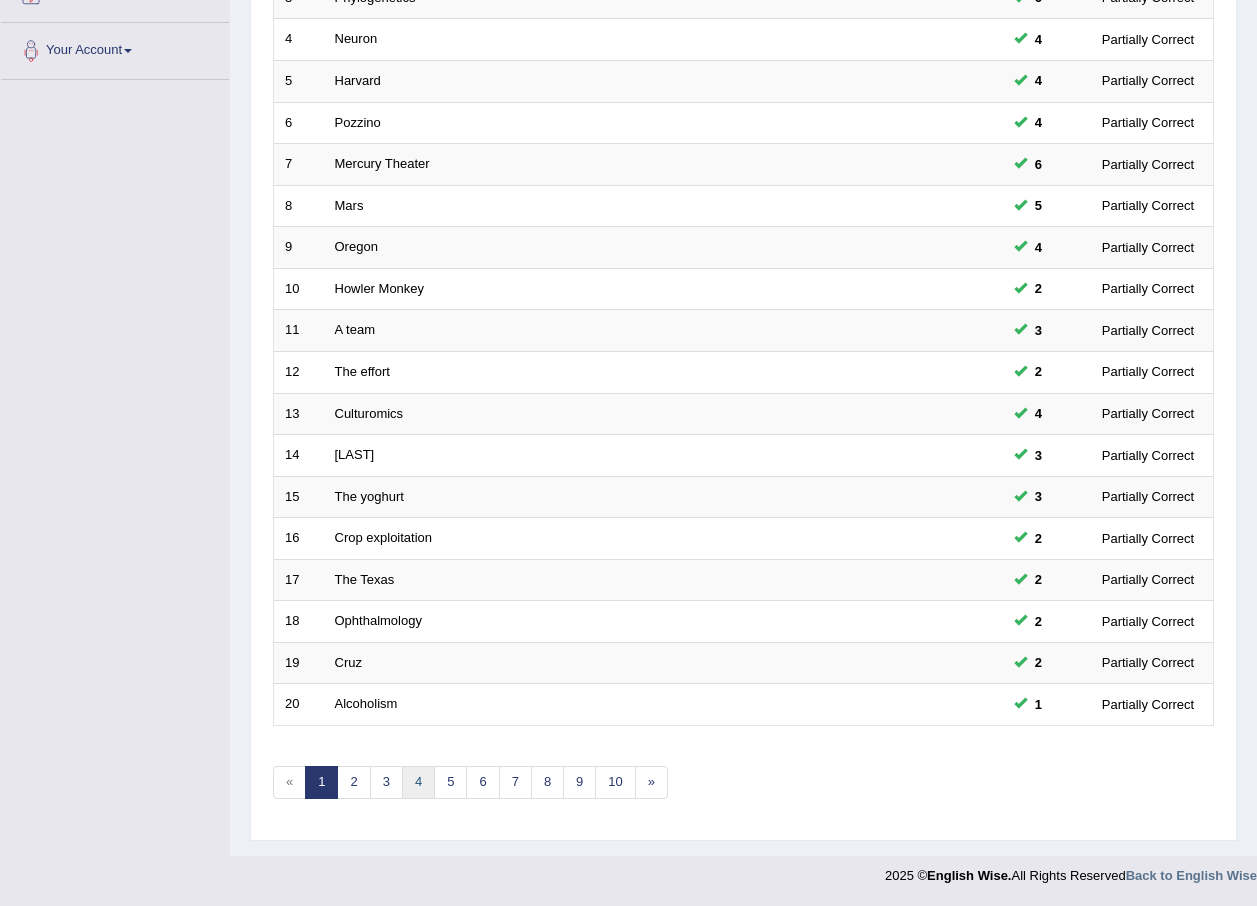 click on "4" at bounding box center [418, 782] 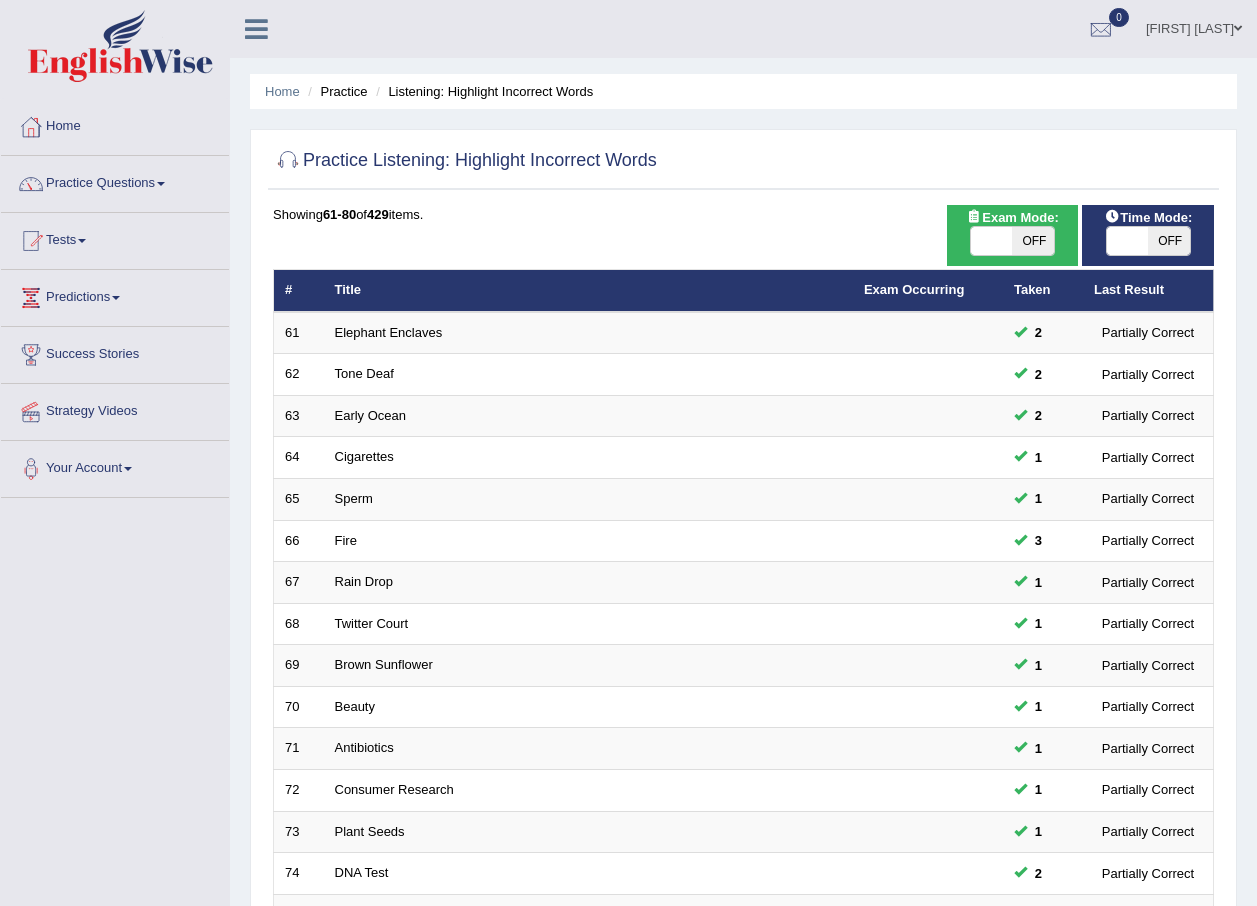 scroll, scrollTop: 0, scrollLeft: 0, axis: both 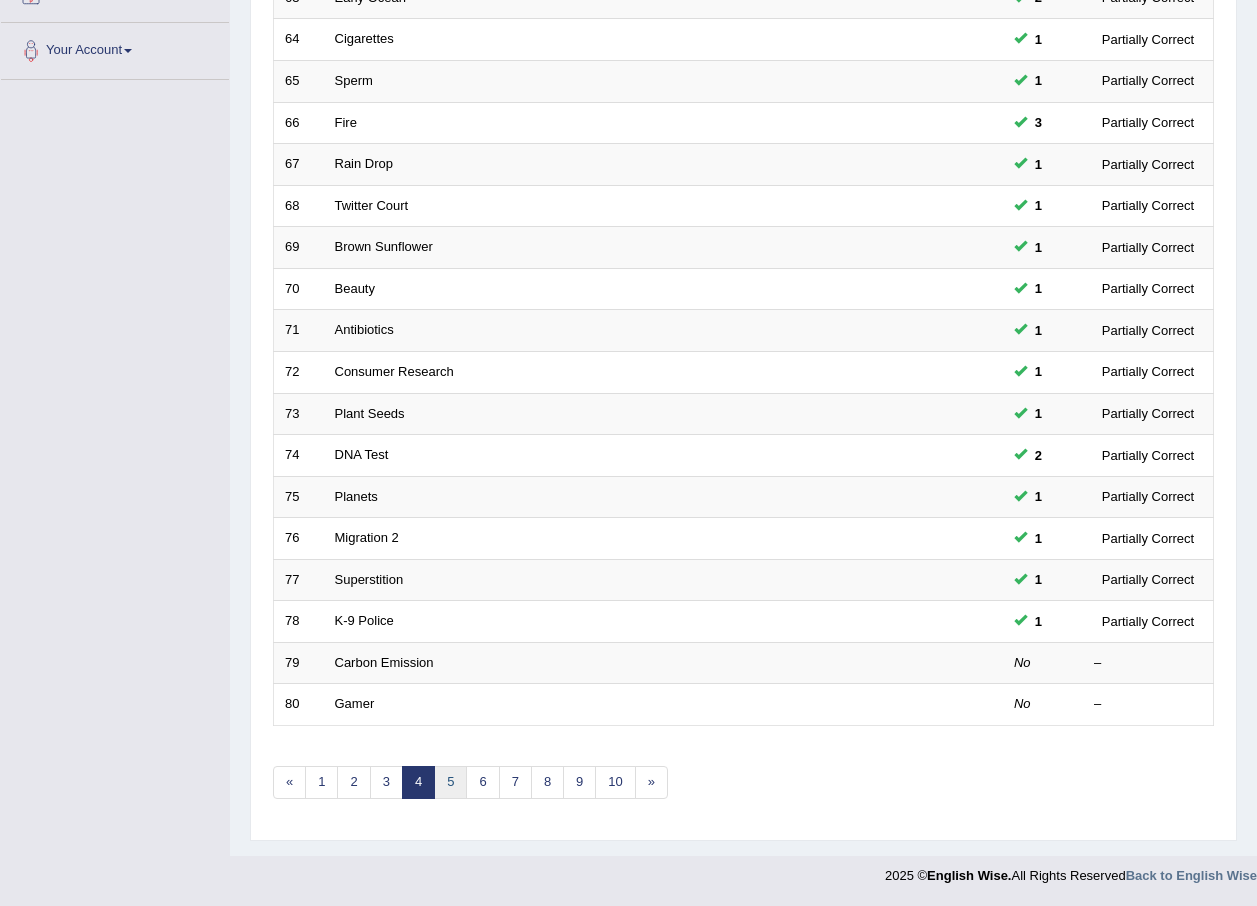 click on "5" at bounding box center [450, 782] 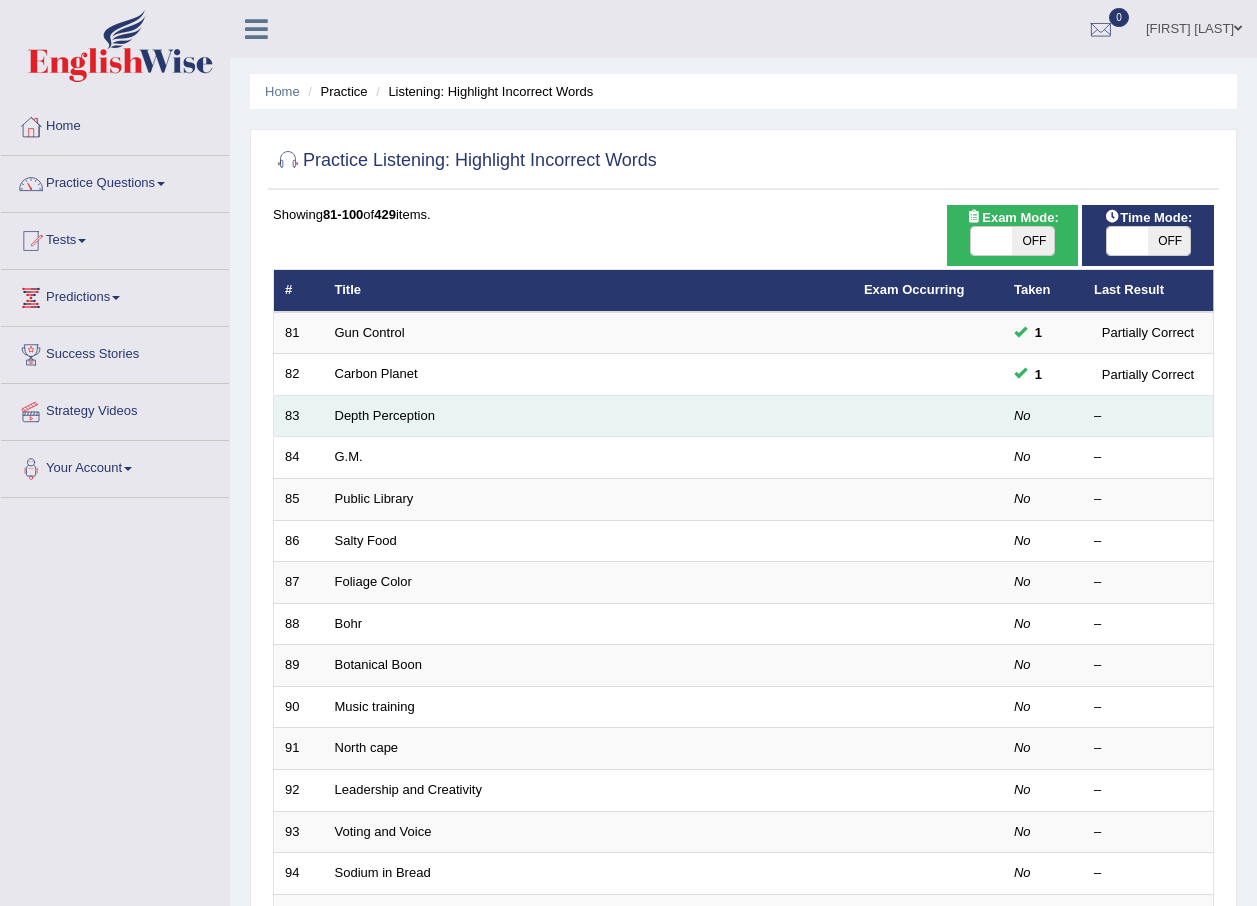 scroll, scrollTop: 0, scrollLeft: 0, axis: both 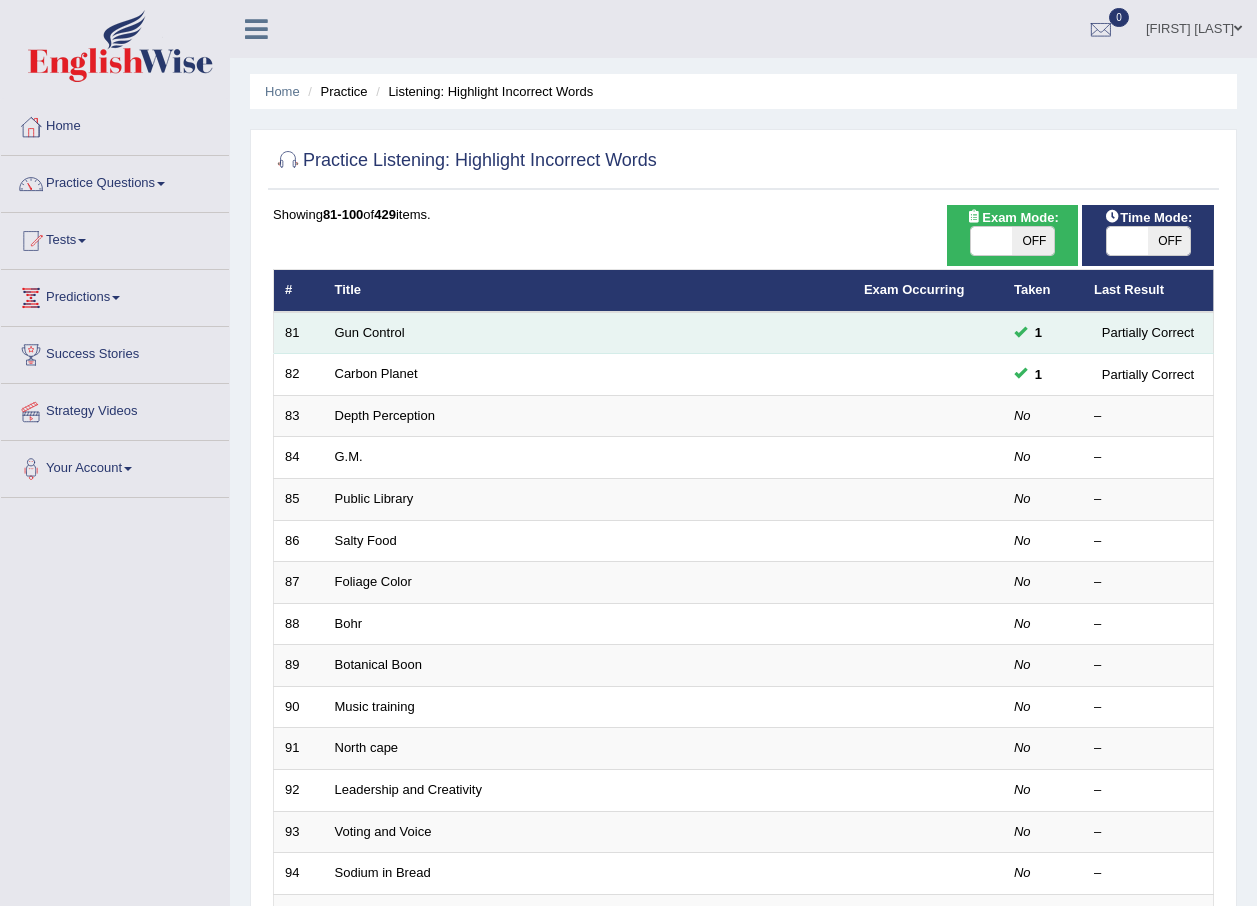 click on "Gun Control" at bounding box center (588, 333) 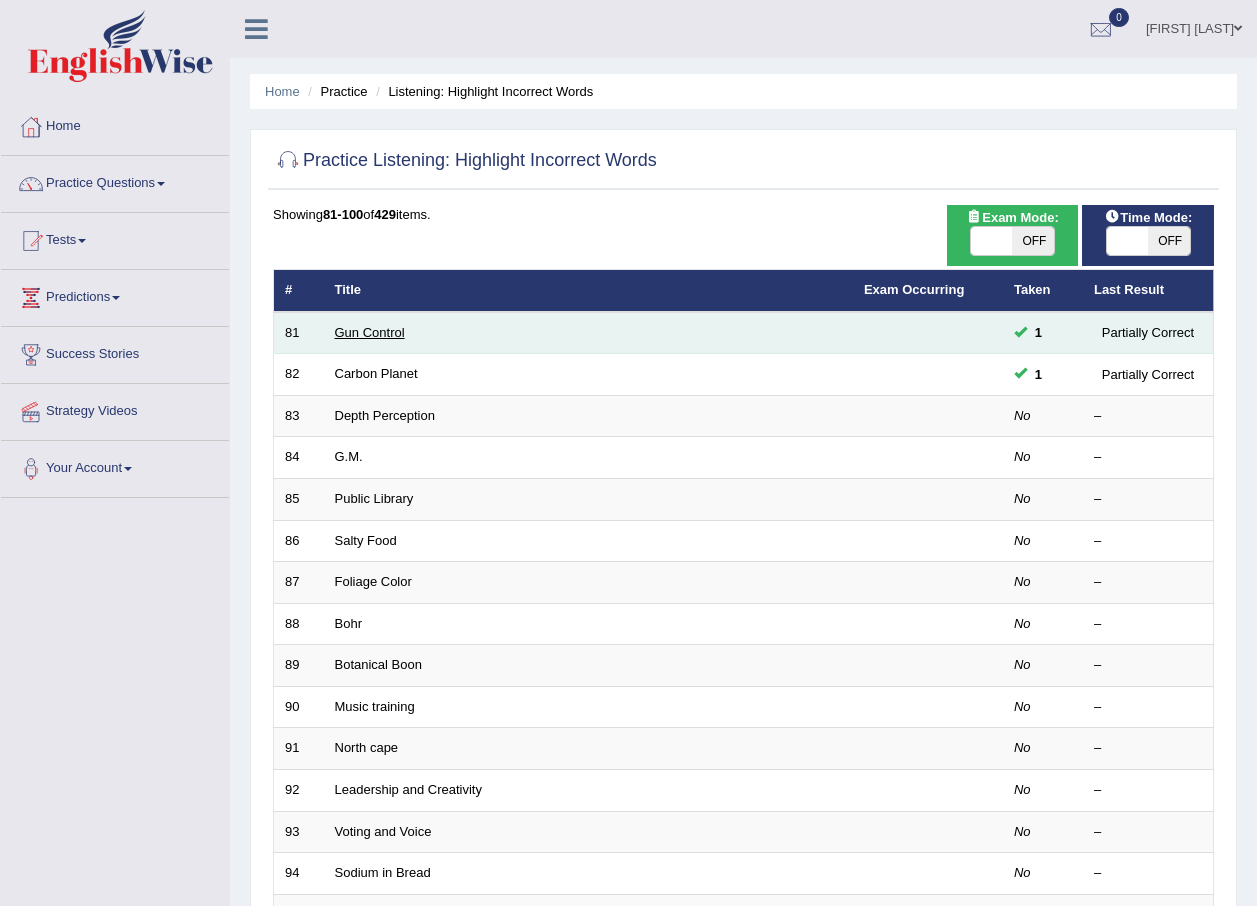 click on "Gun Control" at bounding box center (370, 332) 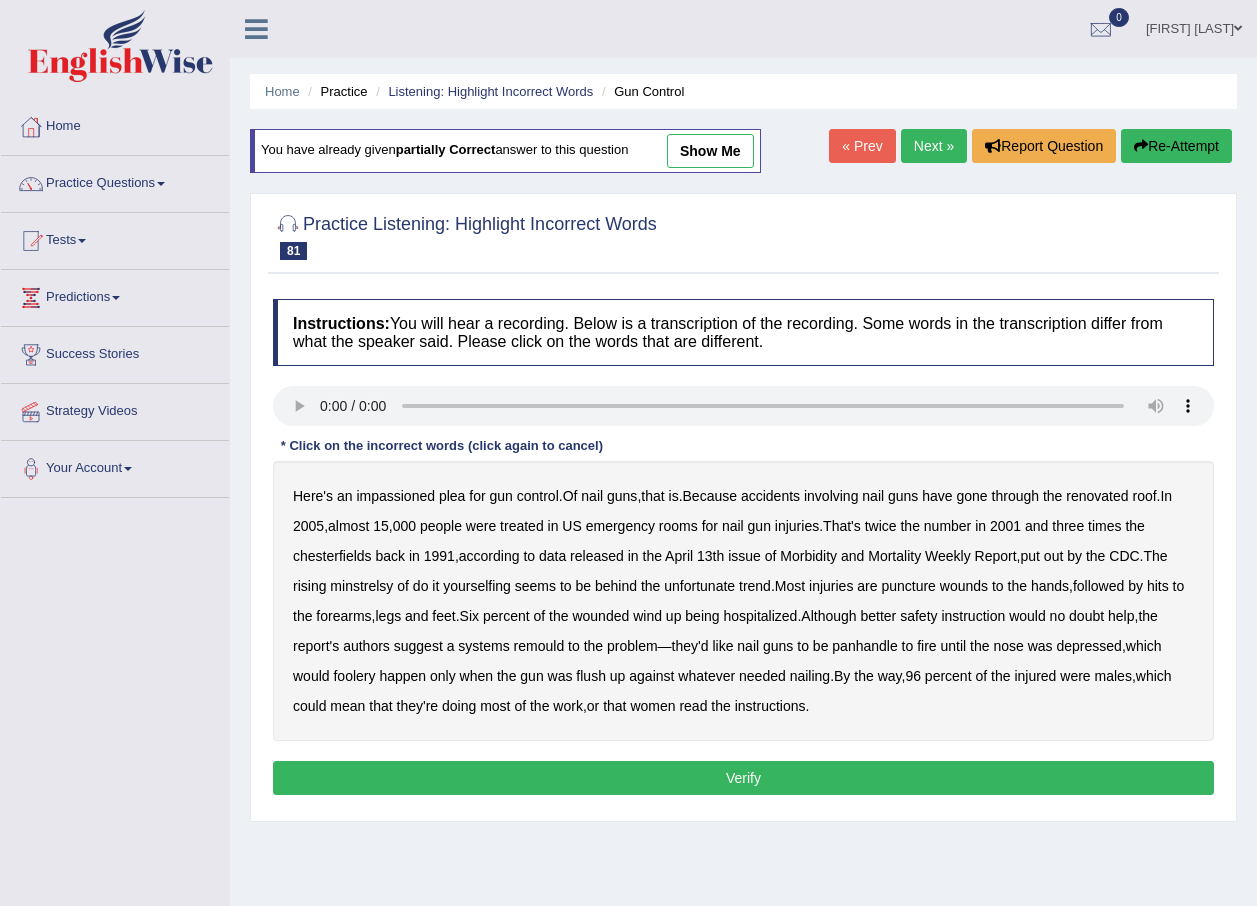 scroll, scrollTop: 0, scrollLeft: 0, axis: both 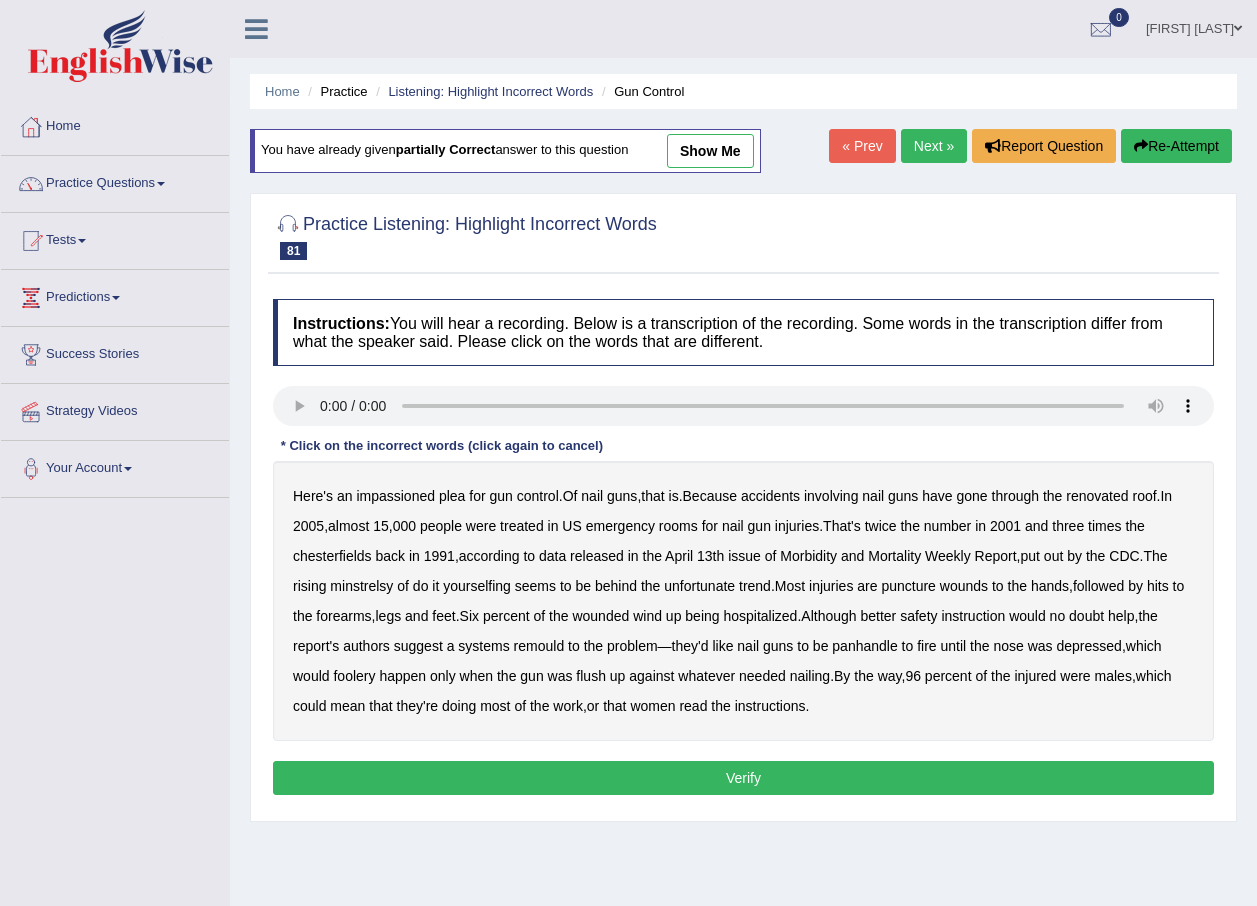 click on "chesterfields" at bounding box center (332, 556) 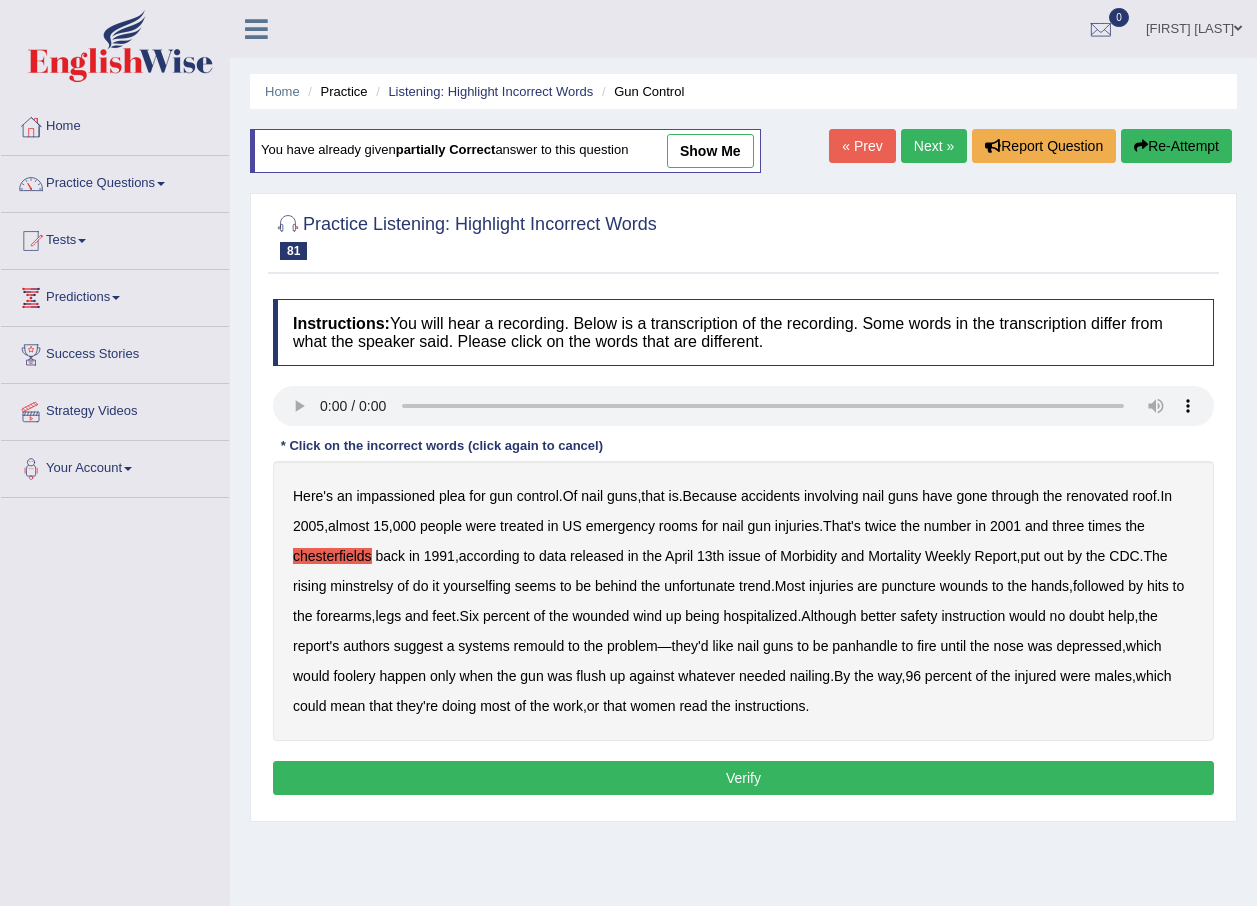 click on "minstrelsy" at bounding box center (361, 586) 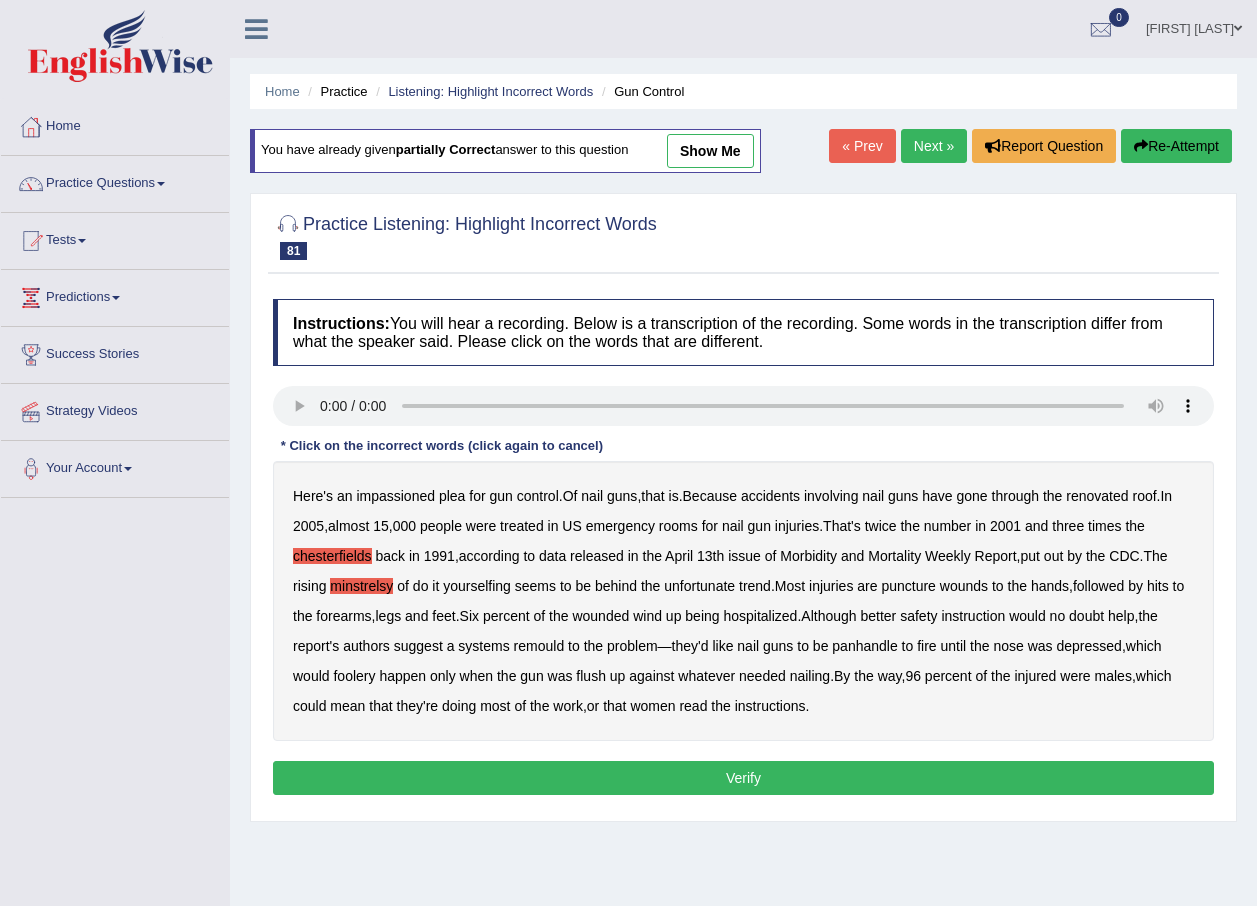 click on "wounded" at bounding box center (600, 616) 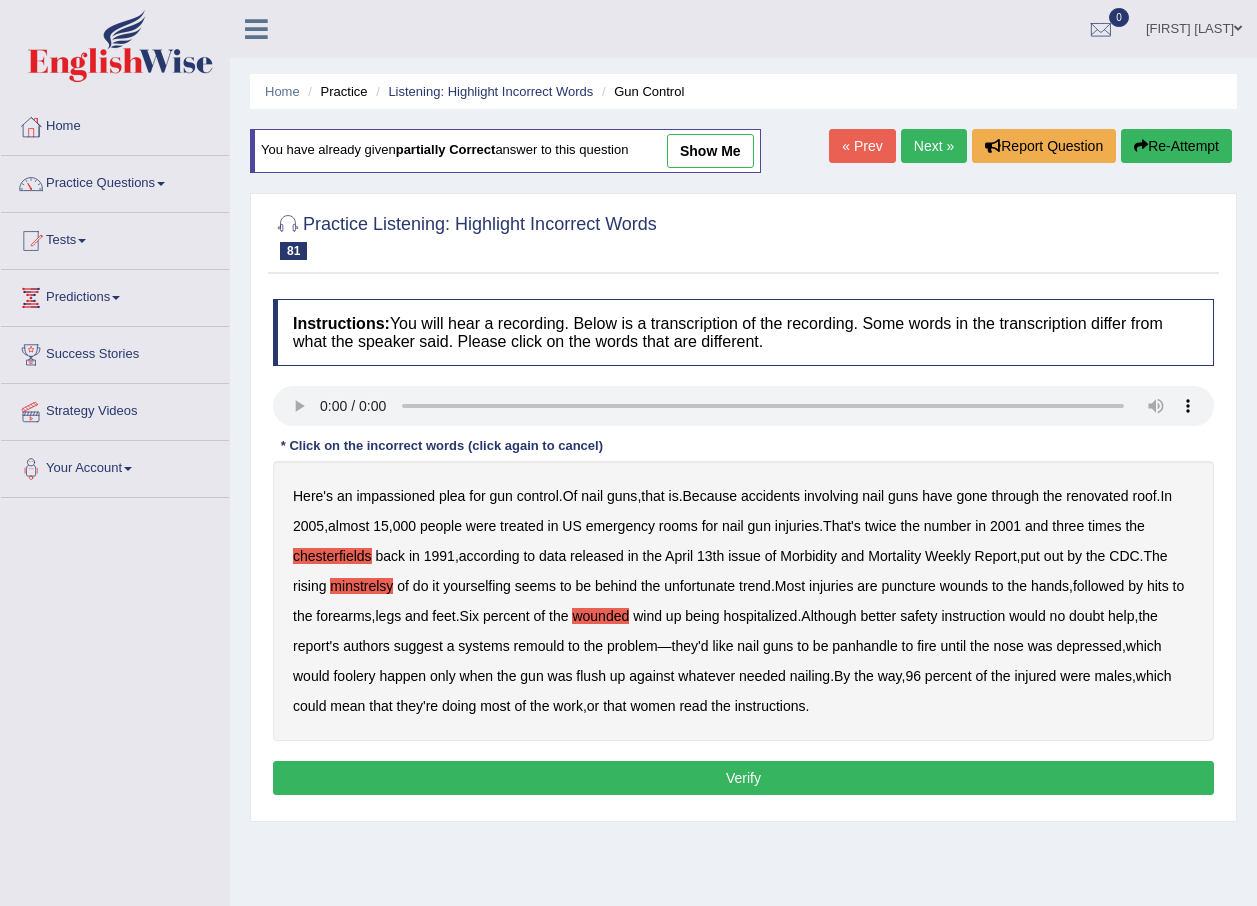click on "wounded" at bounding box center (600, 616) 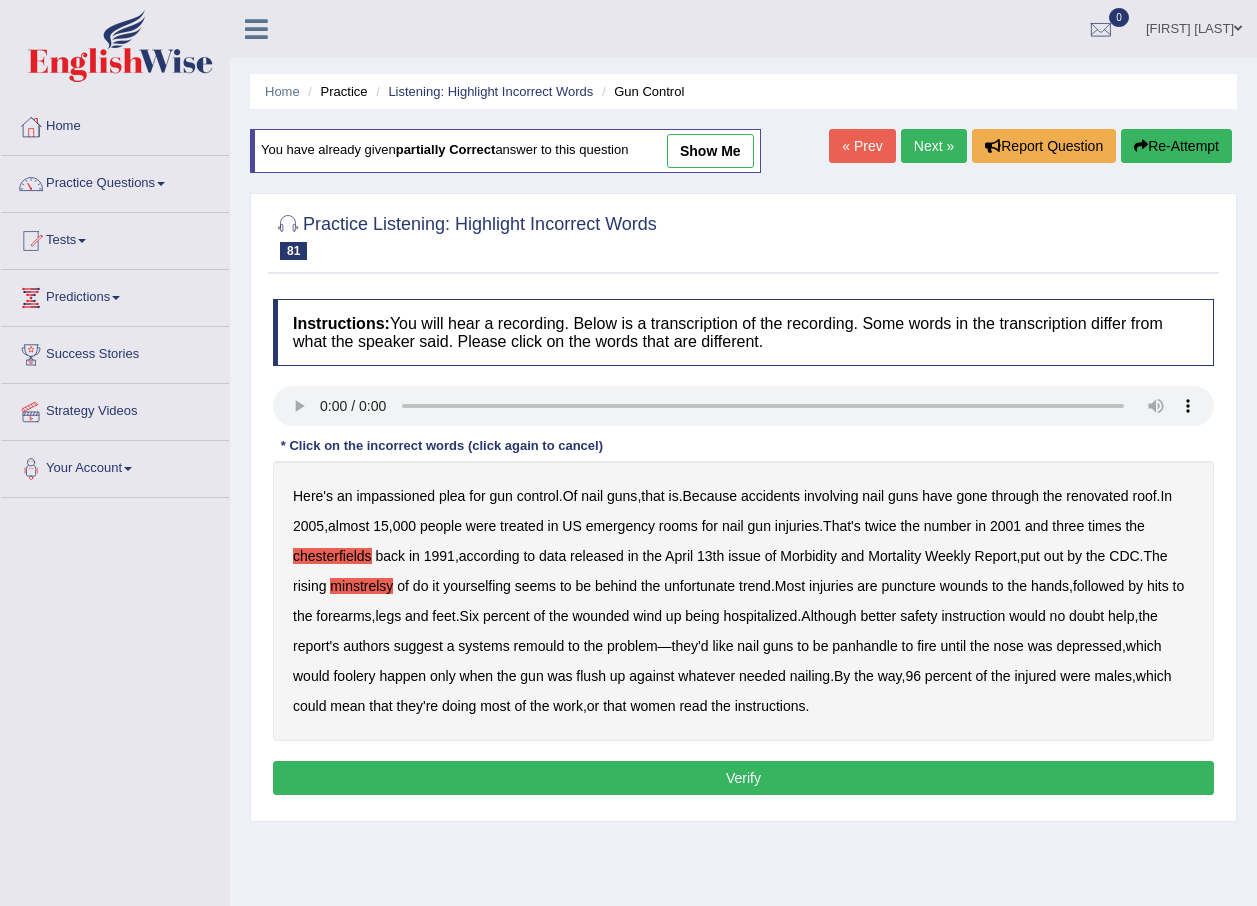 click on "Verify" at bounding box center (743, 778) 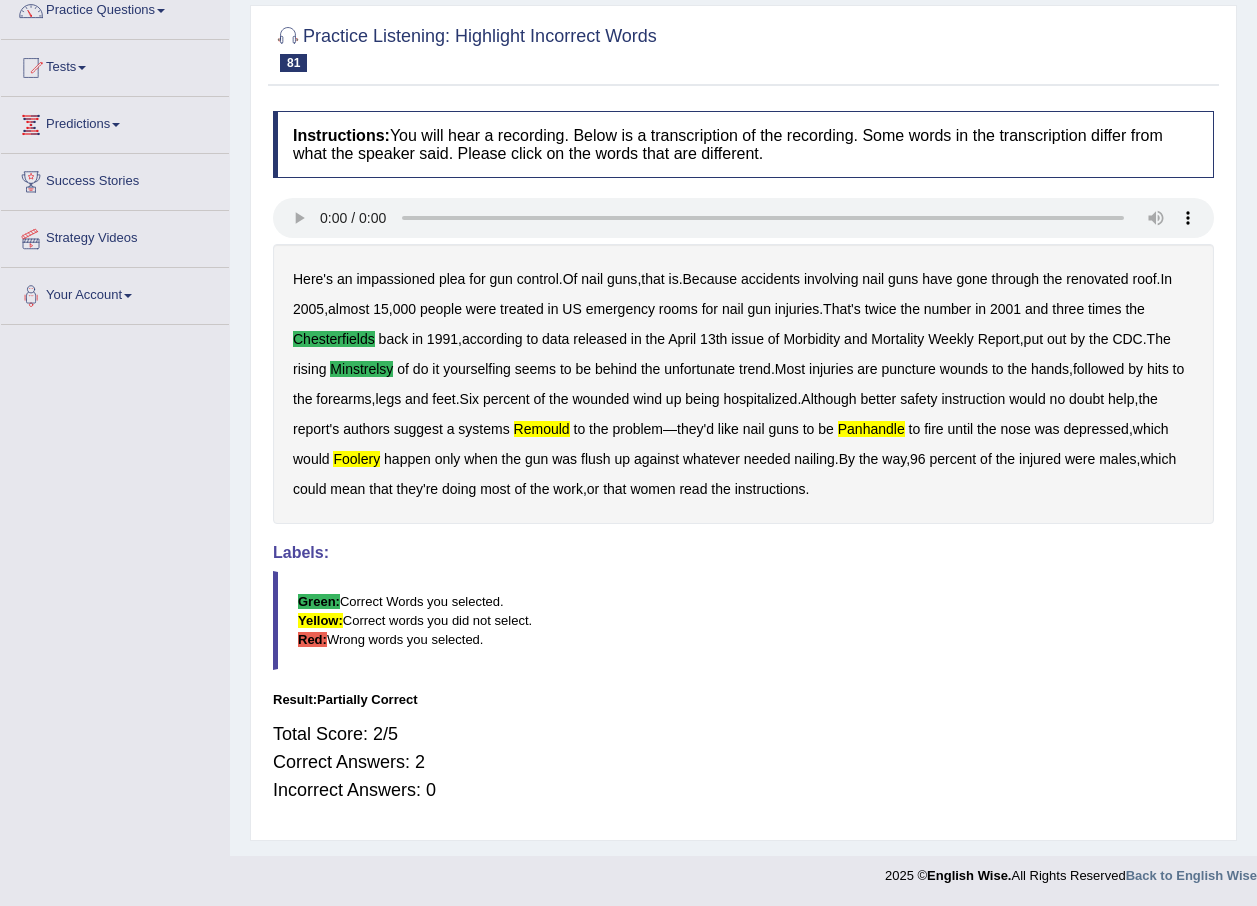 scroll, scrollTop: 0, scrollLeft: 0, axis: both 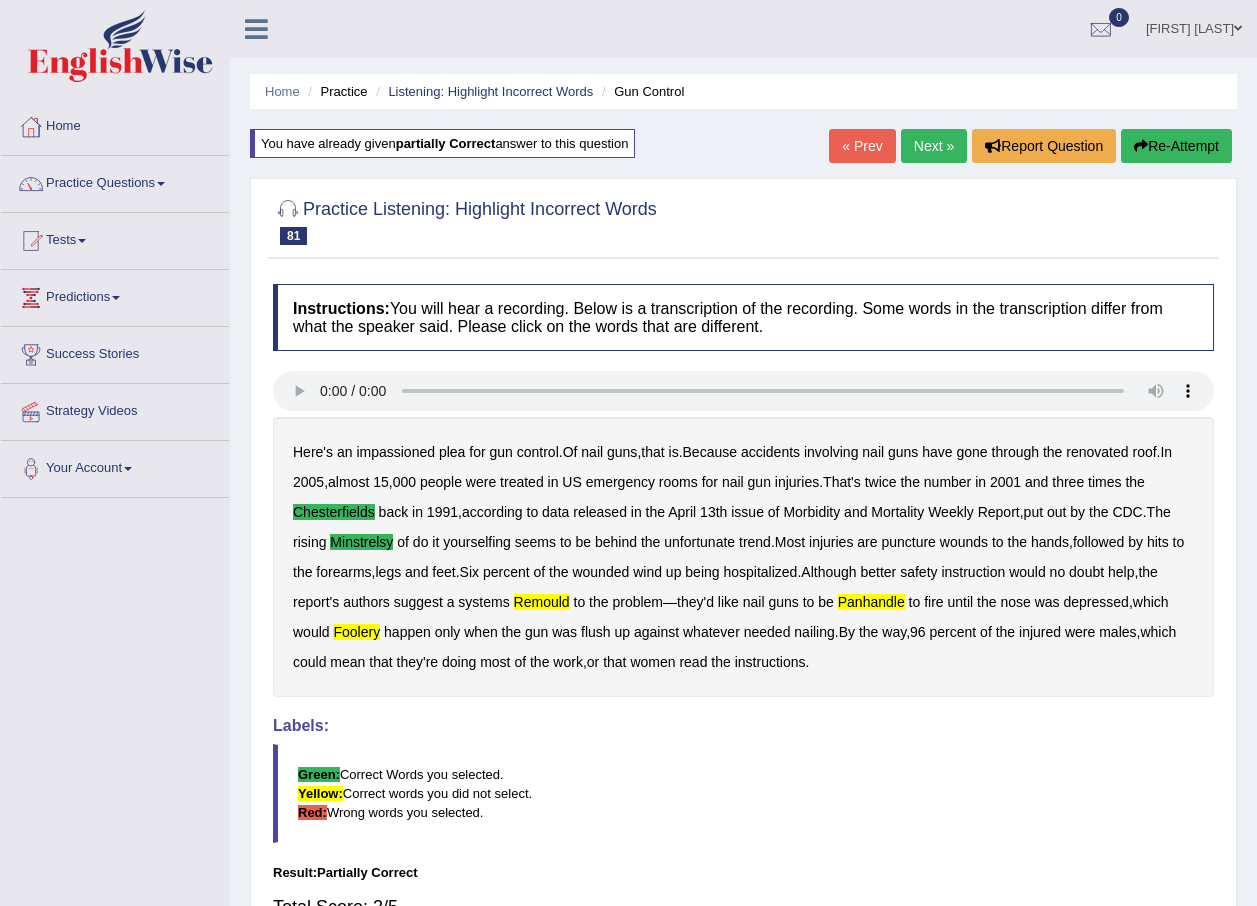 click on "Next »" at bounding box center [934, 146] 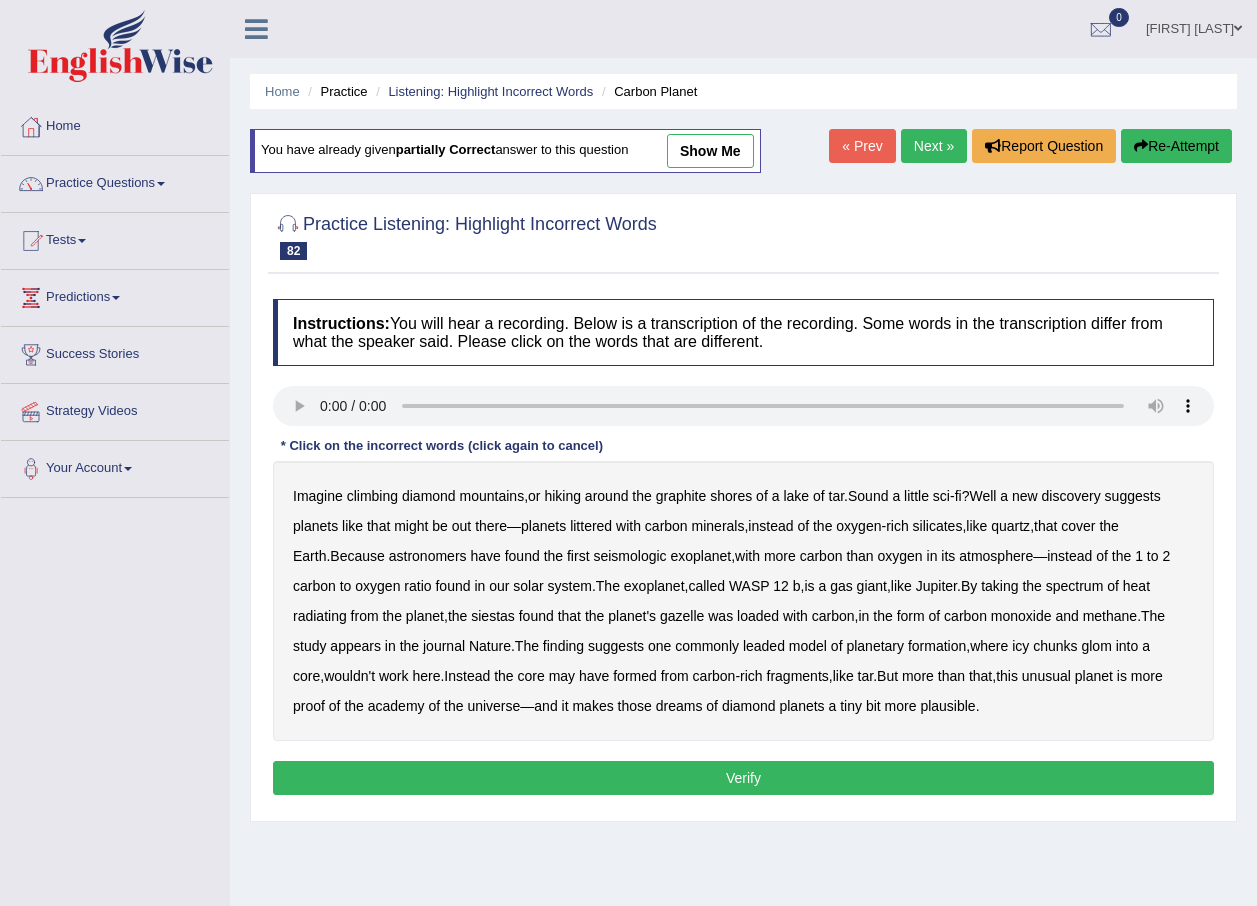 scroll, scrollTop: 0, scrollLeft: 0, axis: both 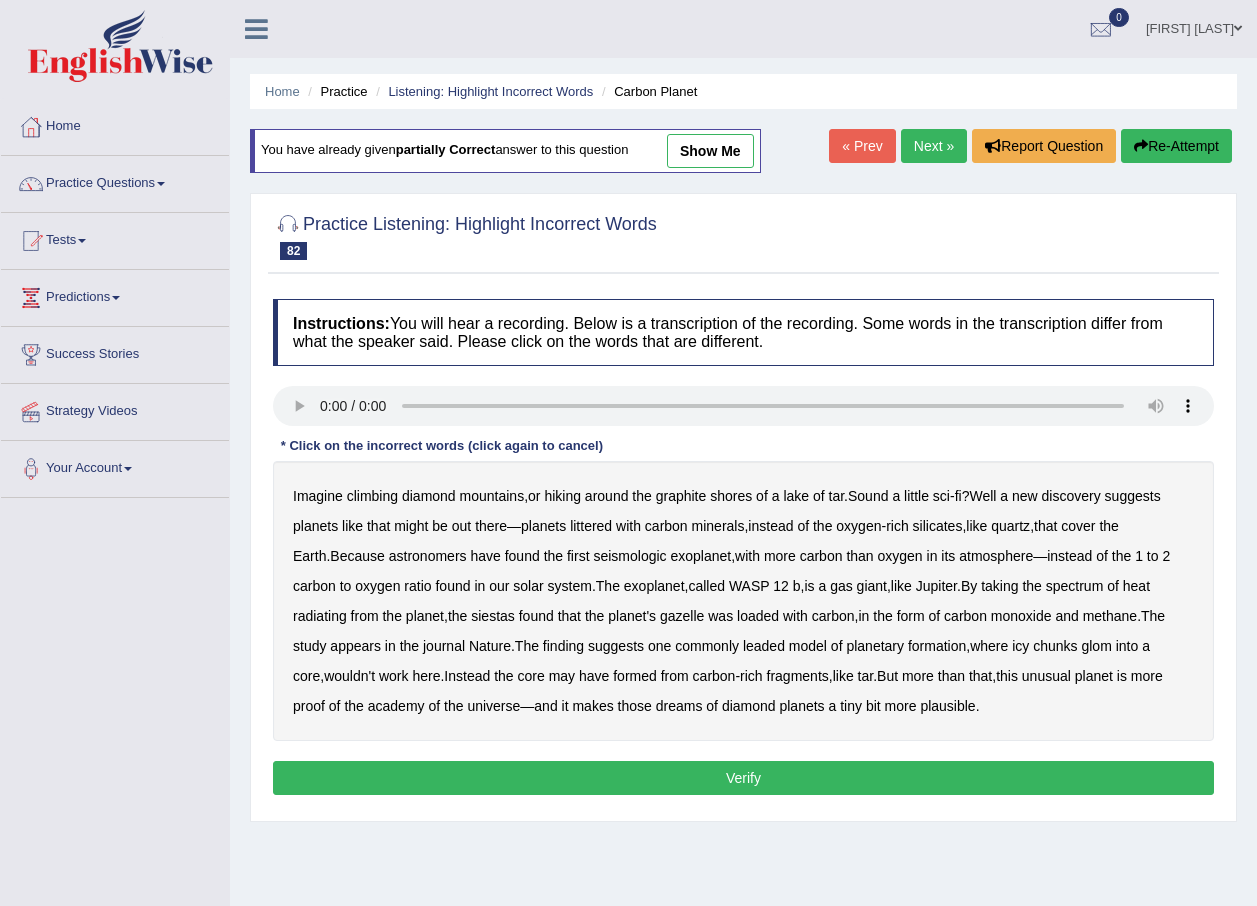 click on "seismologic" at bounding box center (629, 556) 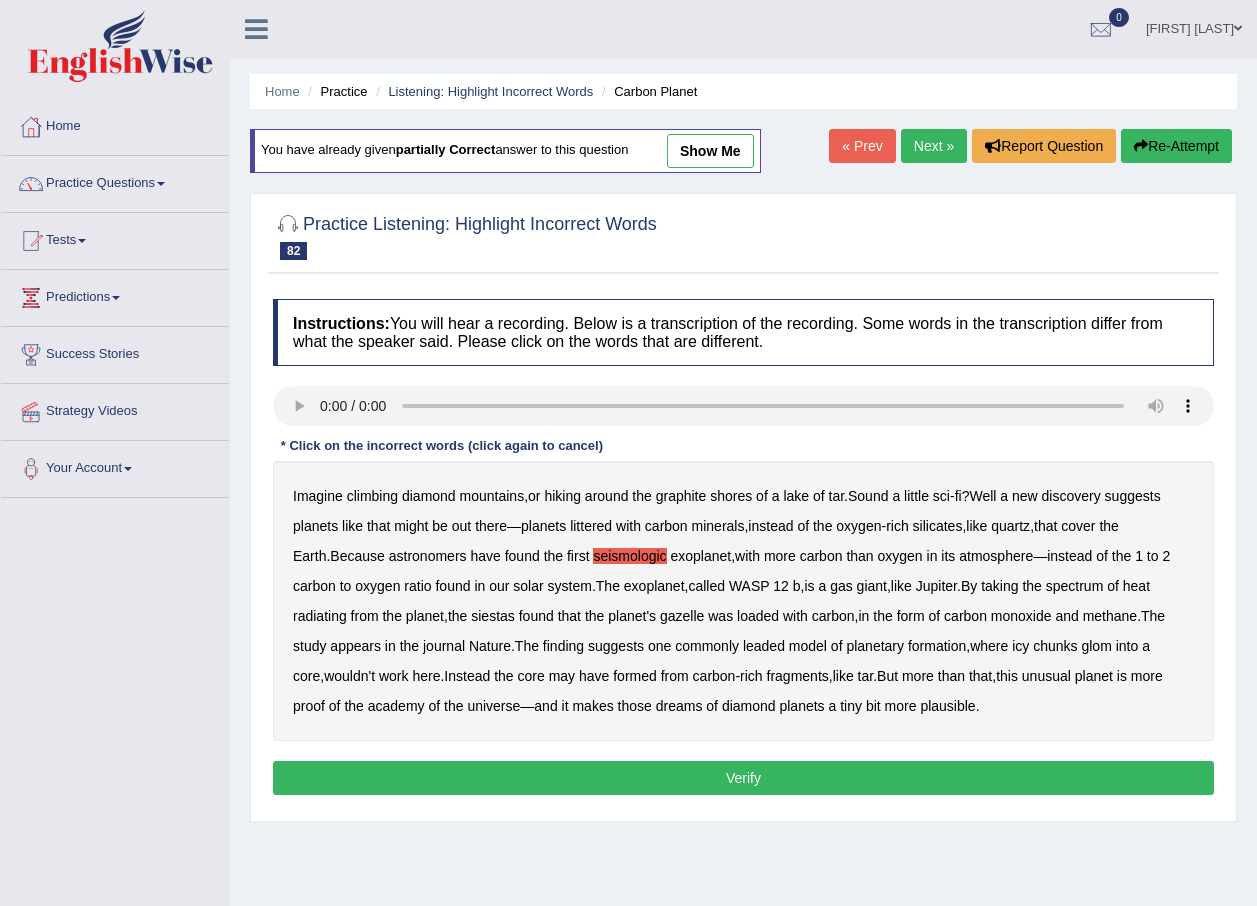 click on "radiating" at bounding box center [320, 616] 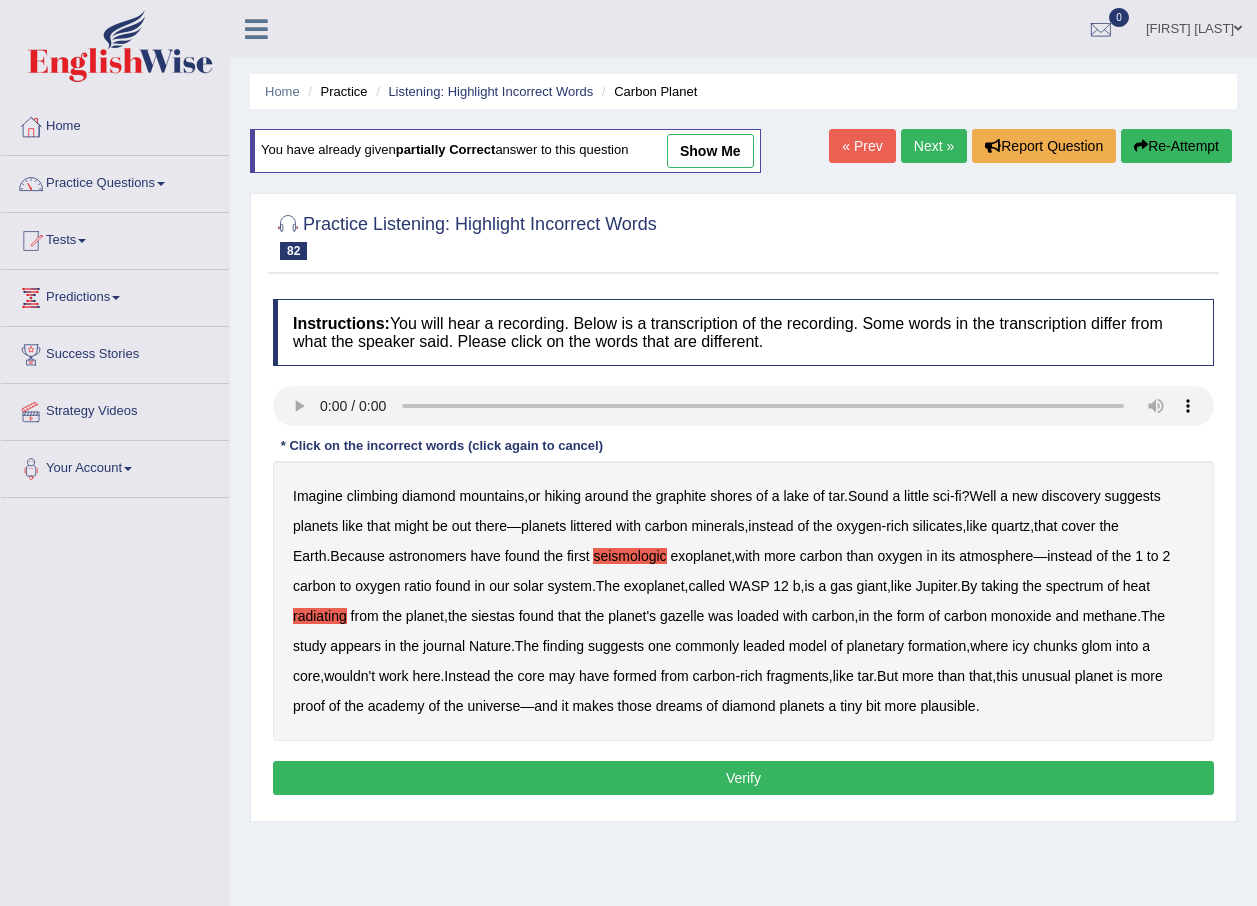 click on "Verify" at bounding box center (743, 778) 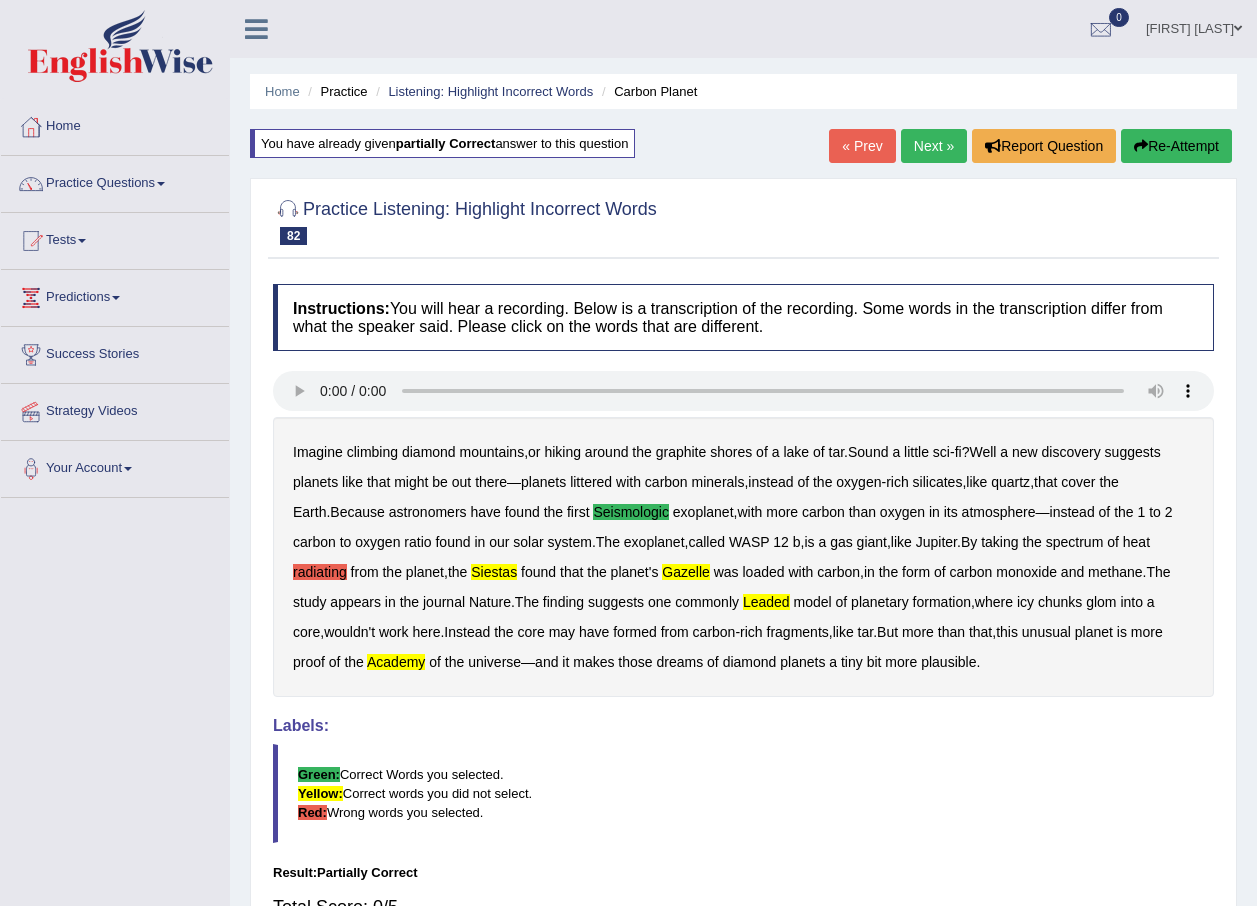 click at bounding box center [1141, 146] 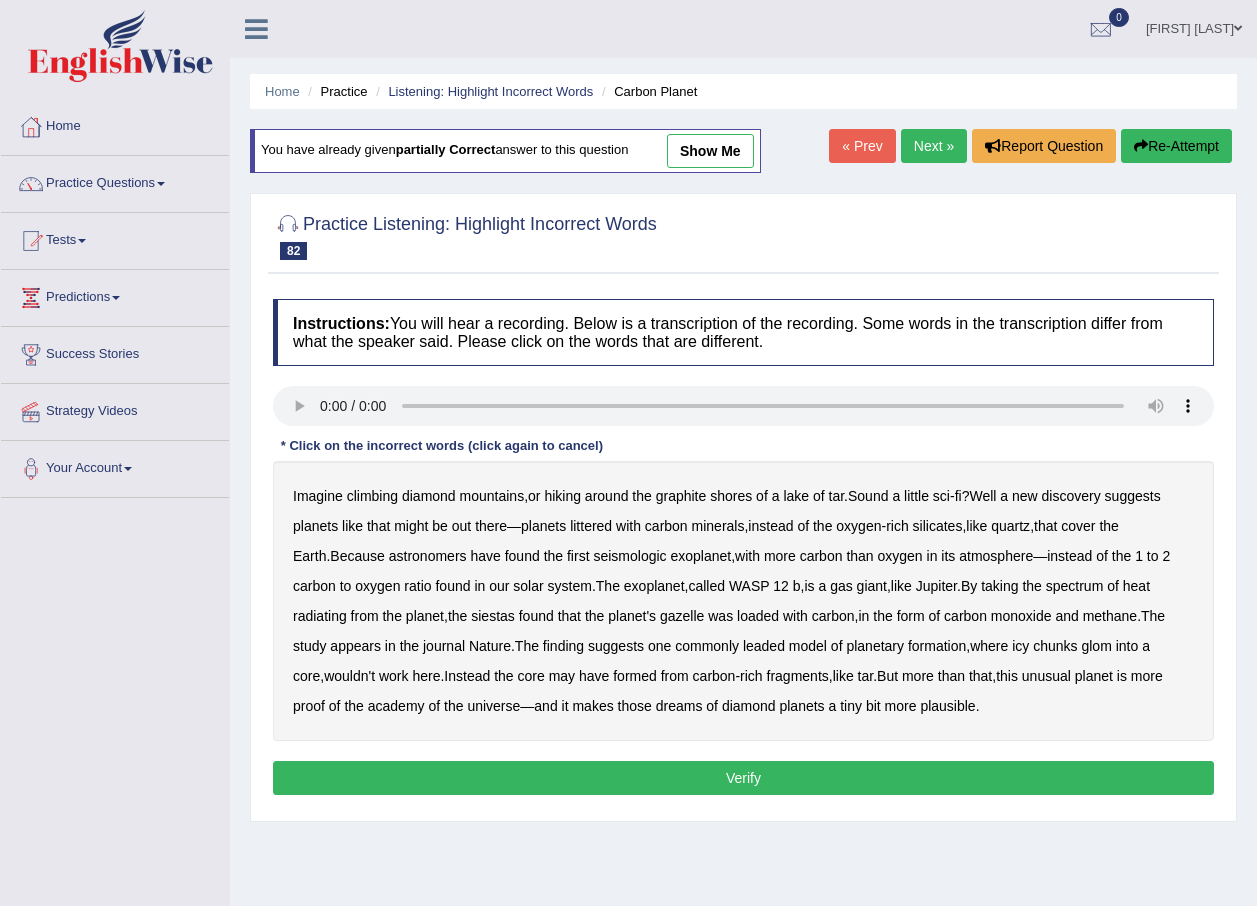 scroll, scrollTop: 0, scrollLeft: 0, axis: both 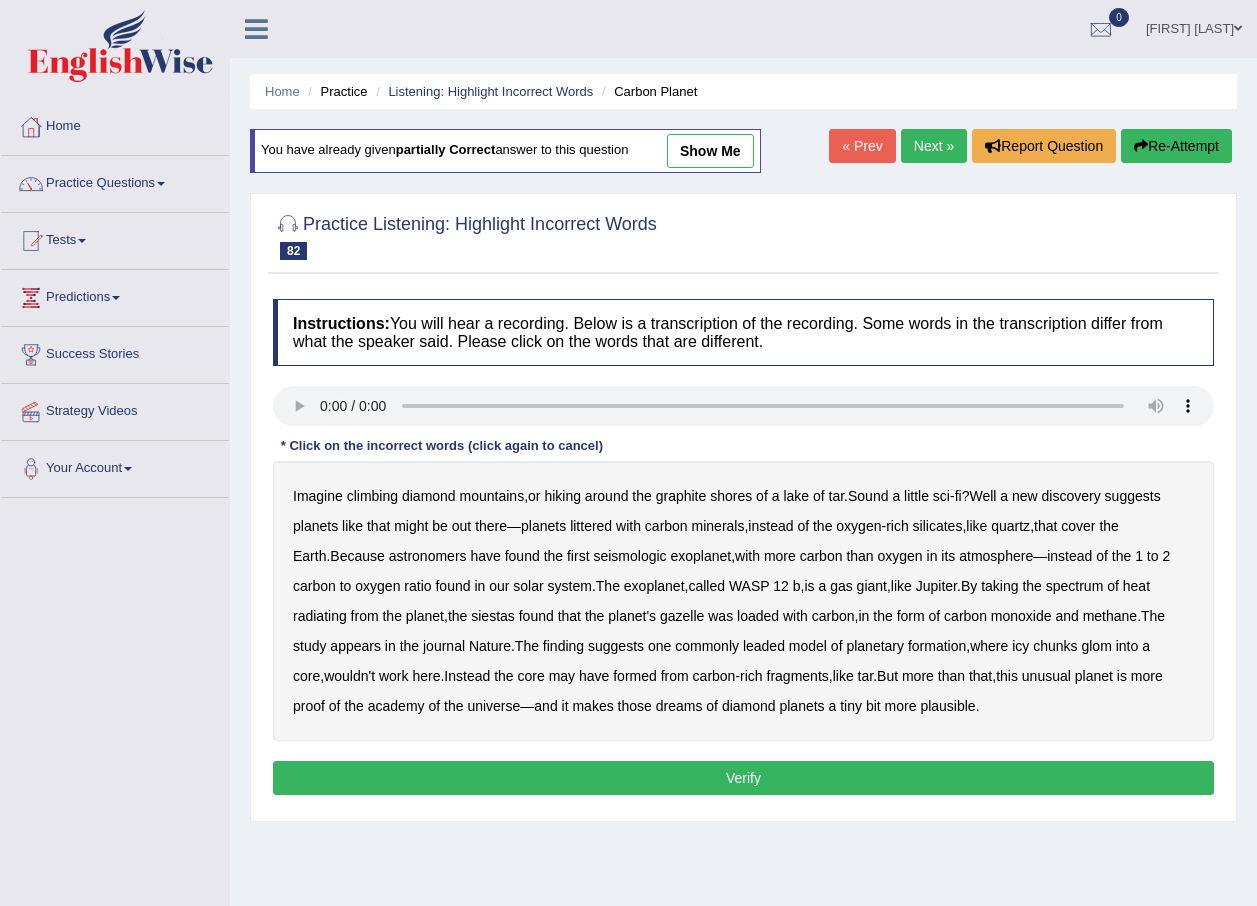 click on "seismologic" at bounding box center (629, 556) 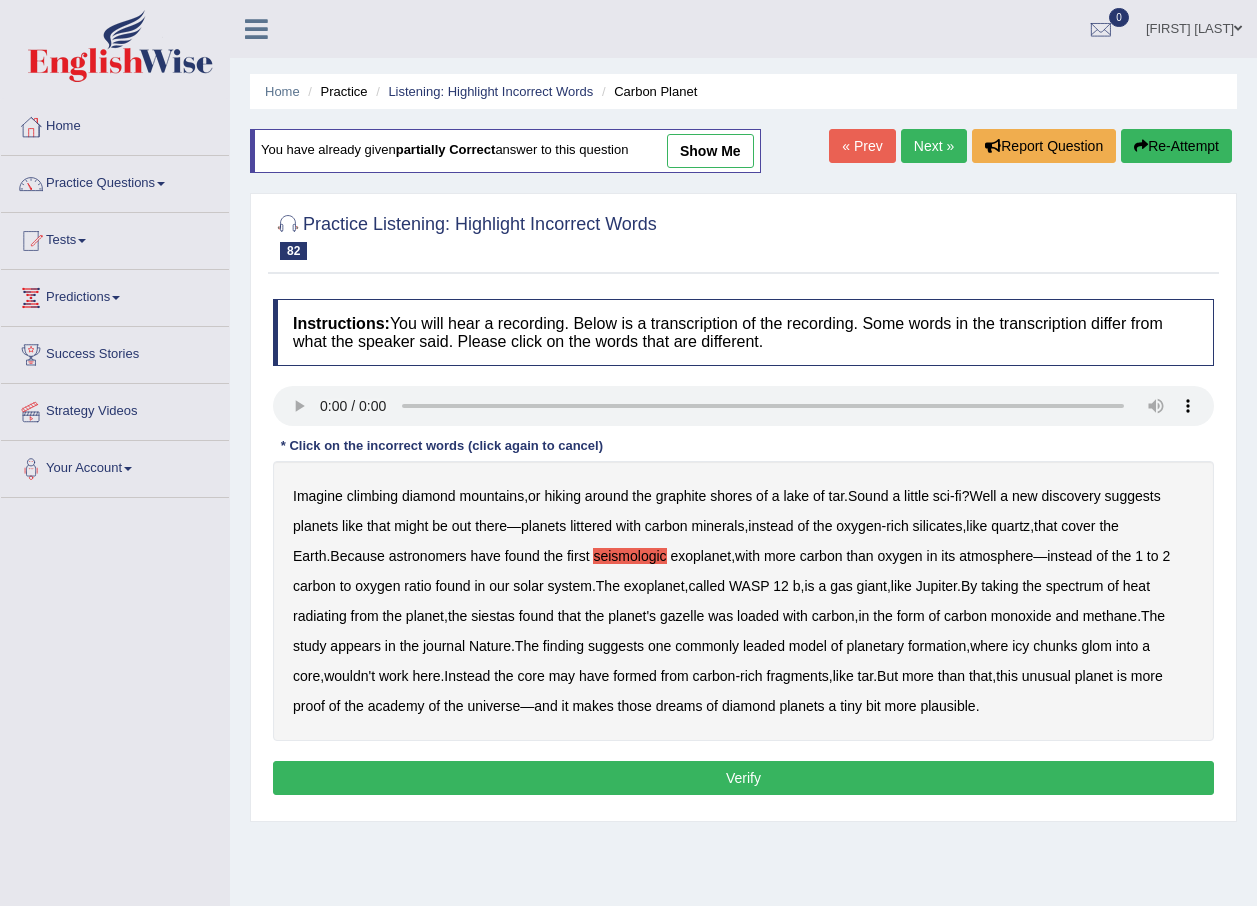 click on "siestas" at bounding box center (493, 616) 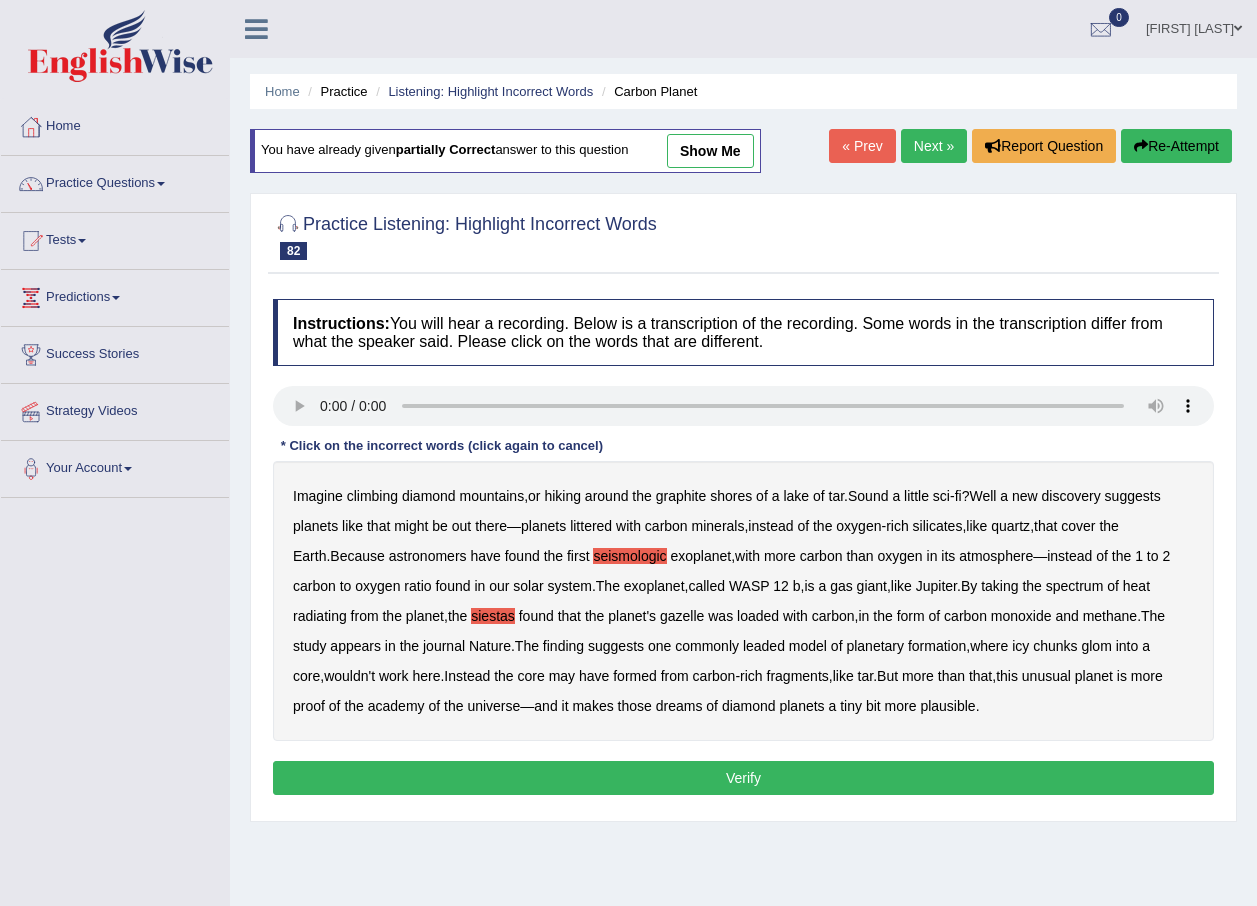 click on "chunks" at bounding box center [1055, 646] 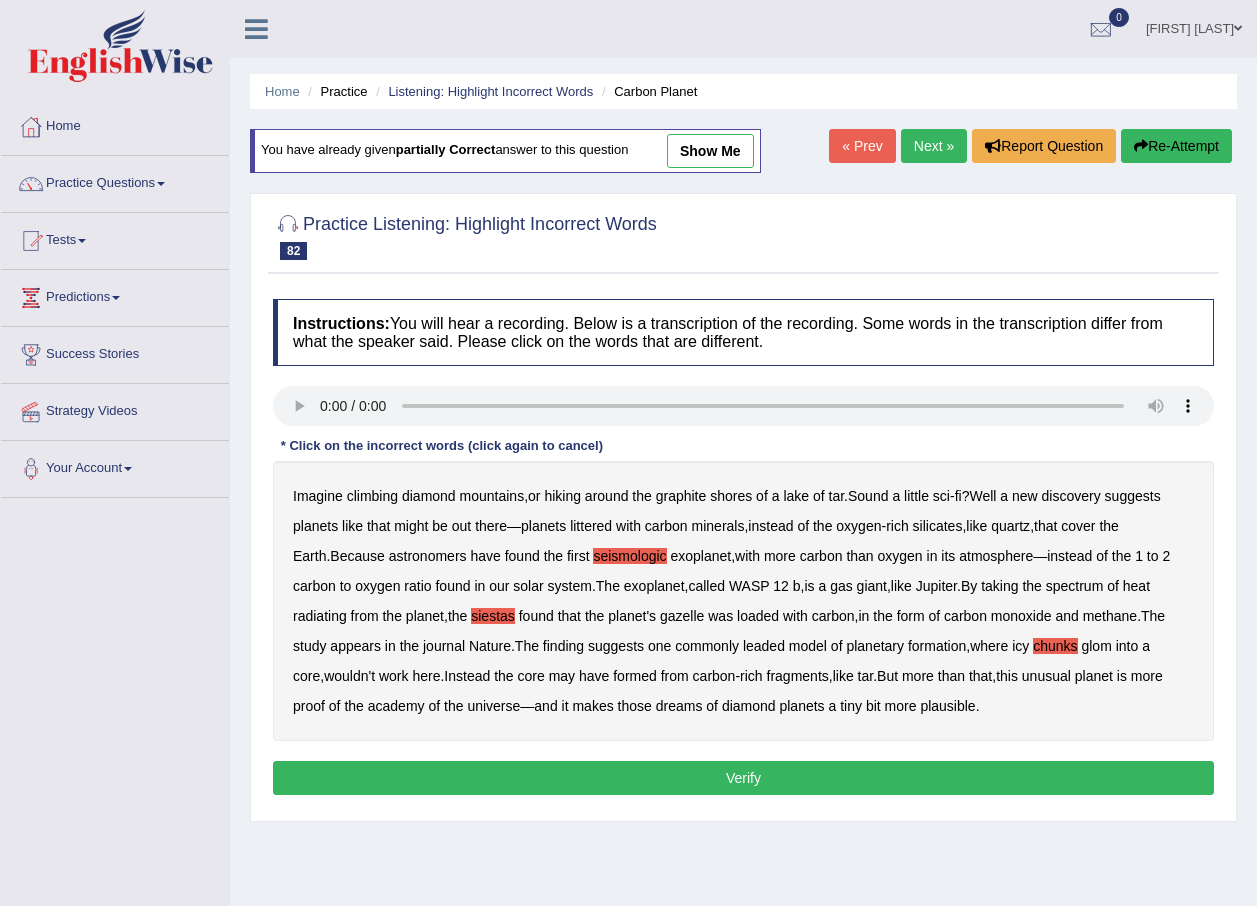 click on "chunks" at bounding box center (1055, 646) 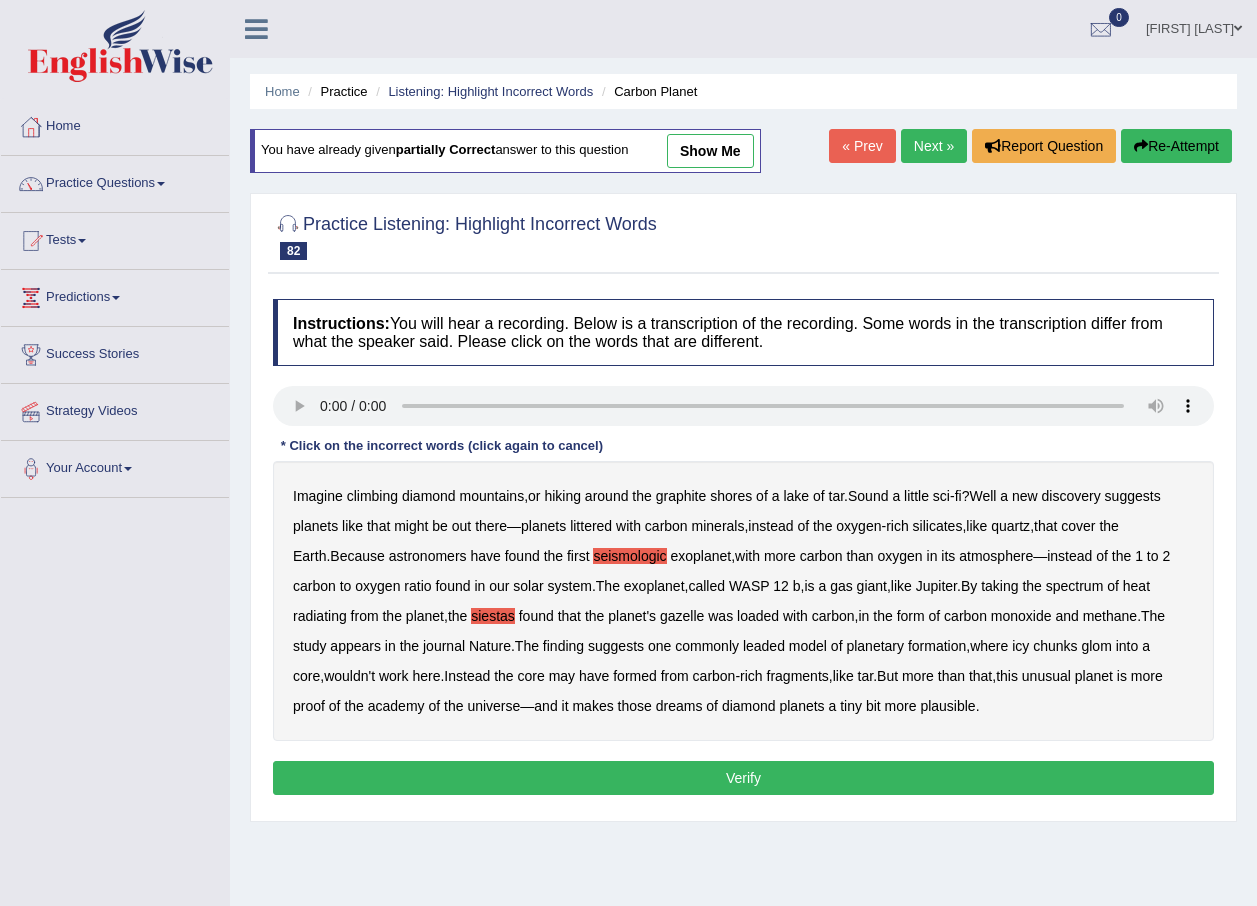 click on "unusual" at bounding box center [1046, 676] 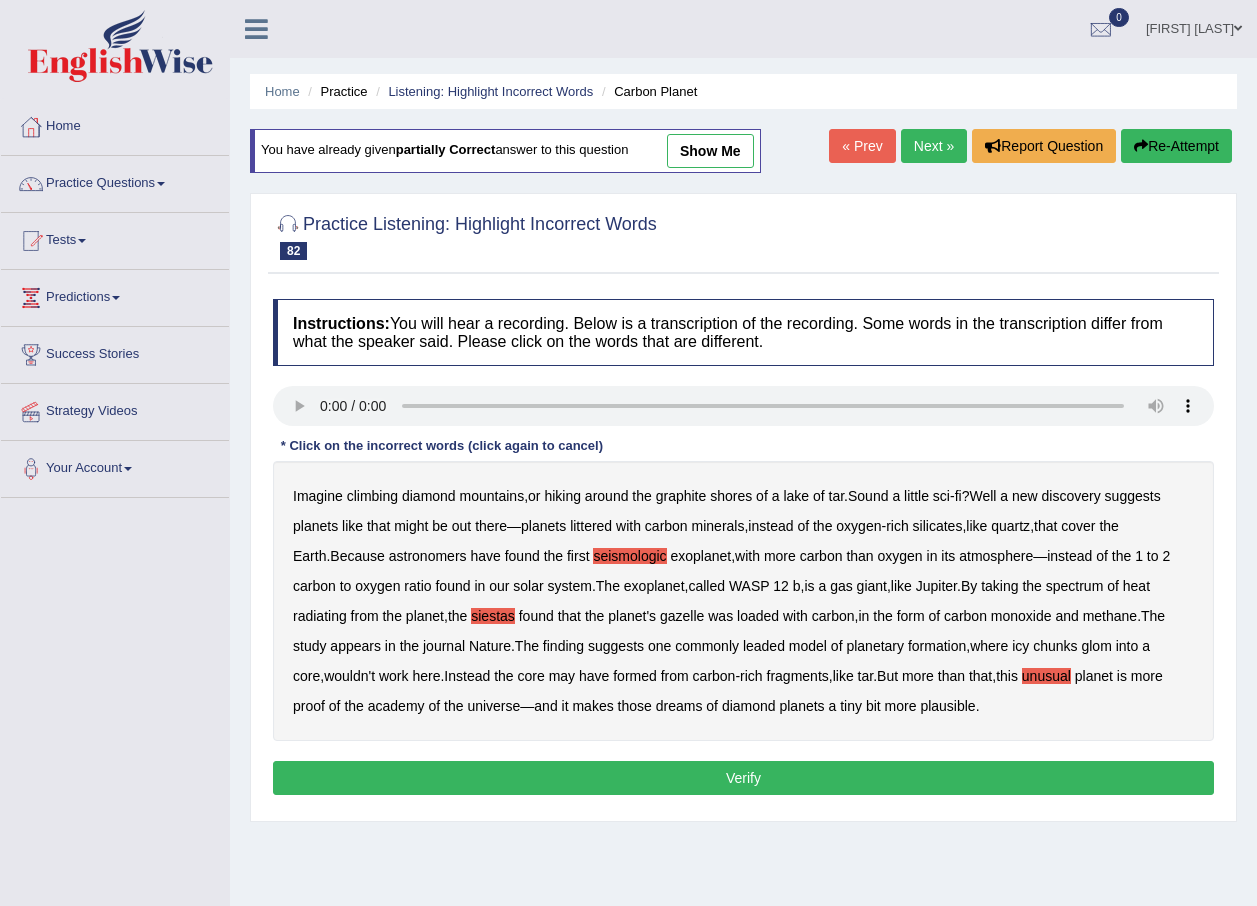 click on "unusual" at bounding box center [1046, 676] 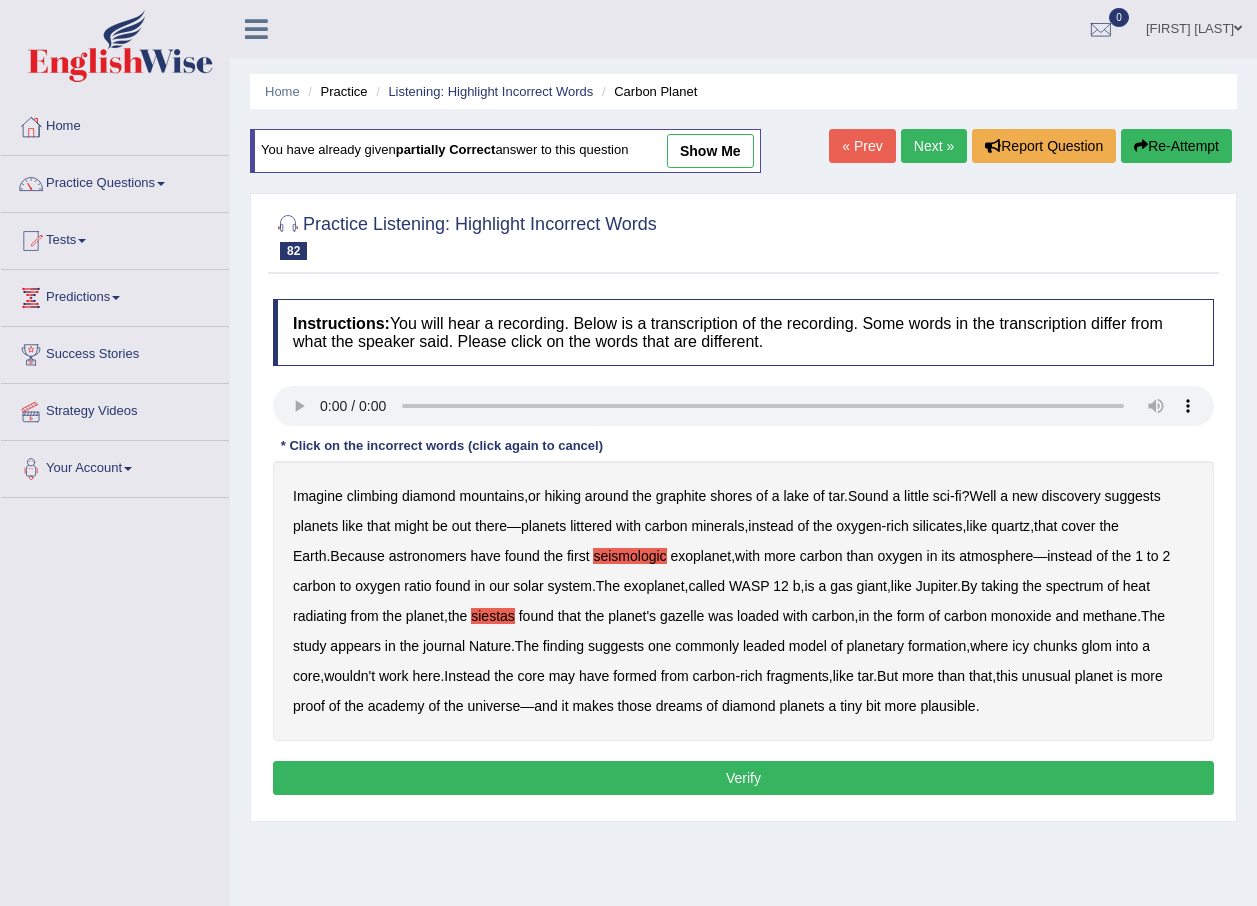 click on "academy" at bounding box center (396, 706) 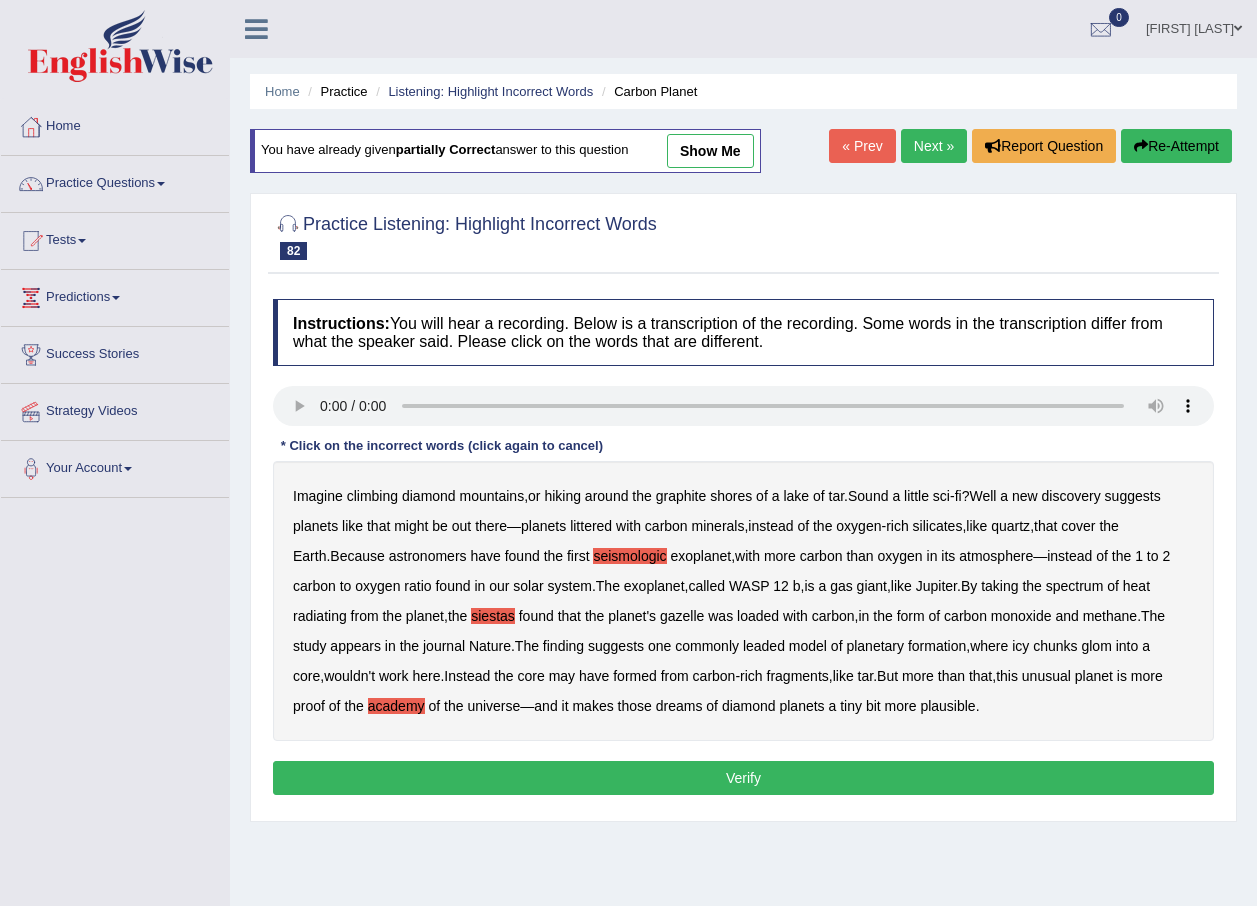 click on "Verify" at bounding box center [743, 778] 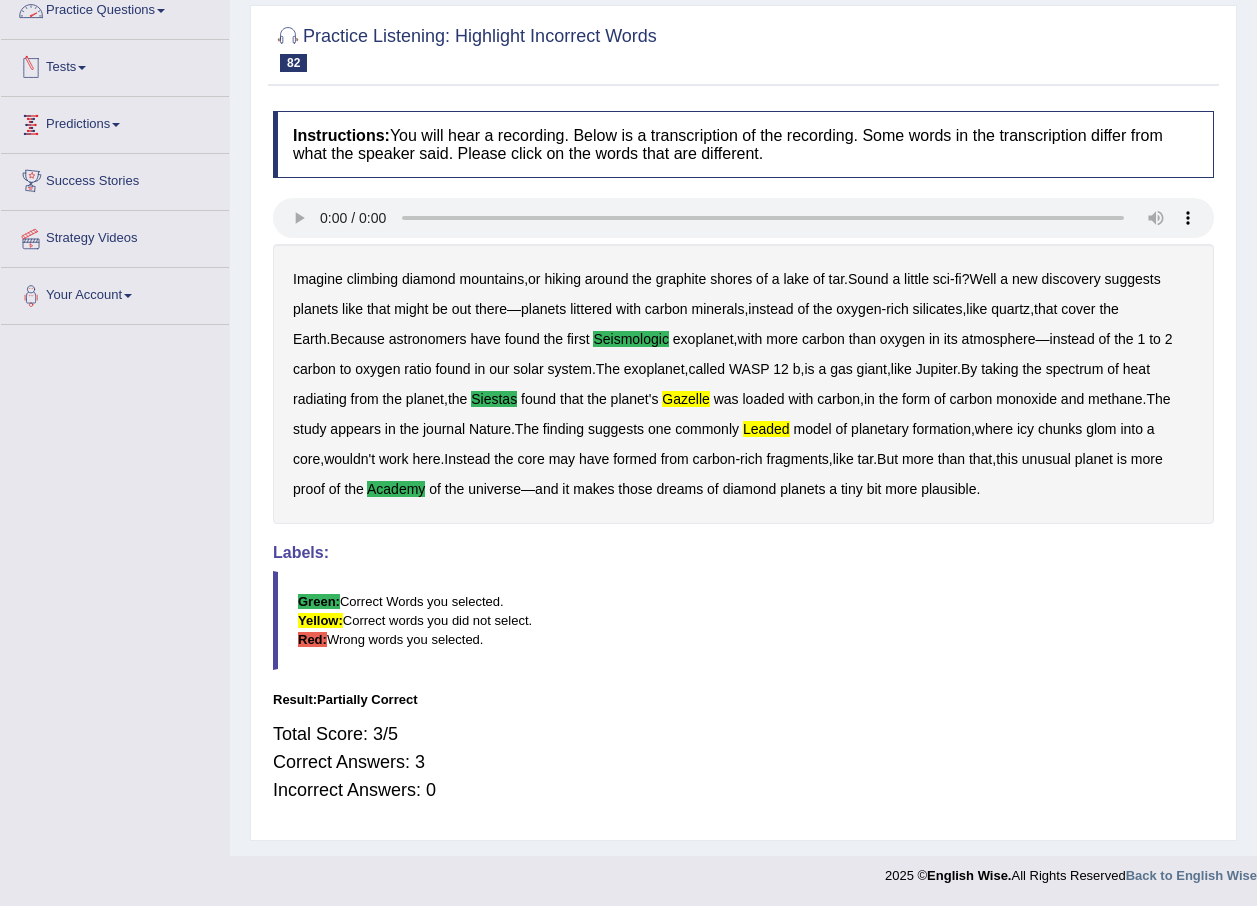 scroll, scrollTop: 0, scrollLeft: 0, axis: both 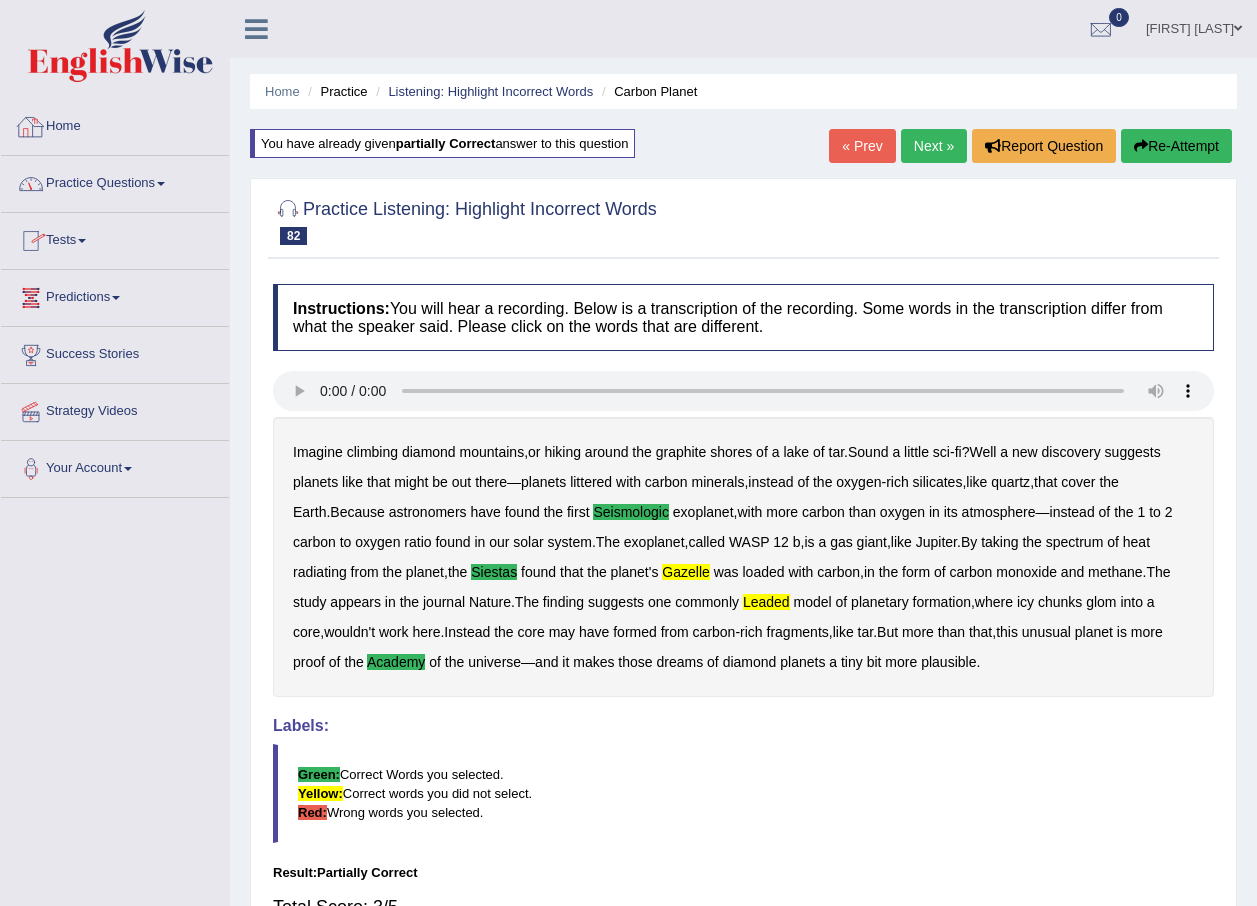 click on "Practice Questions" at bounding box center (115, 181) 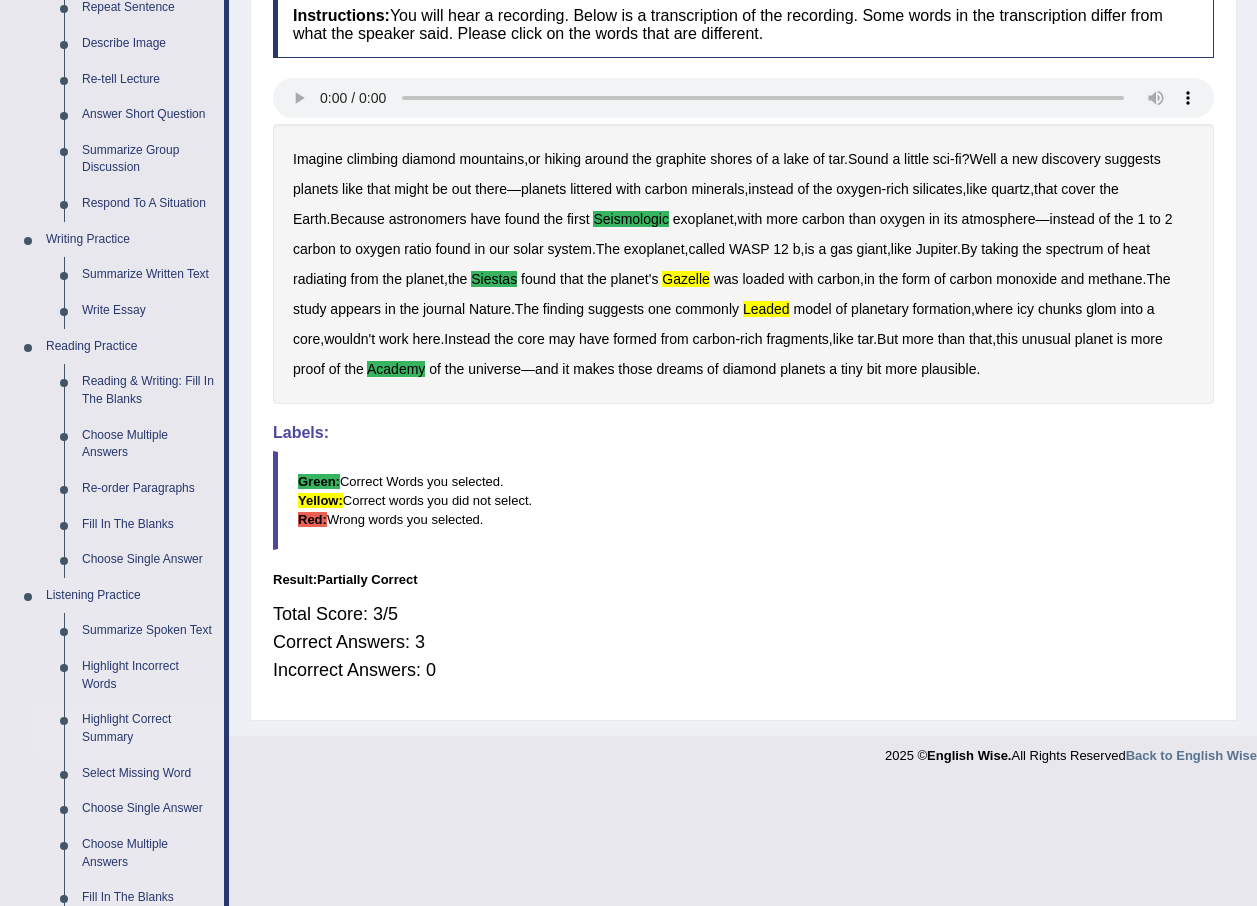 scroll, scrollTop: 0, scrollLeft: 0, axis: both 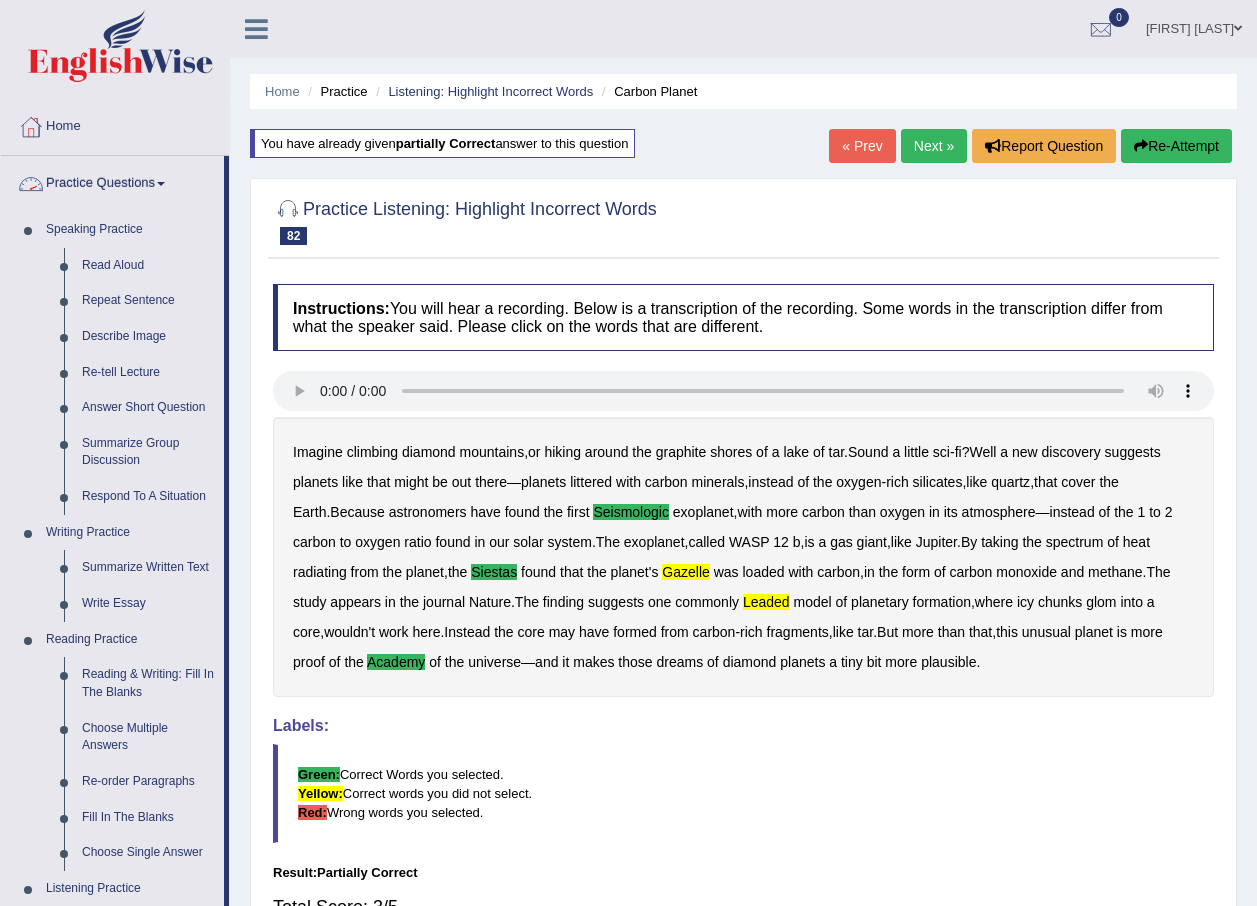 click on "Practice Questions" at bounding box center (112, 181) 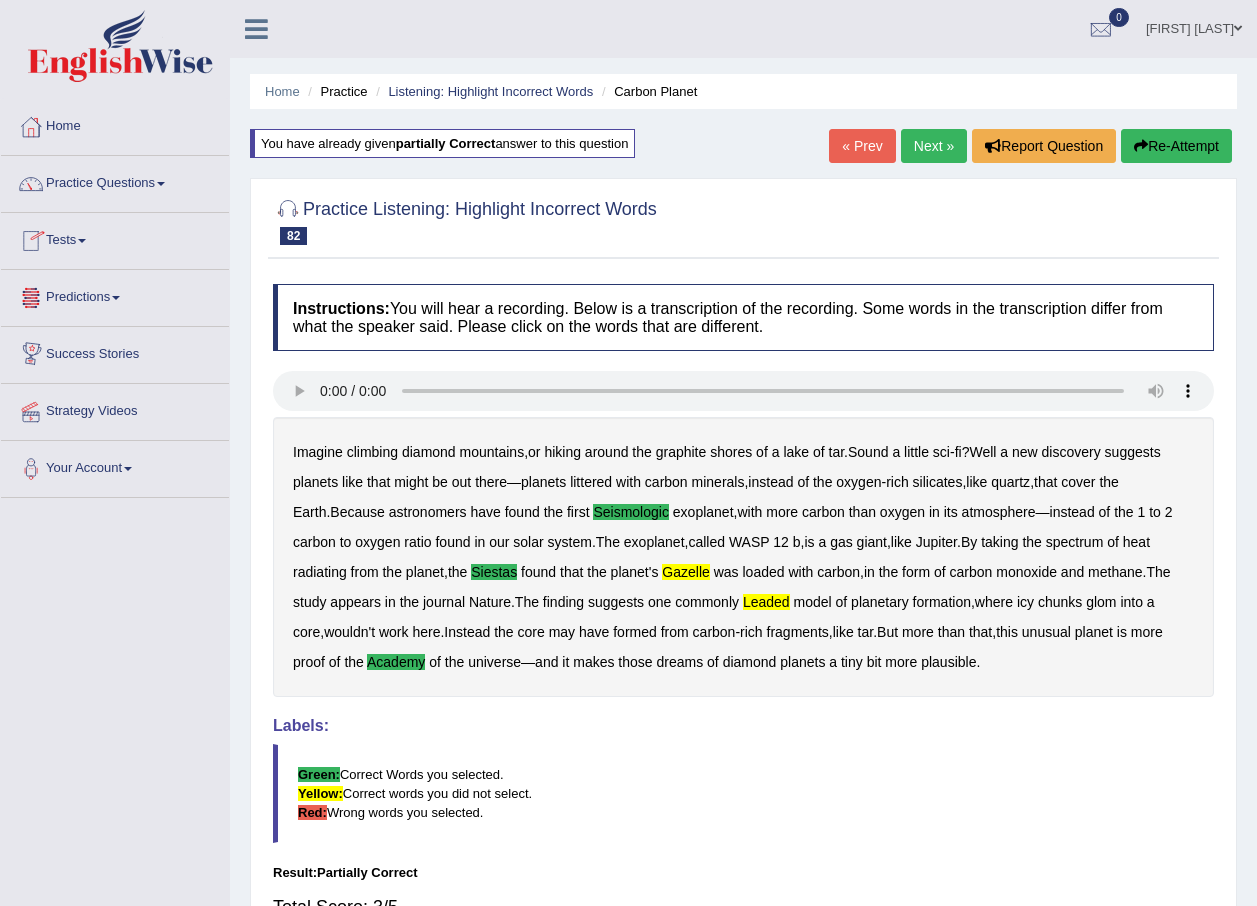 click on "Practice Questions" at bounding box center [115, 181] 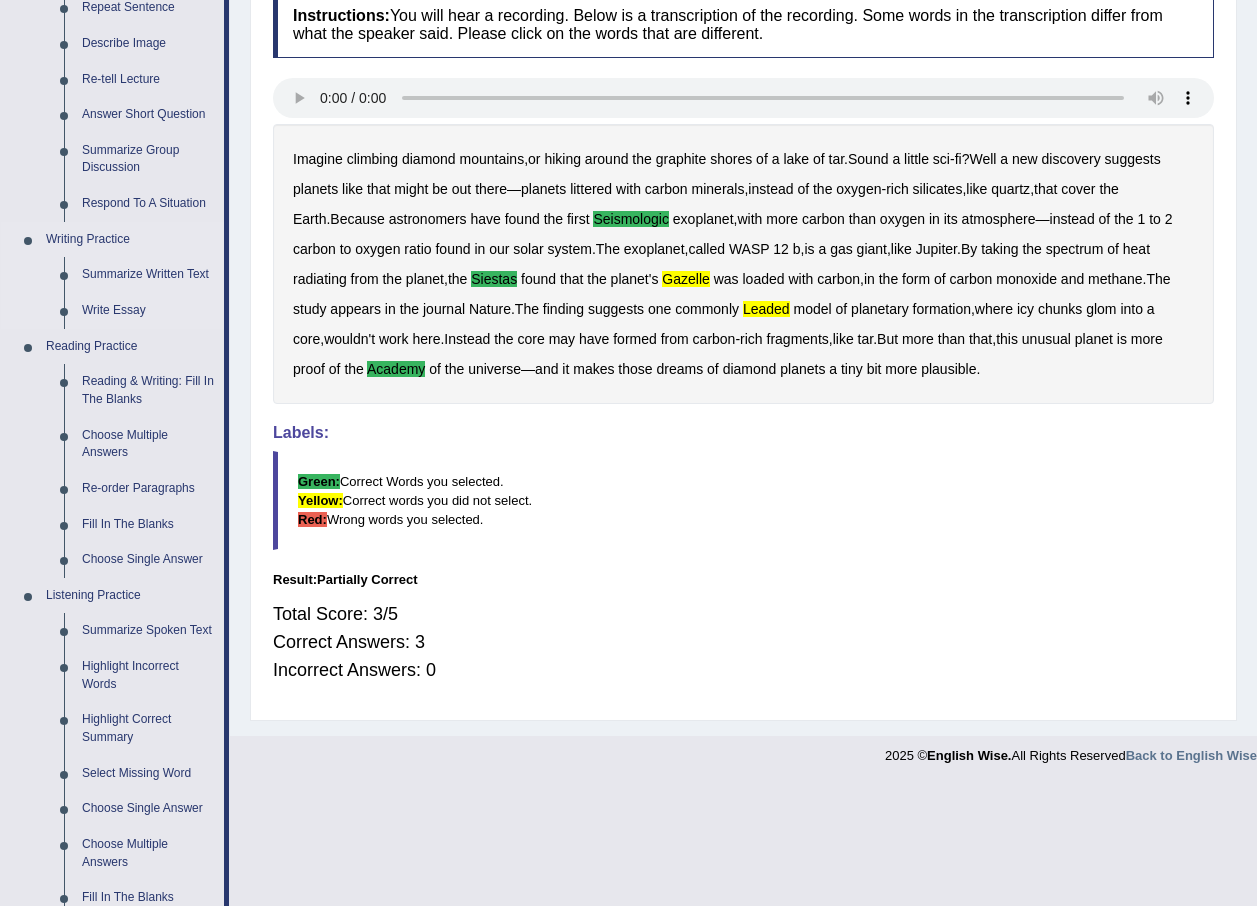 scroll, scrollTop: 100, scrollLeft: 0, axis: vertical 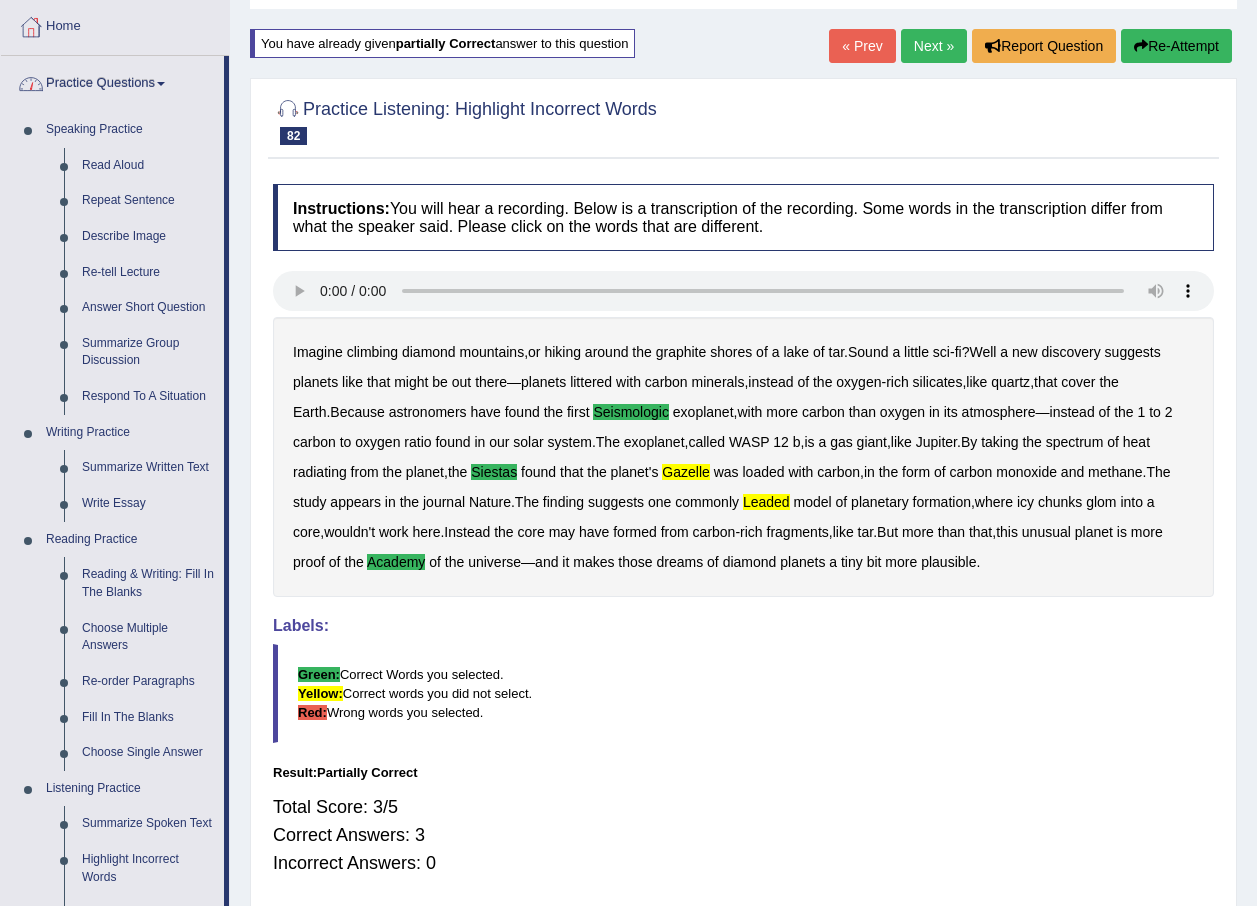 click on "Practice Questions" at bounding box center [112, 81] 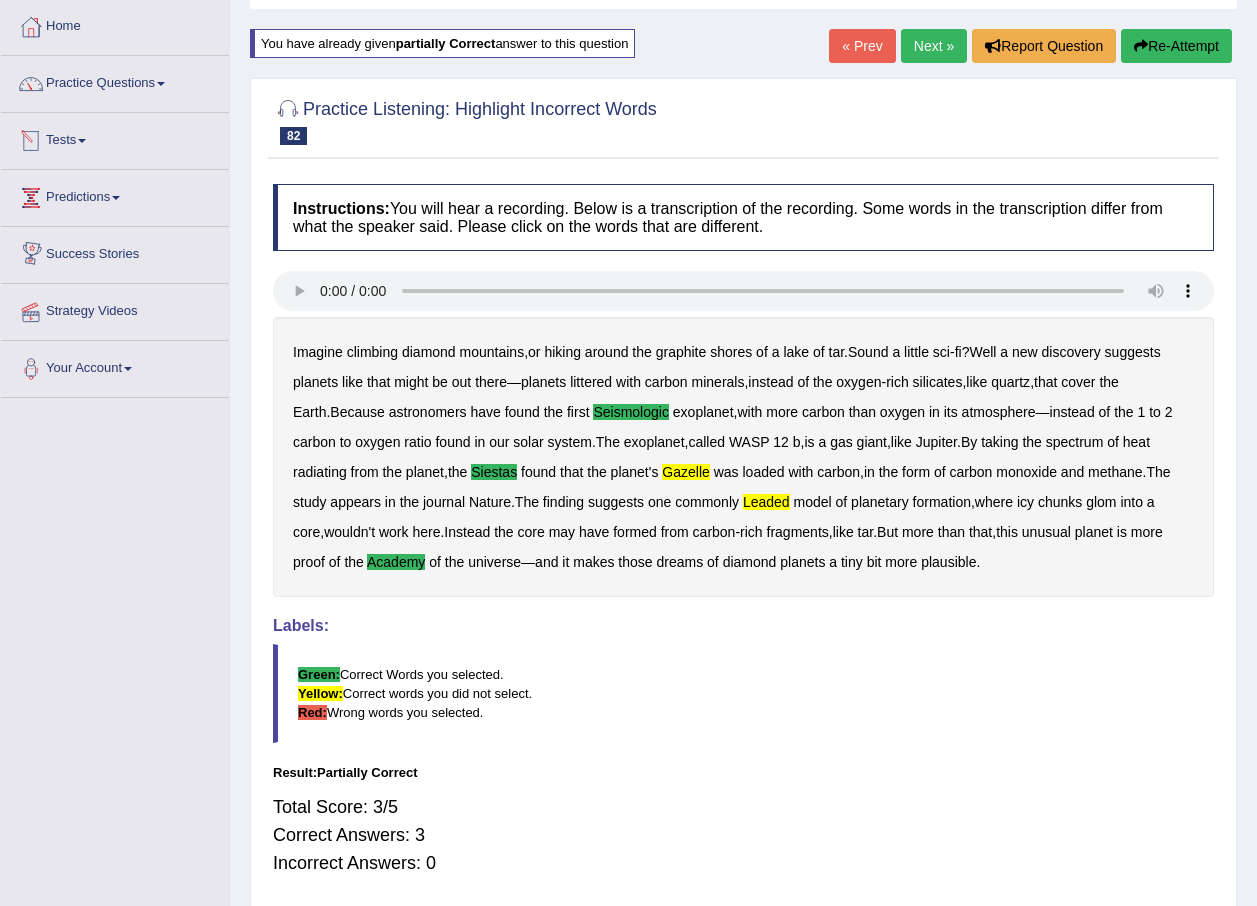 click on "Predictions" at bounding box center [115, 195] 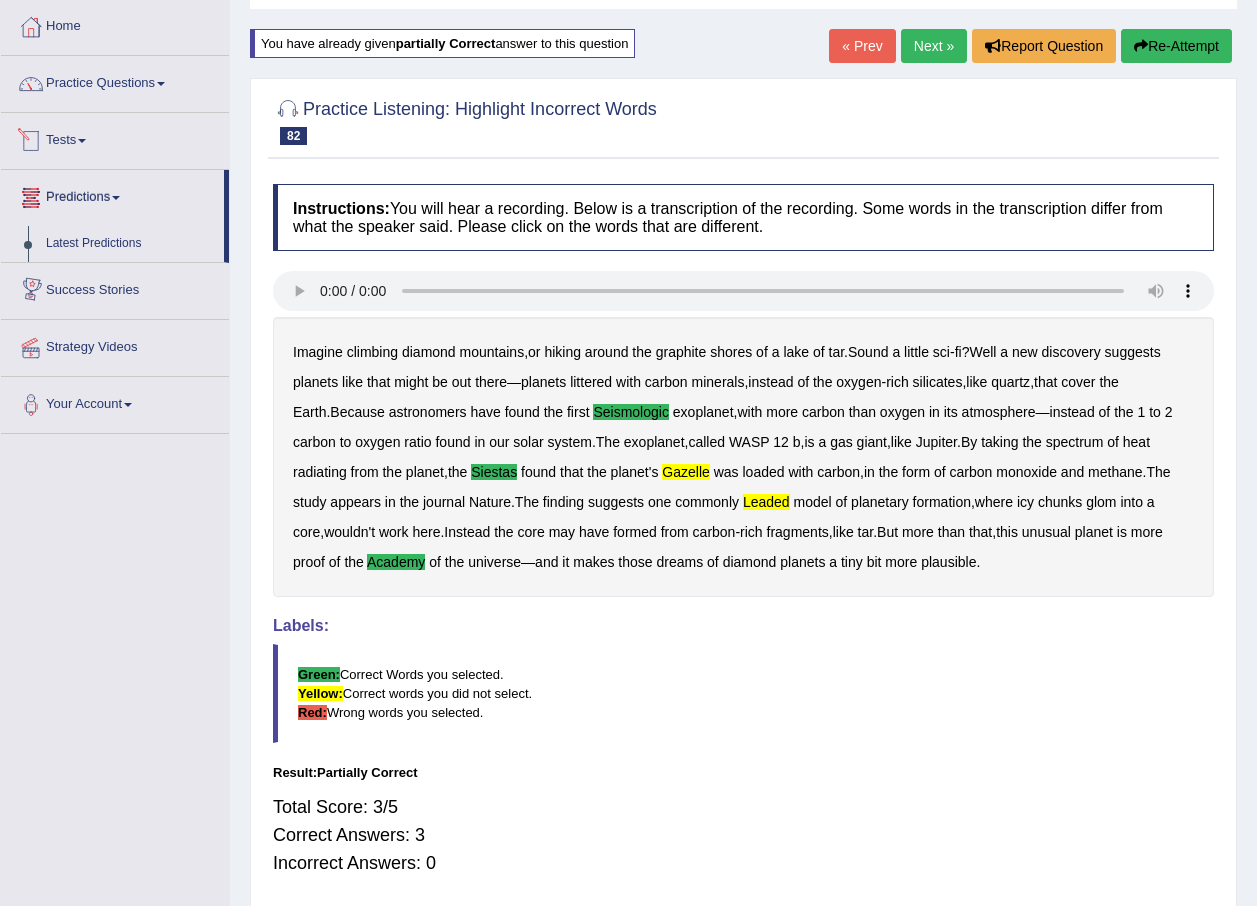 click at bounding box center [82, 141] 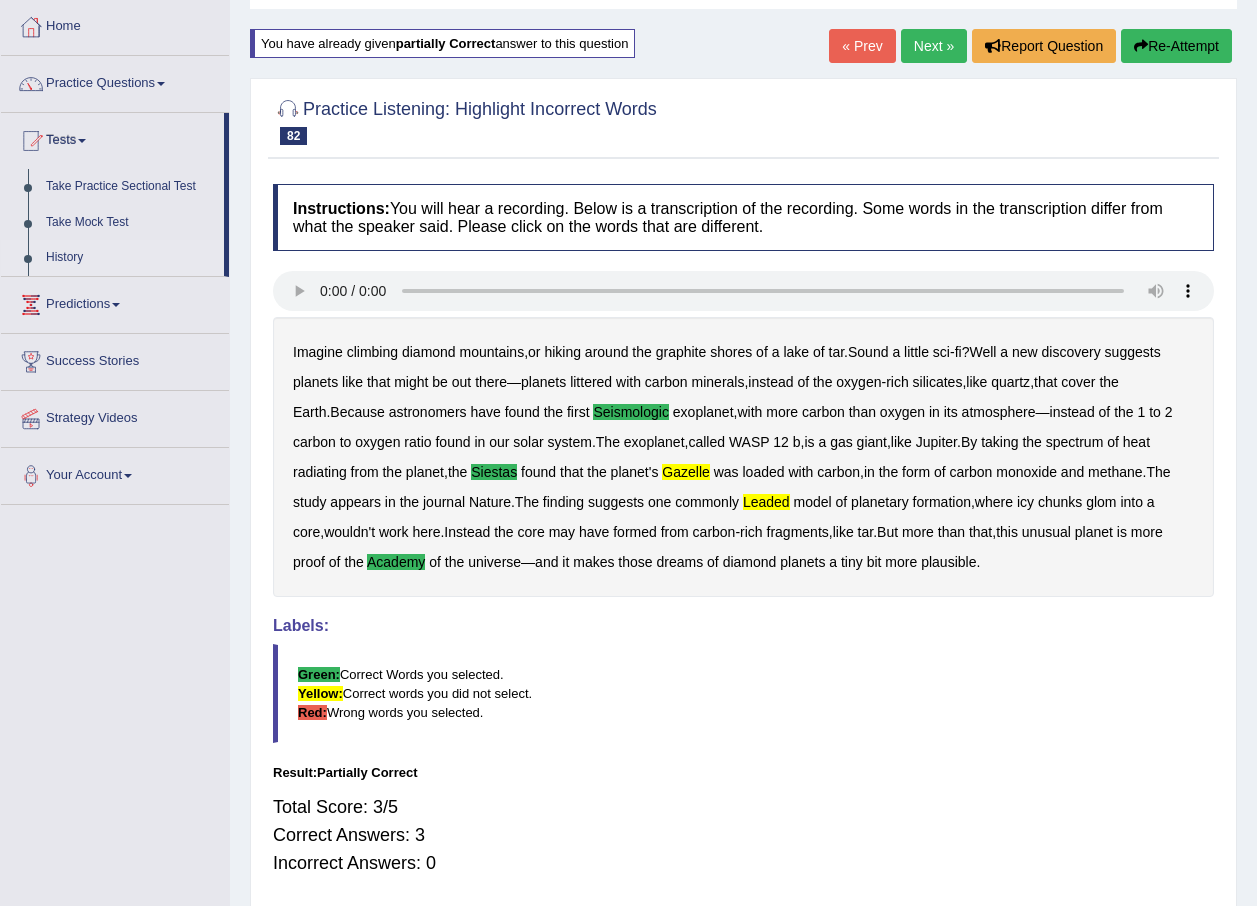 click on "History" at bounding box center (130, 258) 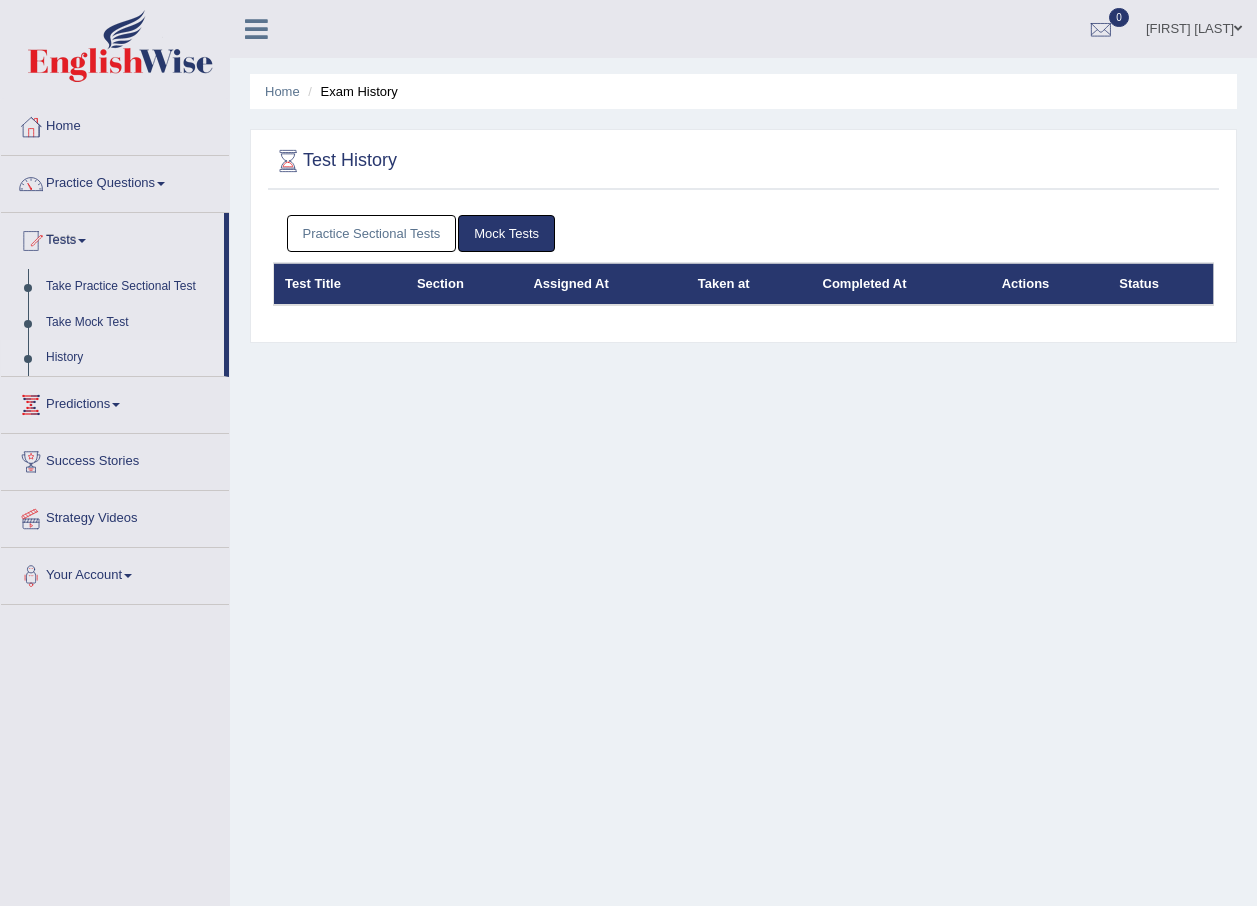 scroll, scrollTop: 0, scrollLeft: 0, axis: both 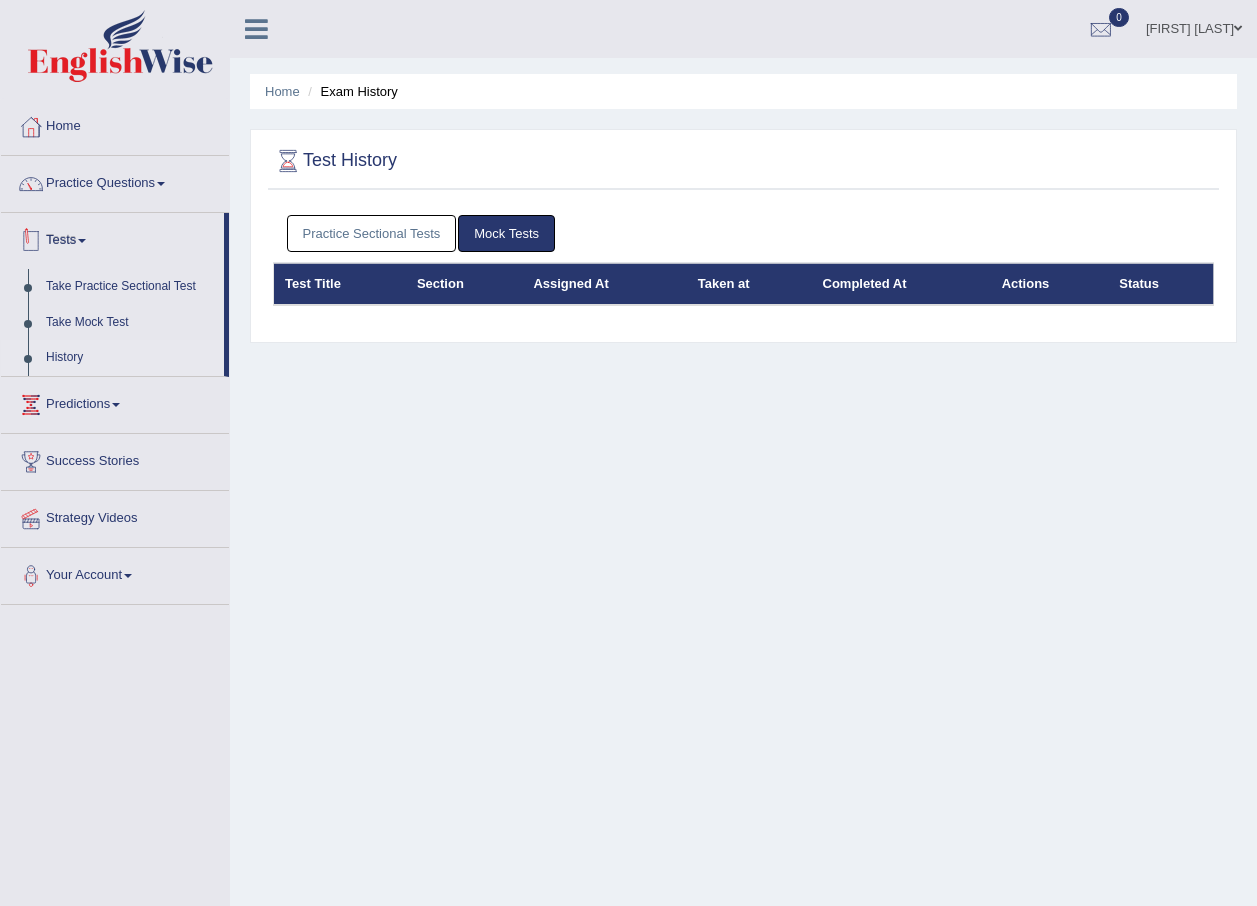click on "Practice Sectional Tests" at bounding box center (372, 233) 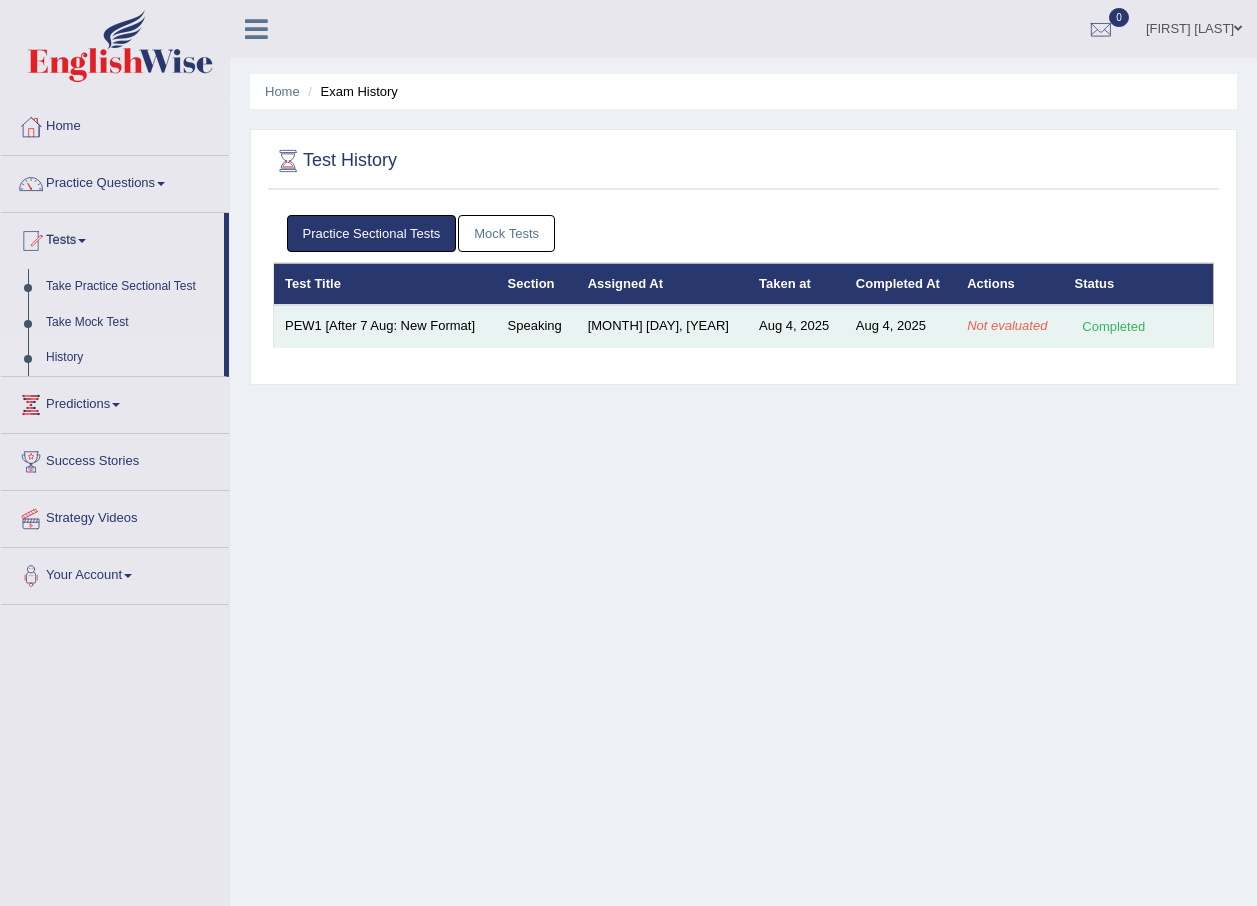 click on "Completed" at bounding box center [1114, 326] 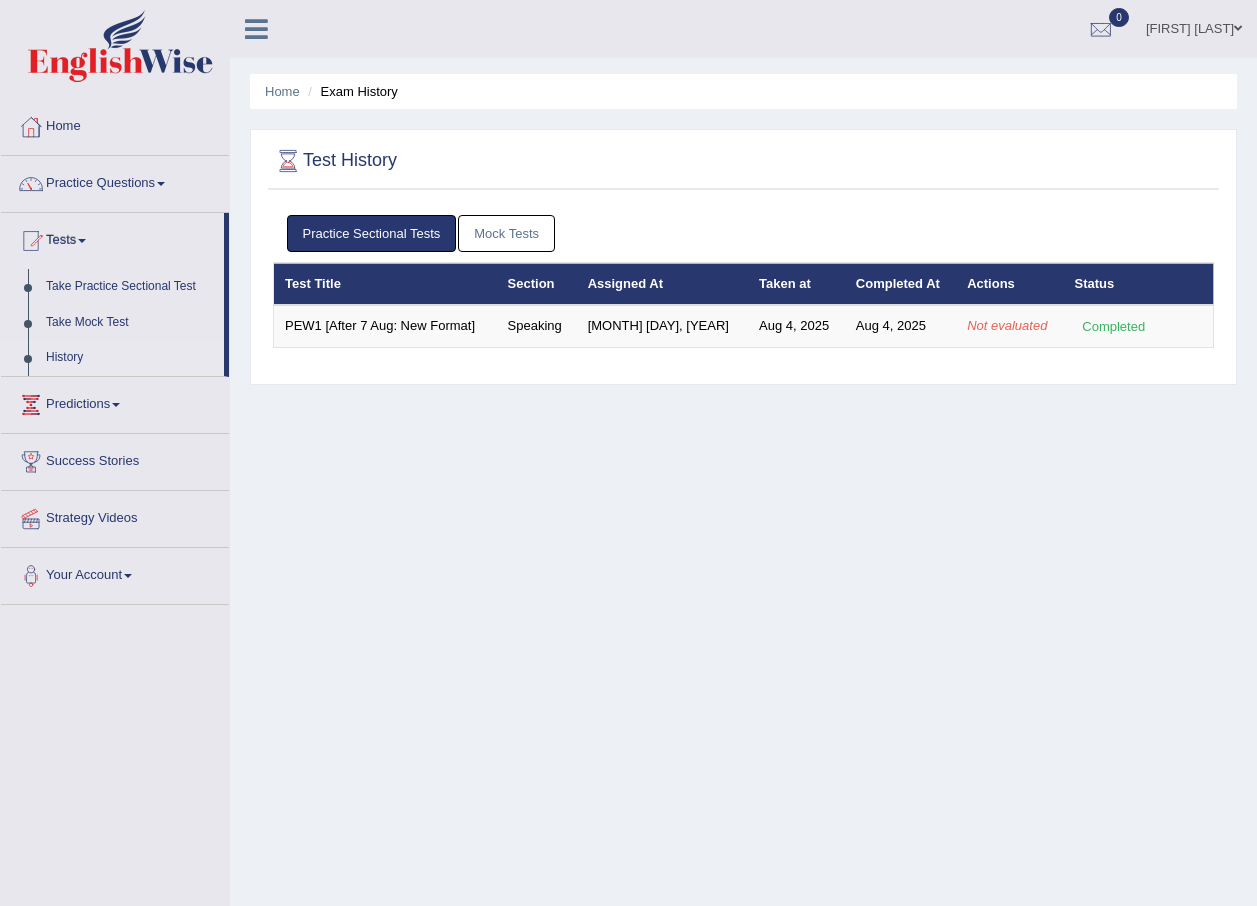 click on "Practice Sectional Tests" at bounding box center (372, 233) 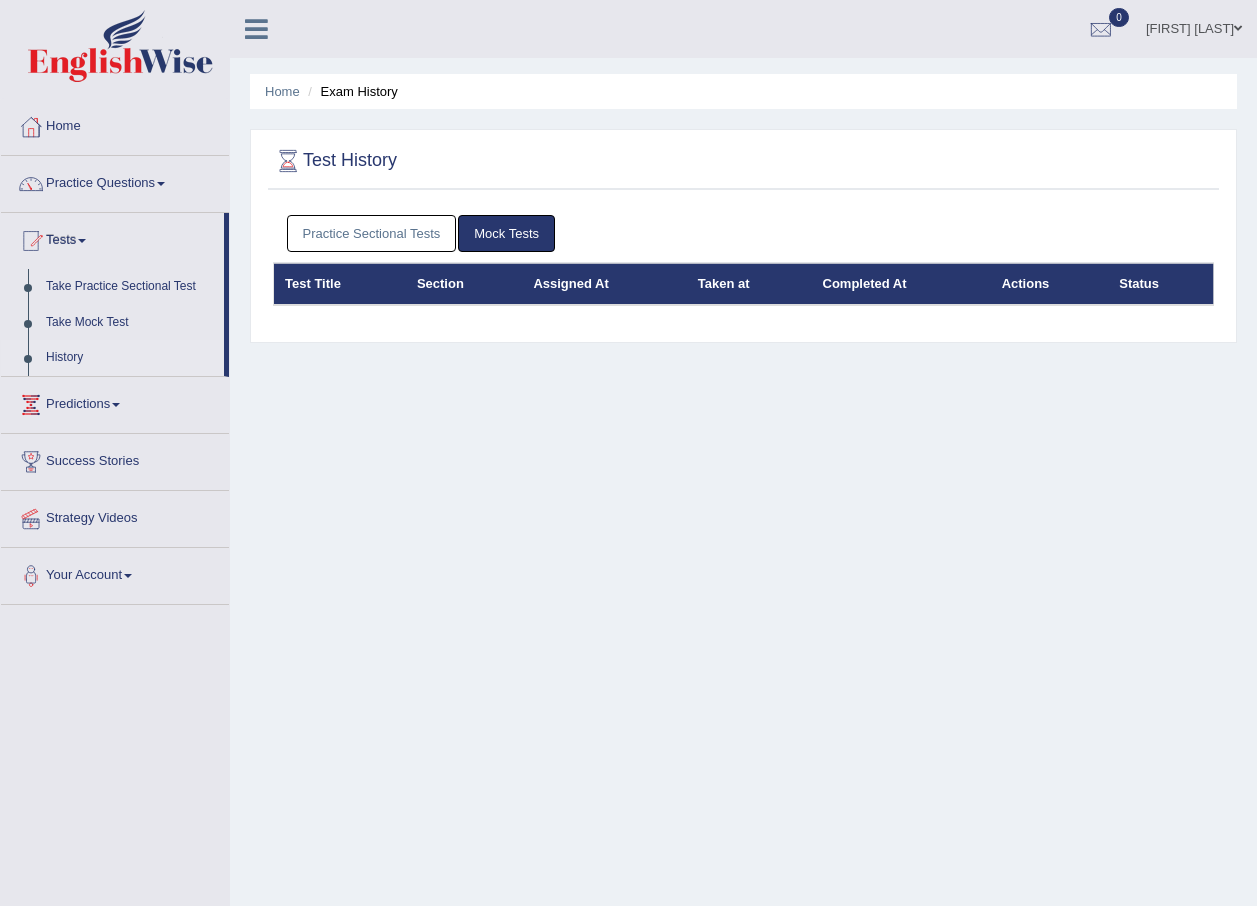 click on "Practice Sectional Tests" at bounding box center (372, 233) 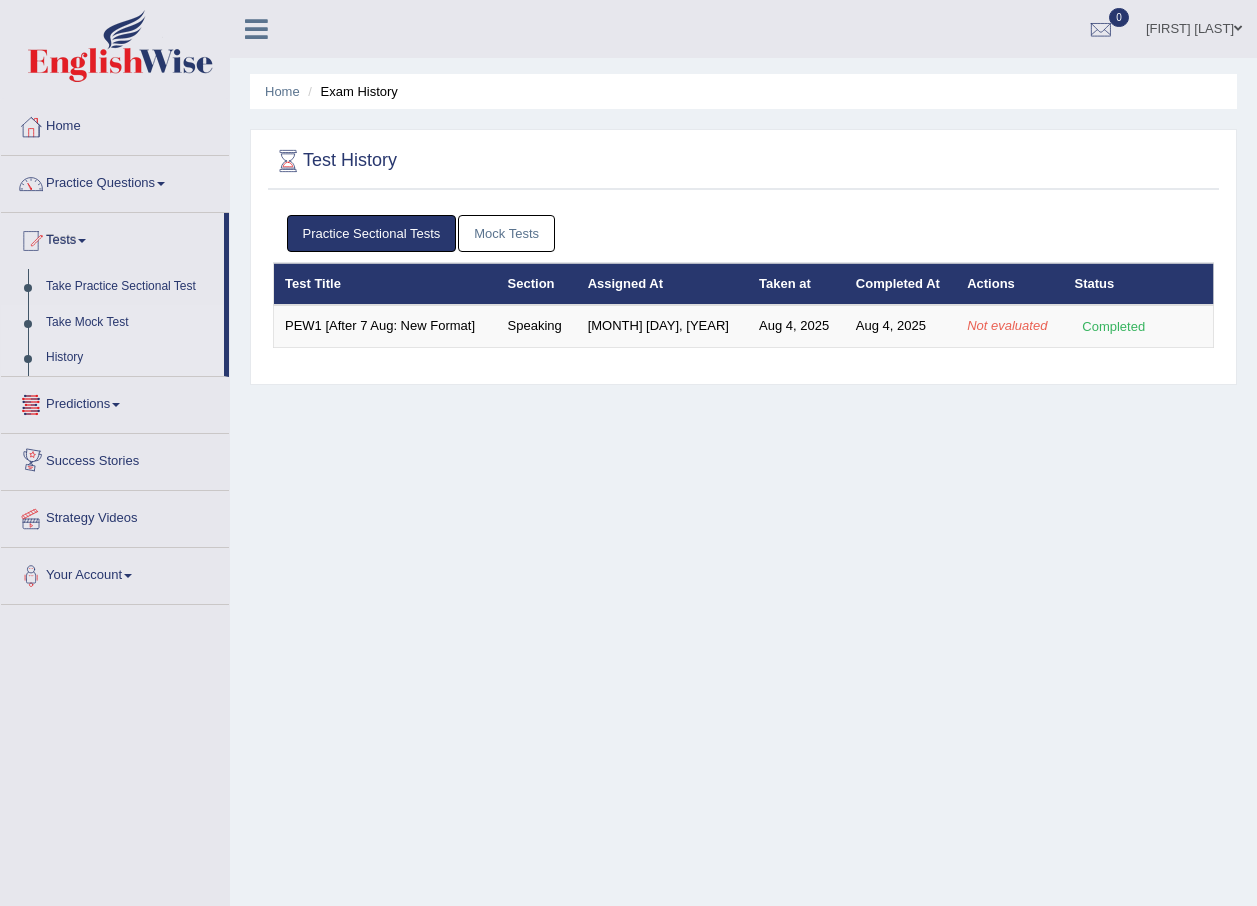 click on "Take Mock Test" at bounding box center [130, 323] 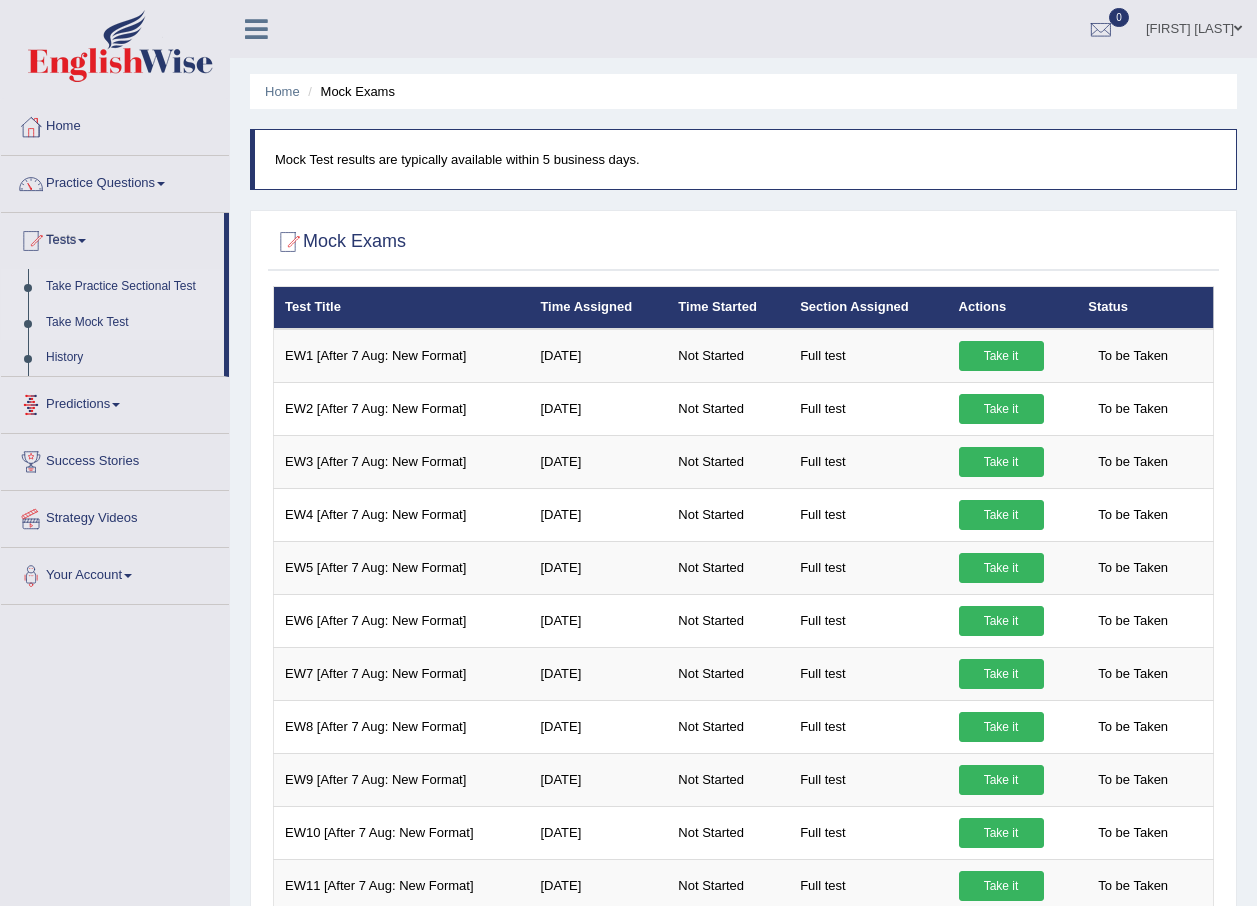 scroll, scrollTop: 0, scrollLeft: 0, axis: both 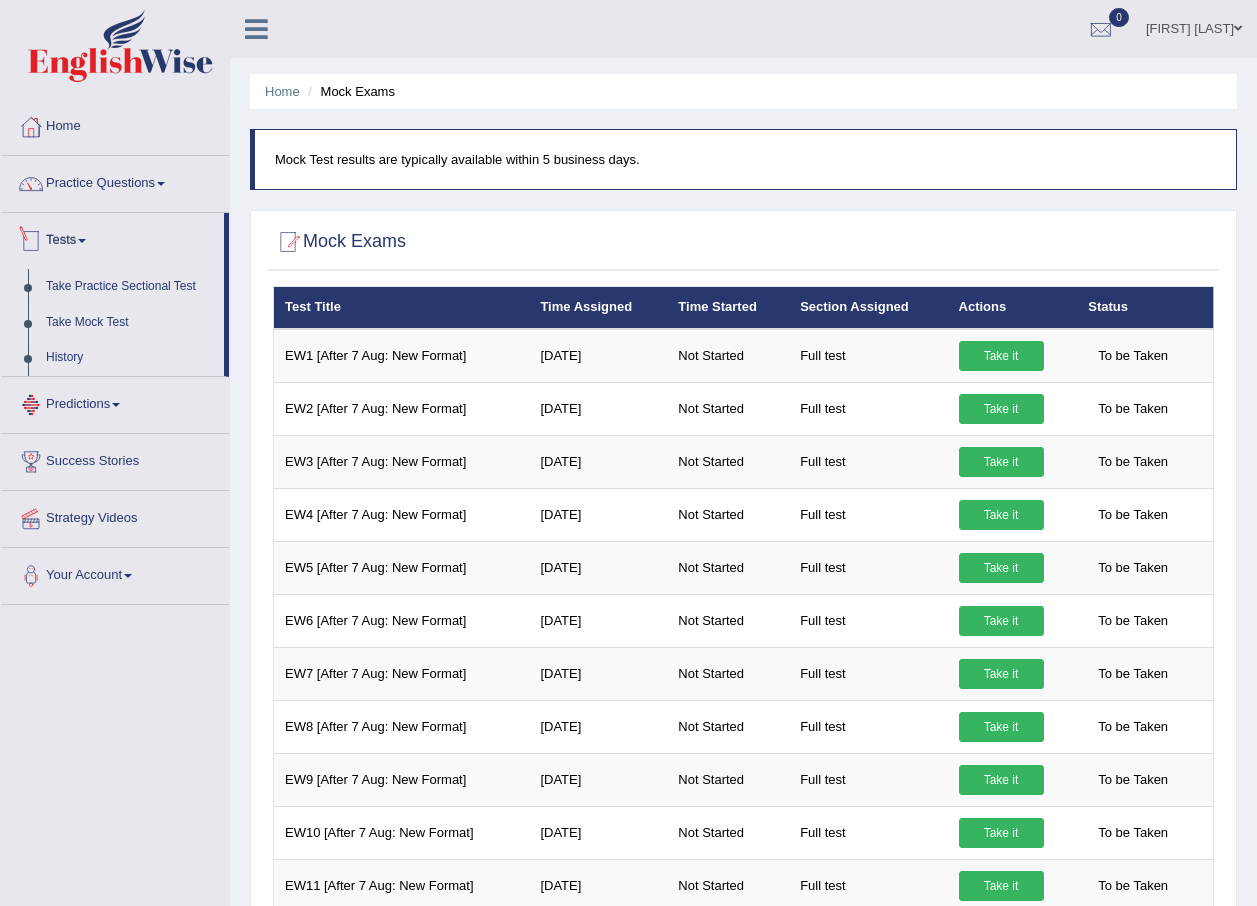 click at bounding box center [82, 241] 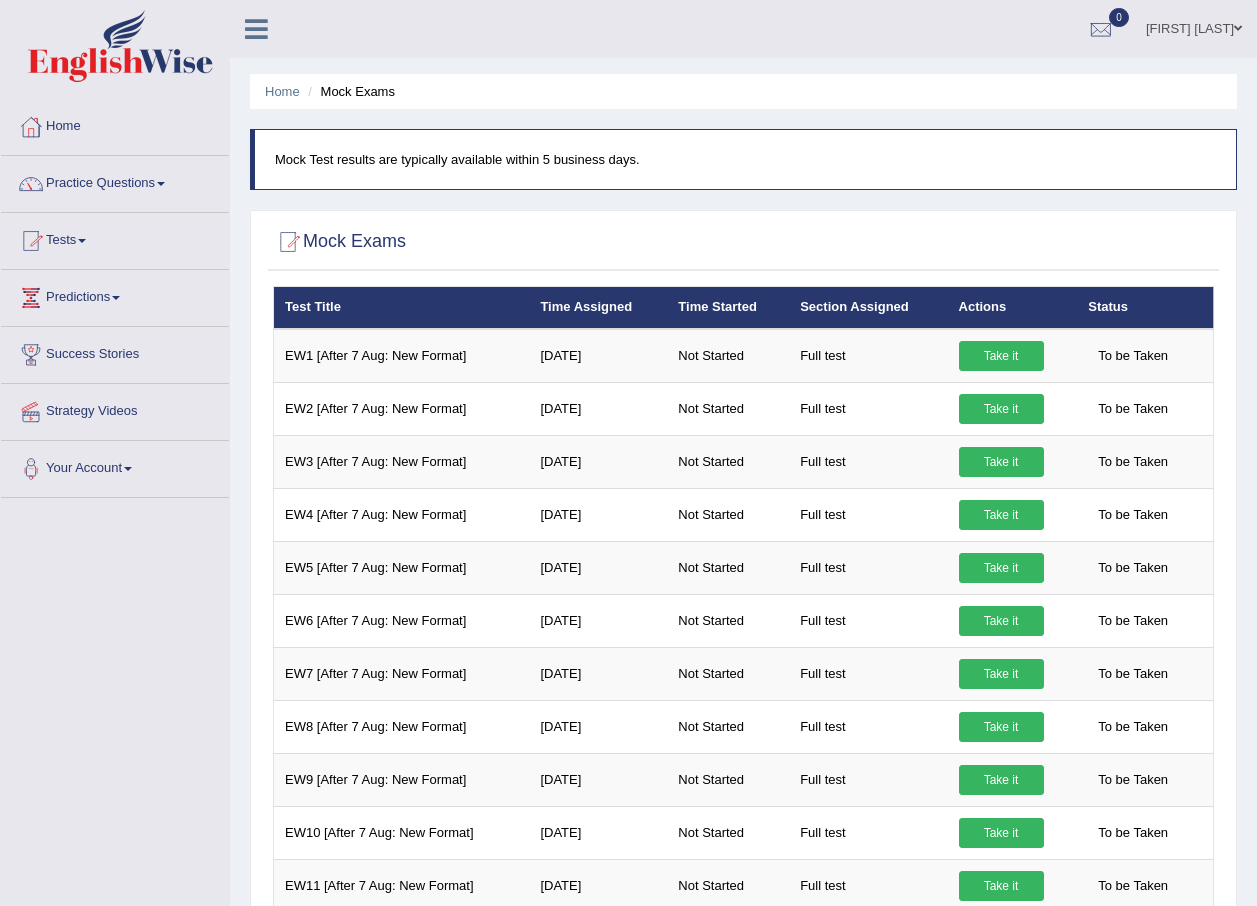 click on "Tests" at bounding box center [115, 238] 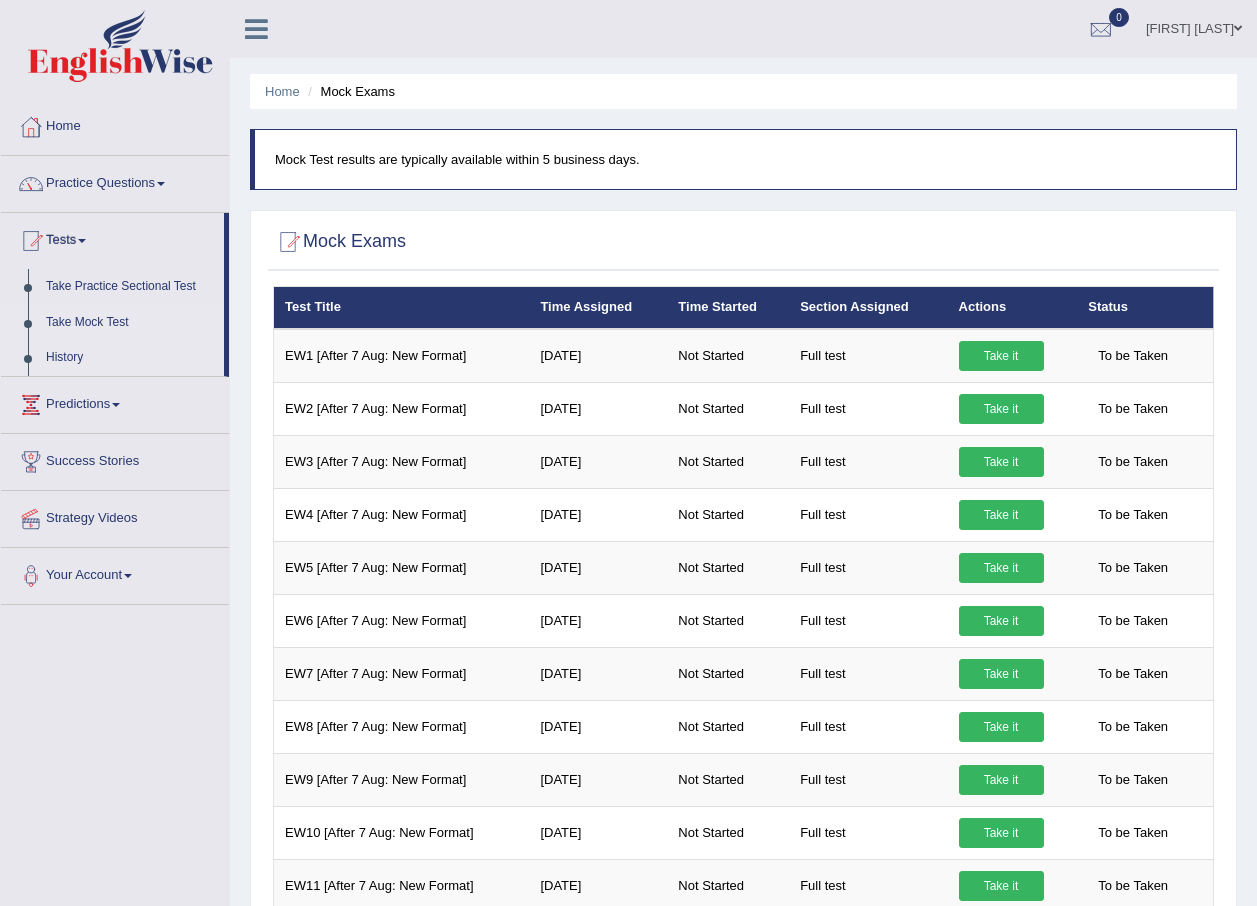 click on "History" at bounding box center (130, 358) 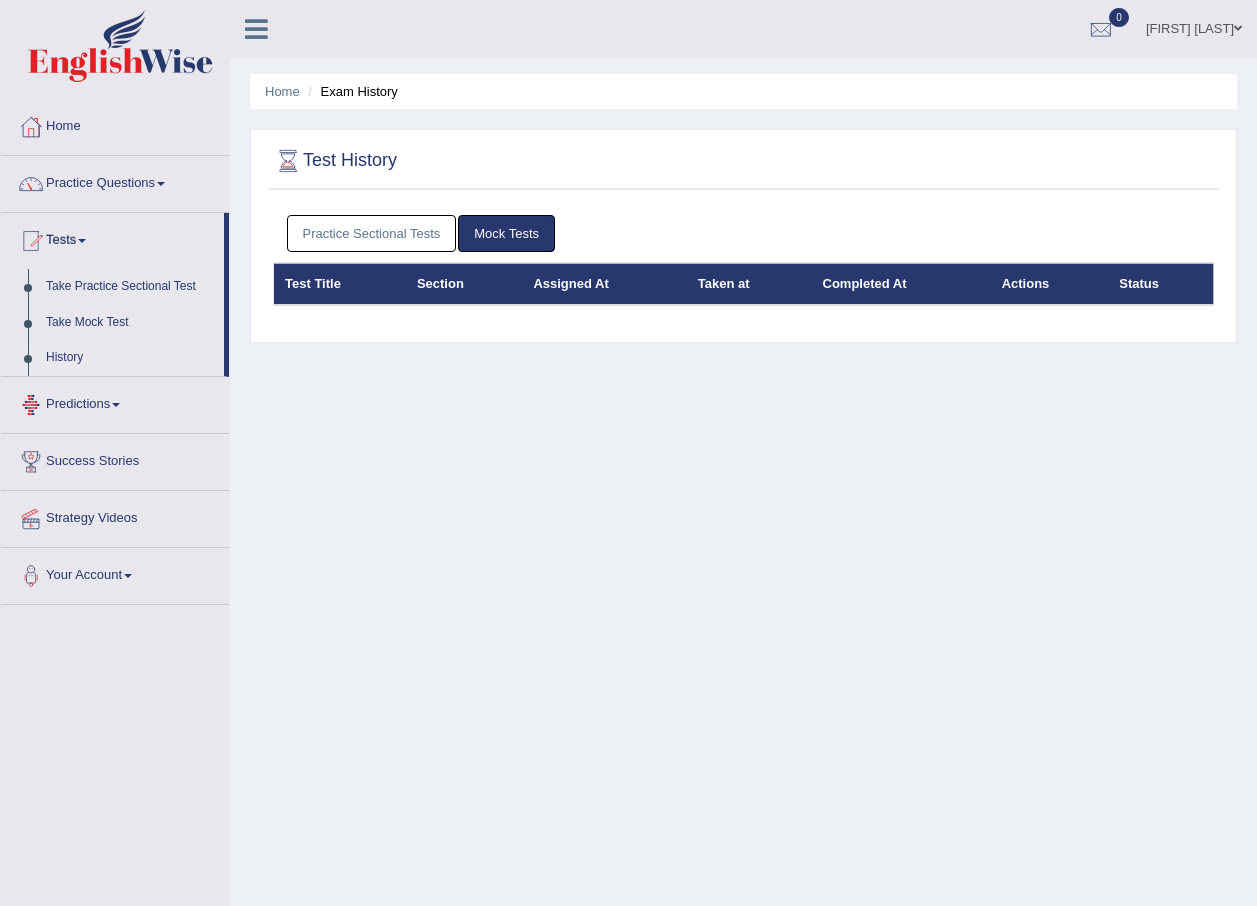 scroll, scrollTop: 0, scrollLeft: 0, axis: both 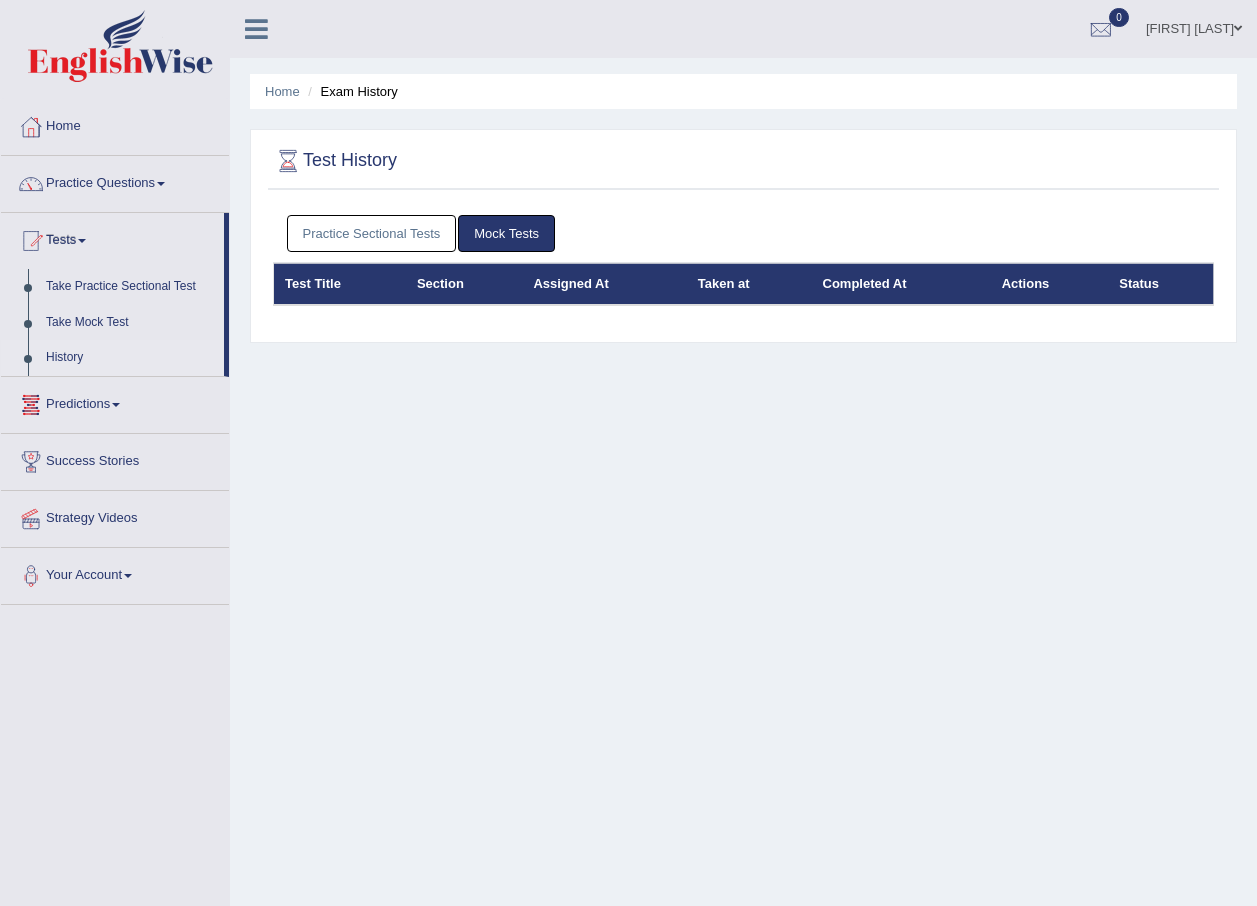 click on "Practice Sectional Tests" at bounding box center (372, 233) 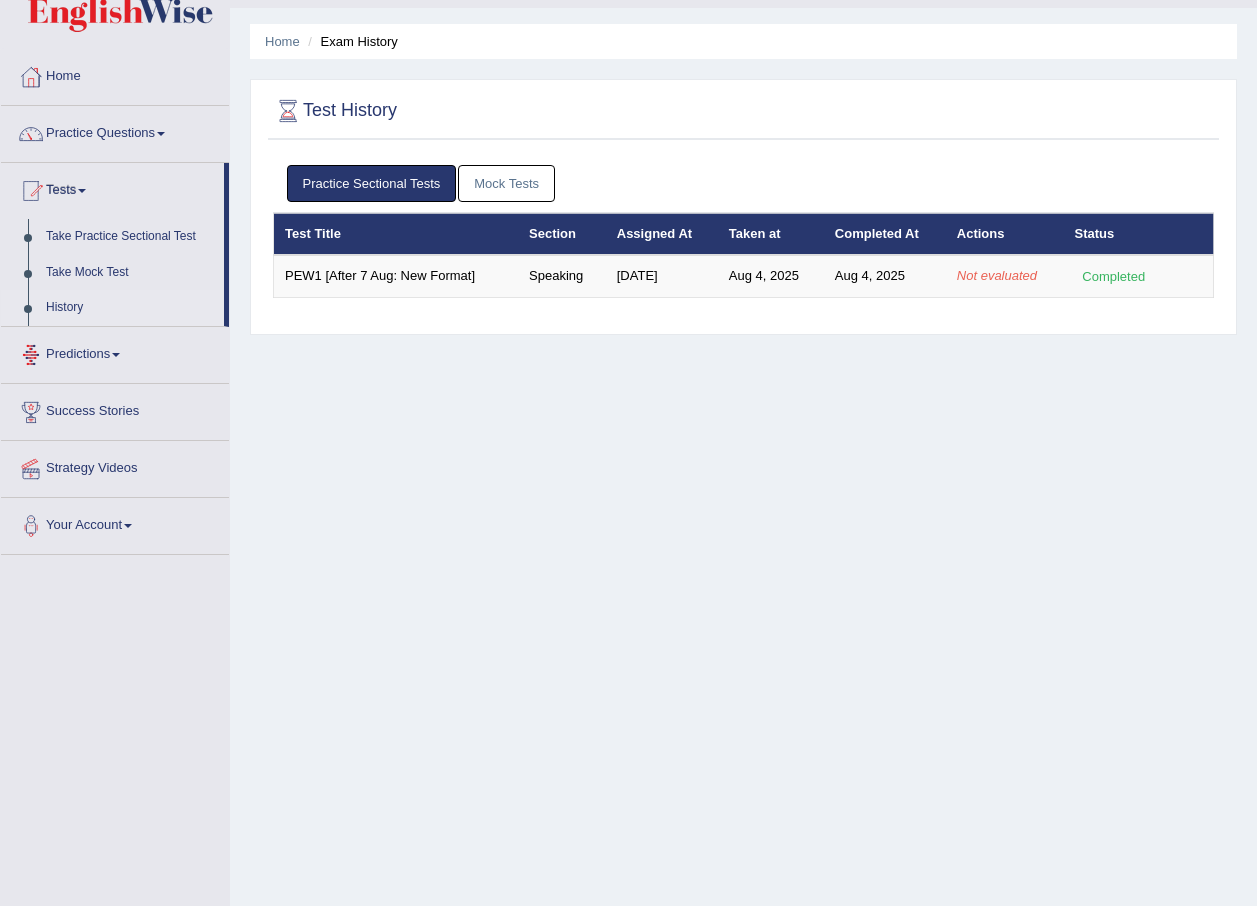 scroll, scrollTop: 0, scrollLeft: 0, axis: both 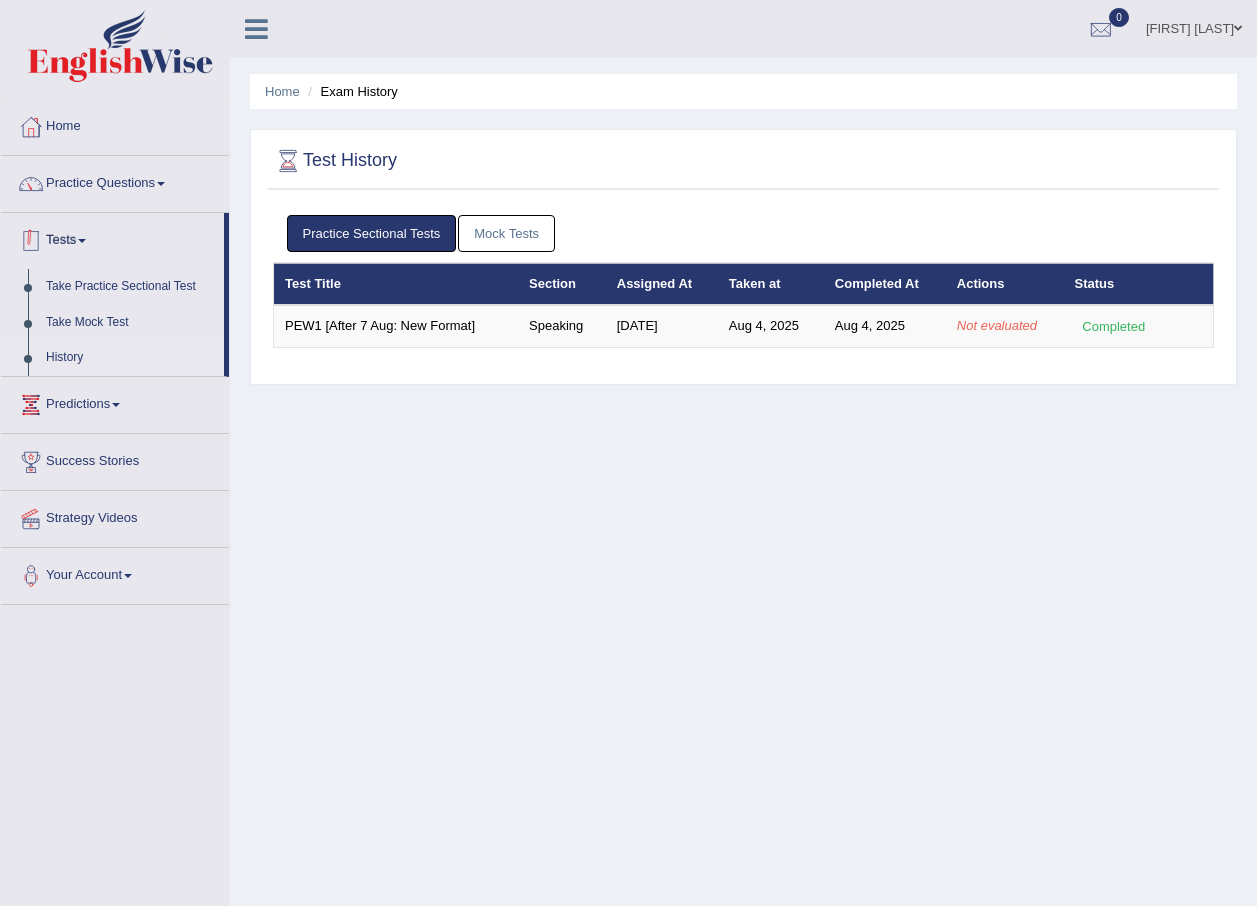 click on "Tests" at bounding box center [112, 238] 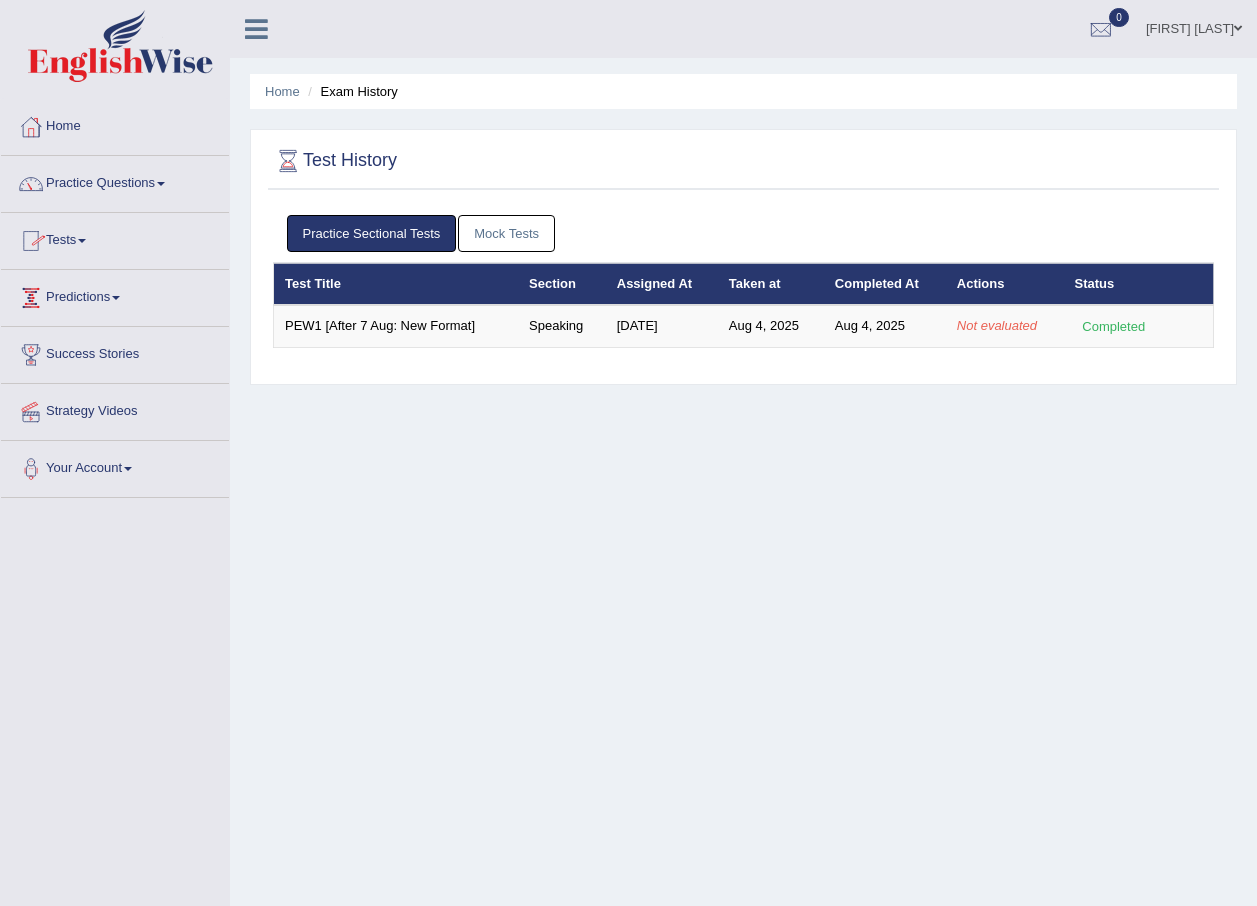 click on "Tests" at bounding box center [115, 238] 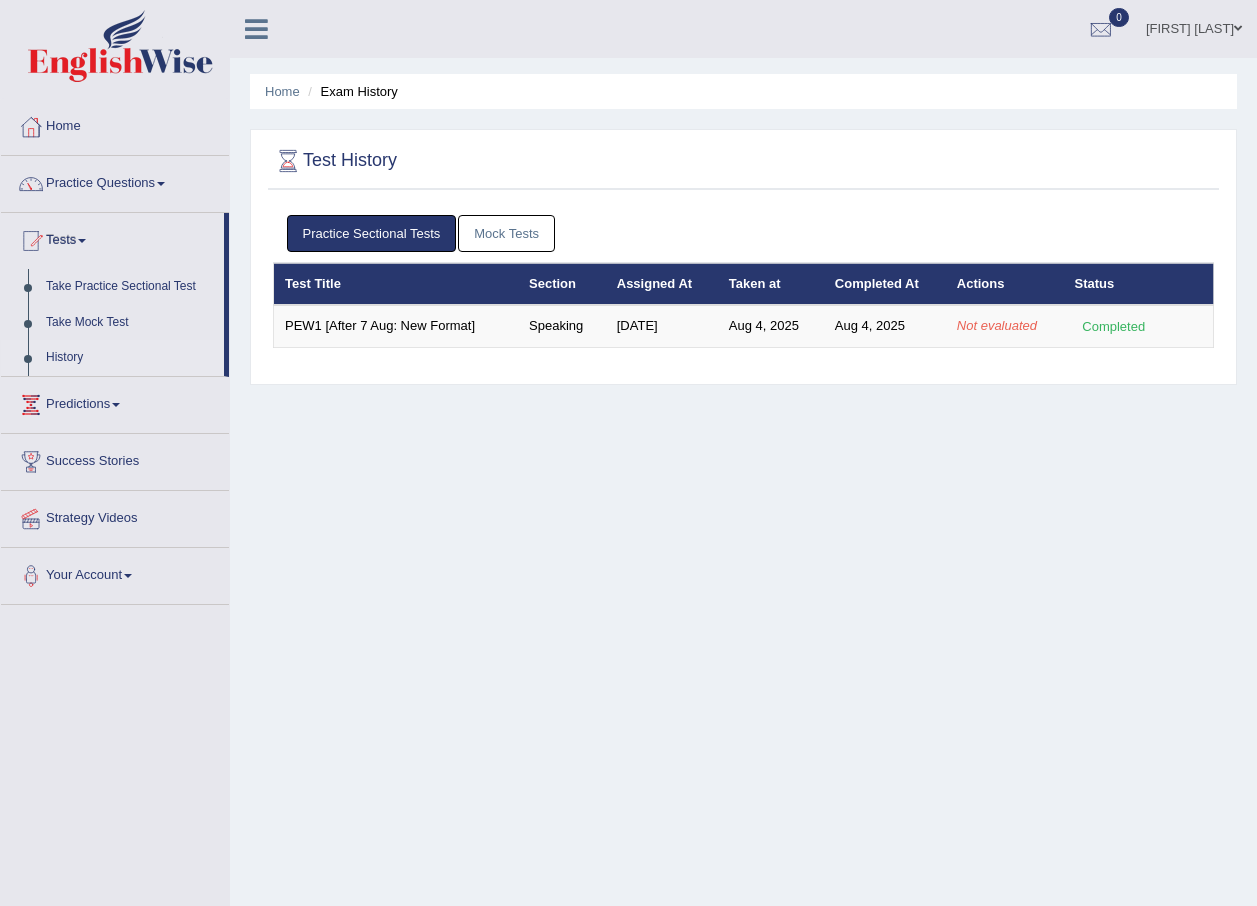 click on "History" at bounding box center (130, 358) 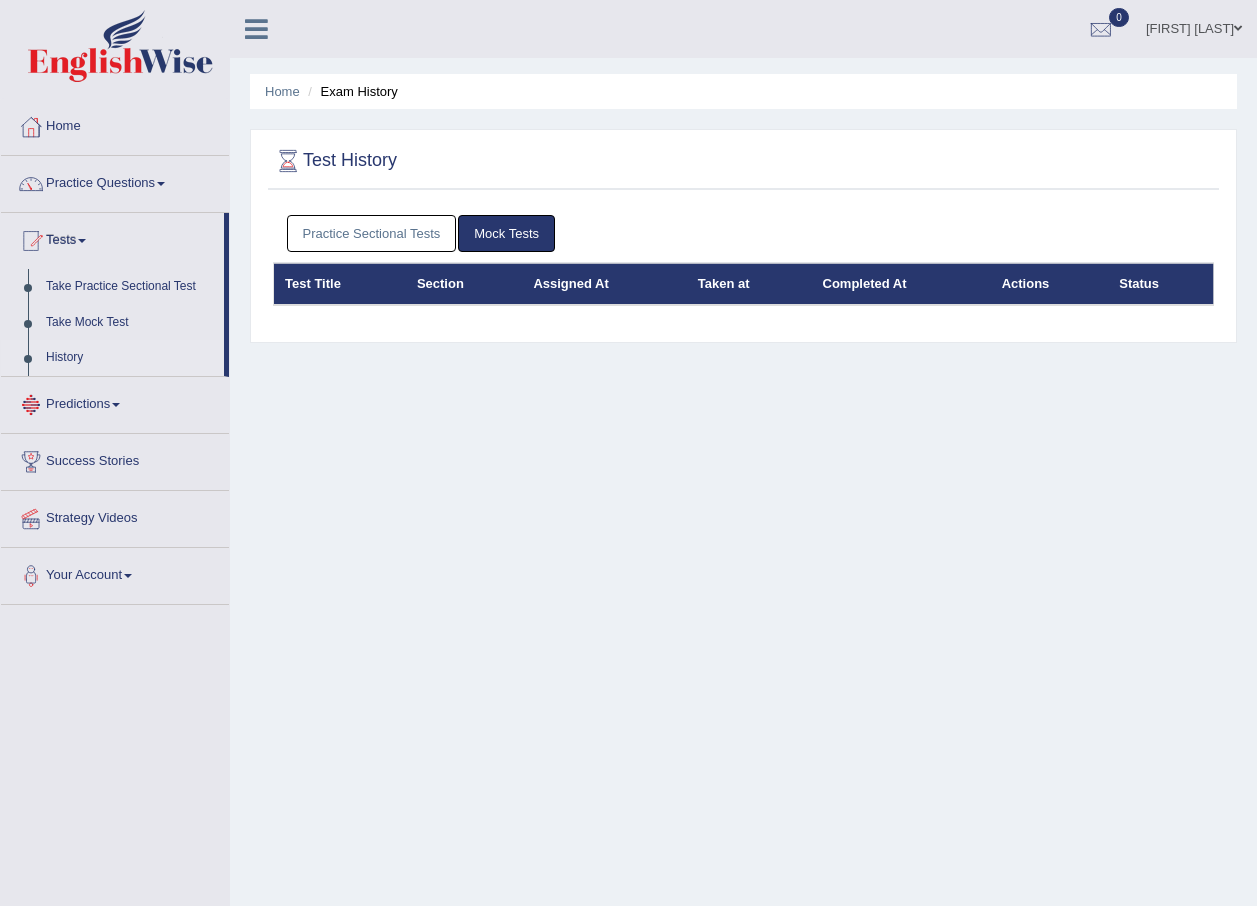 scroll, scrollTop: 0, scrollLeft: 0, axis: both 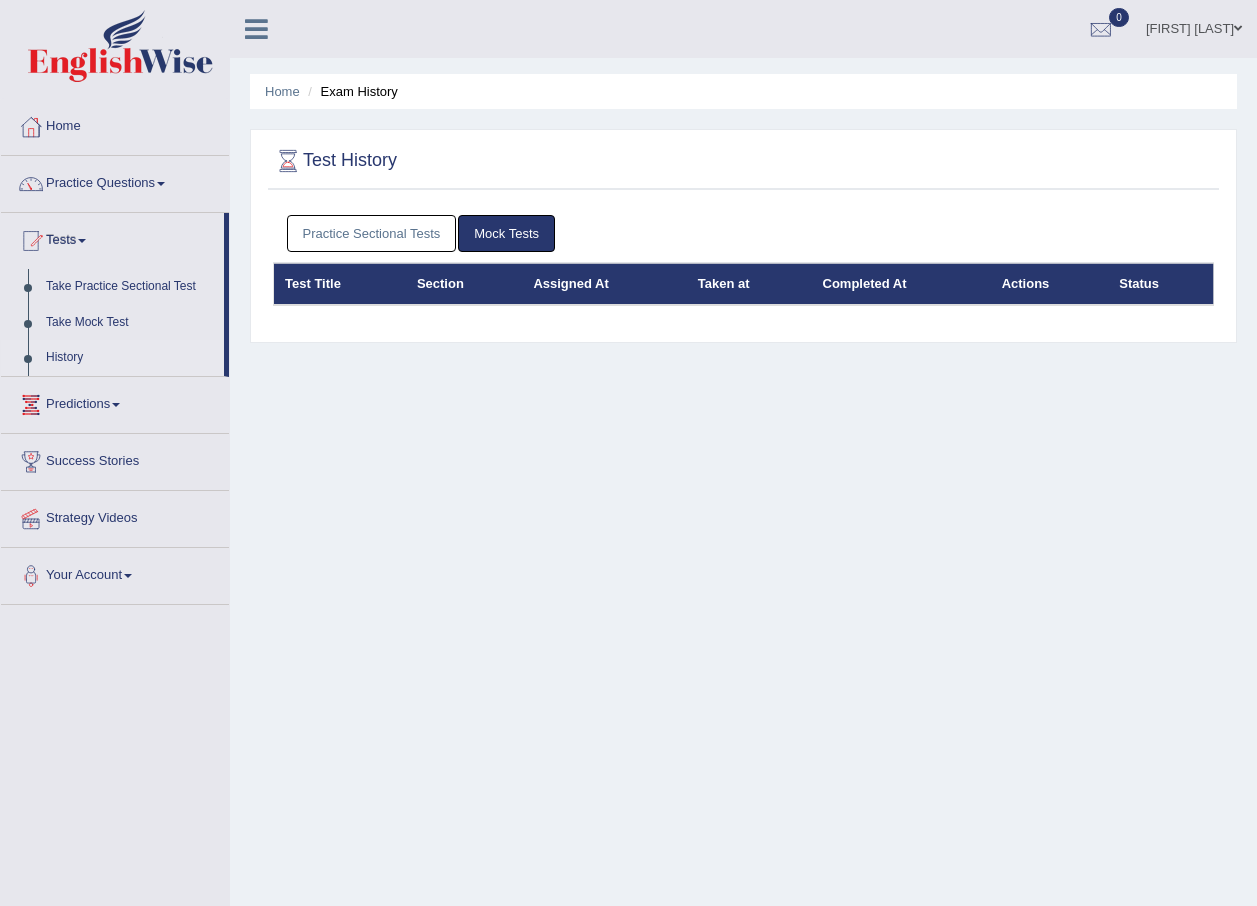 click on "Practice Sectional Tests" at bounding box center (372, 233) 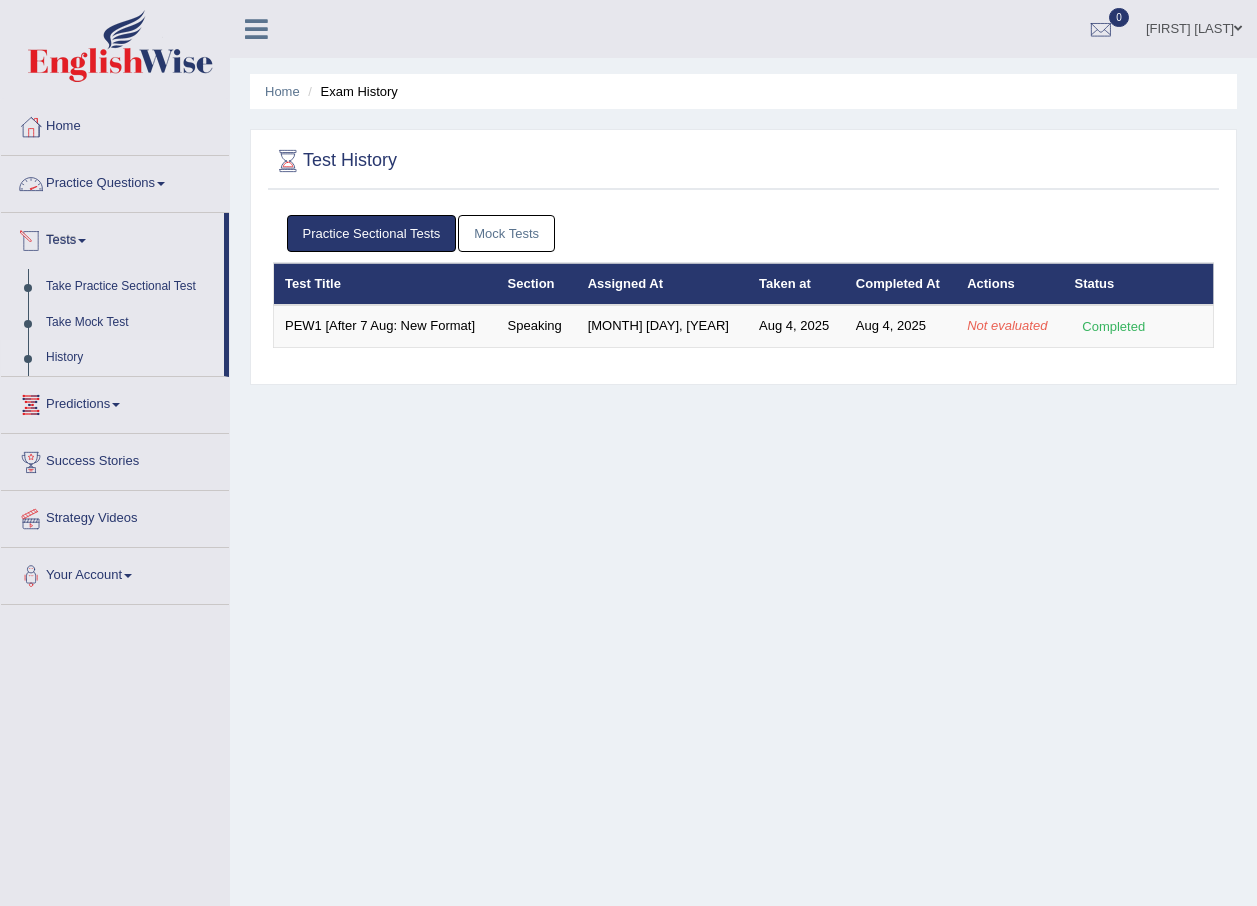 click on "Practice Questions" at bounding box center (115, 181) 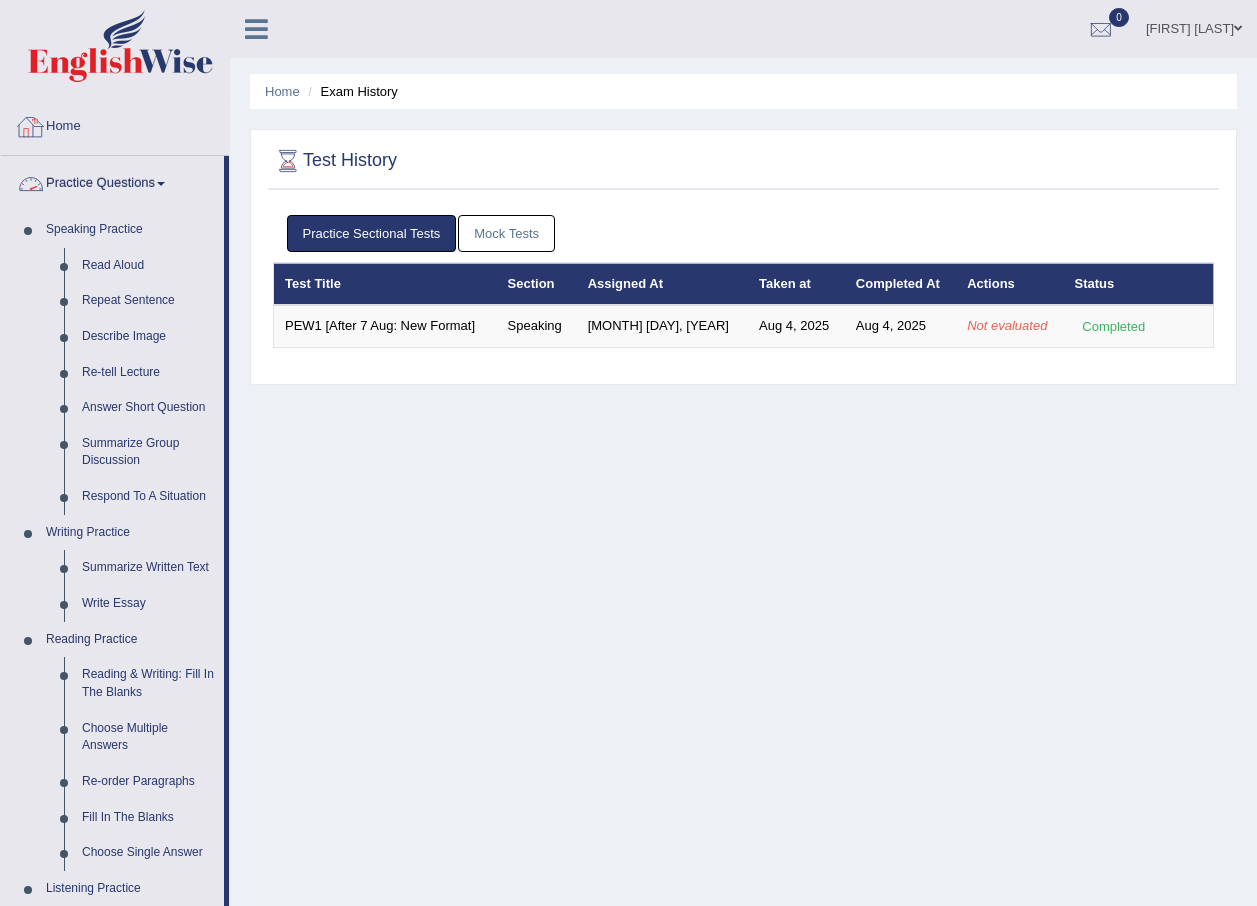 click on "Home" at bounding box center [115, 124] 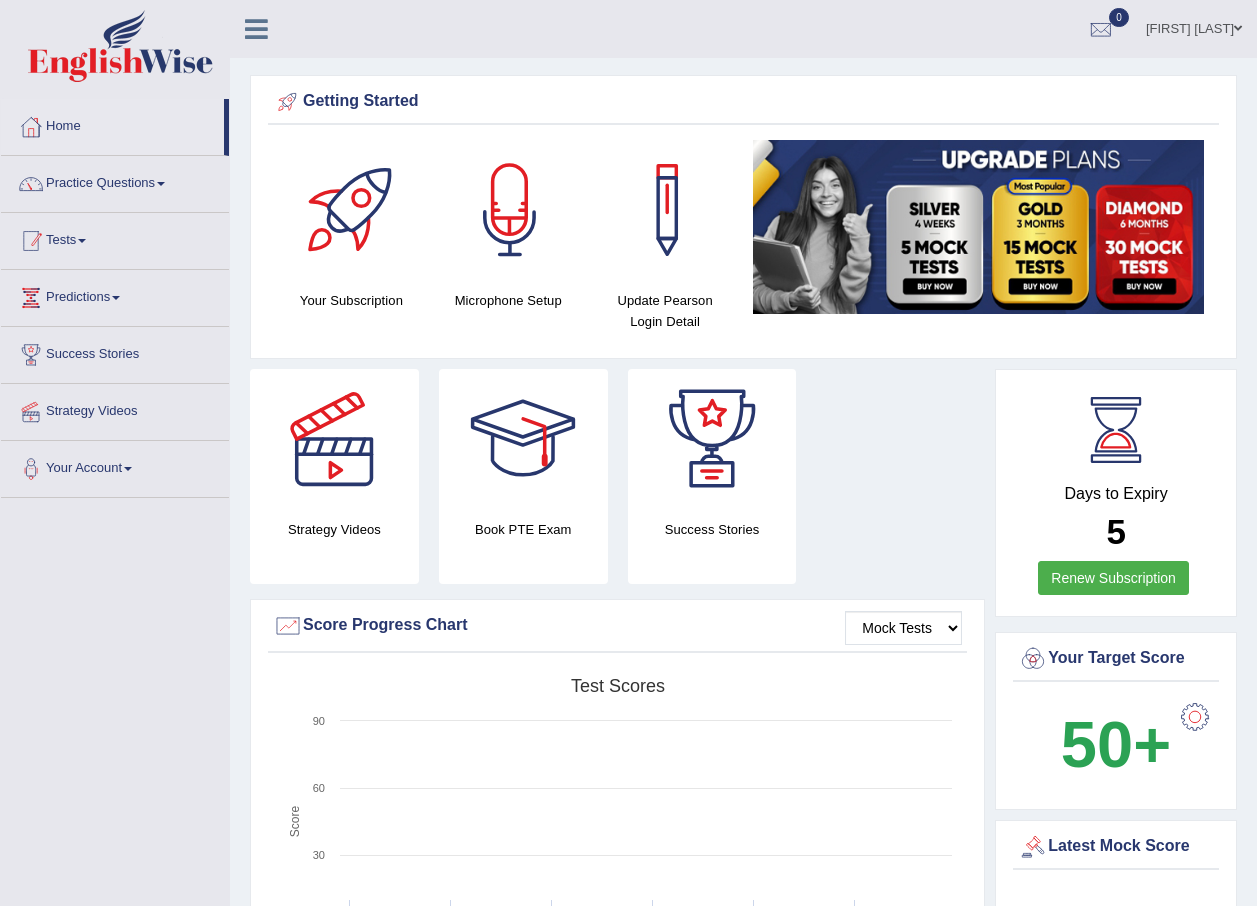 click on "Tests" at bounding box center [115, 238] 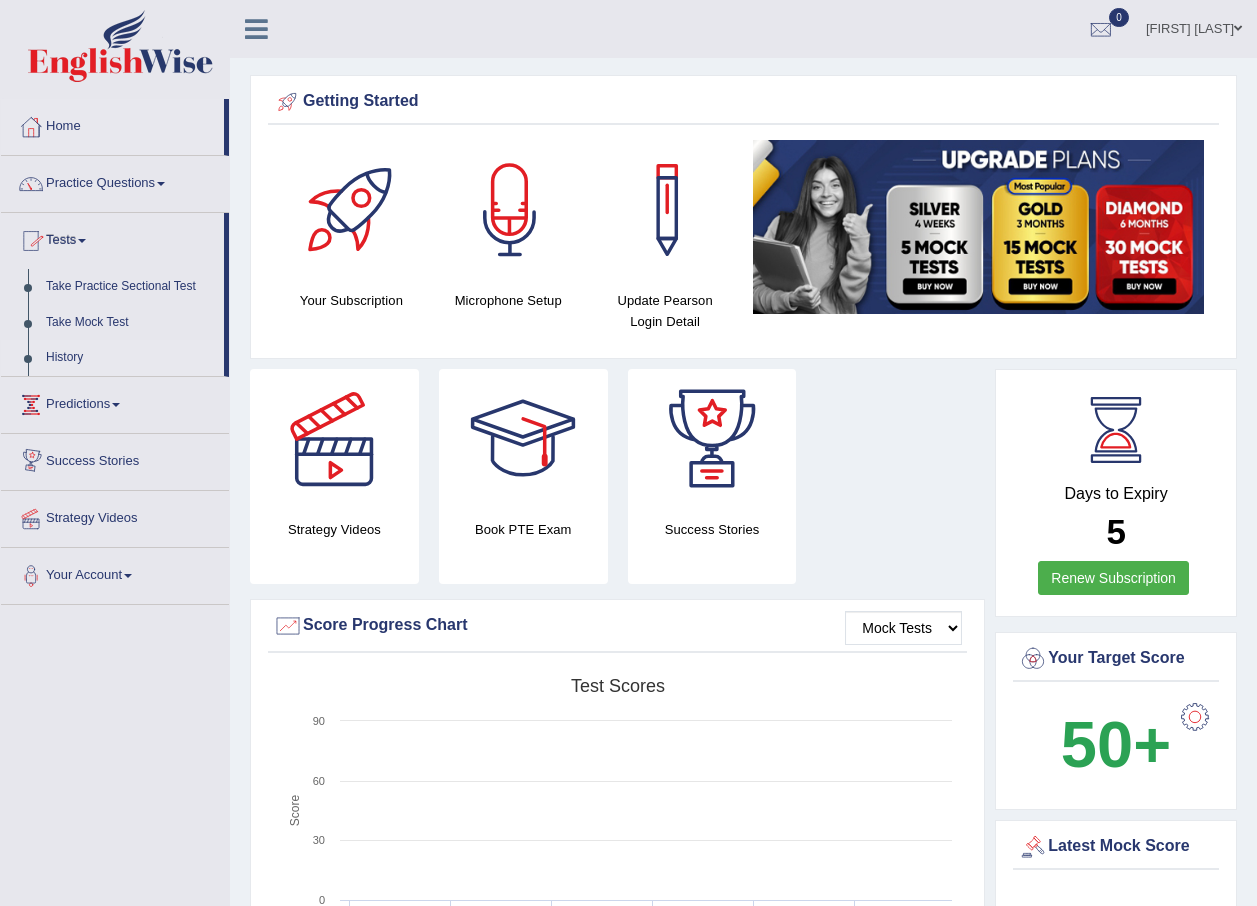 click on "History" at bounding box center (130, 358) 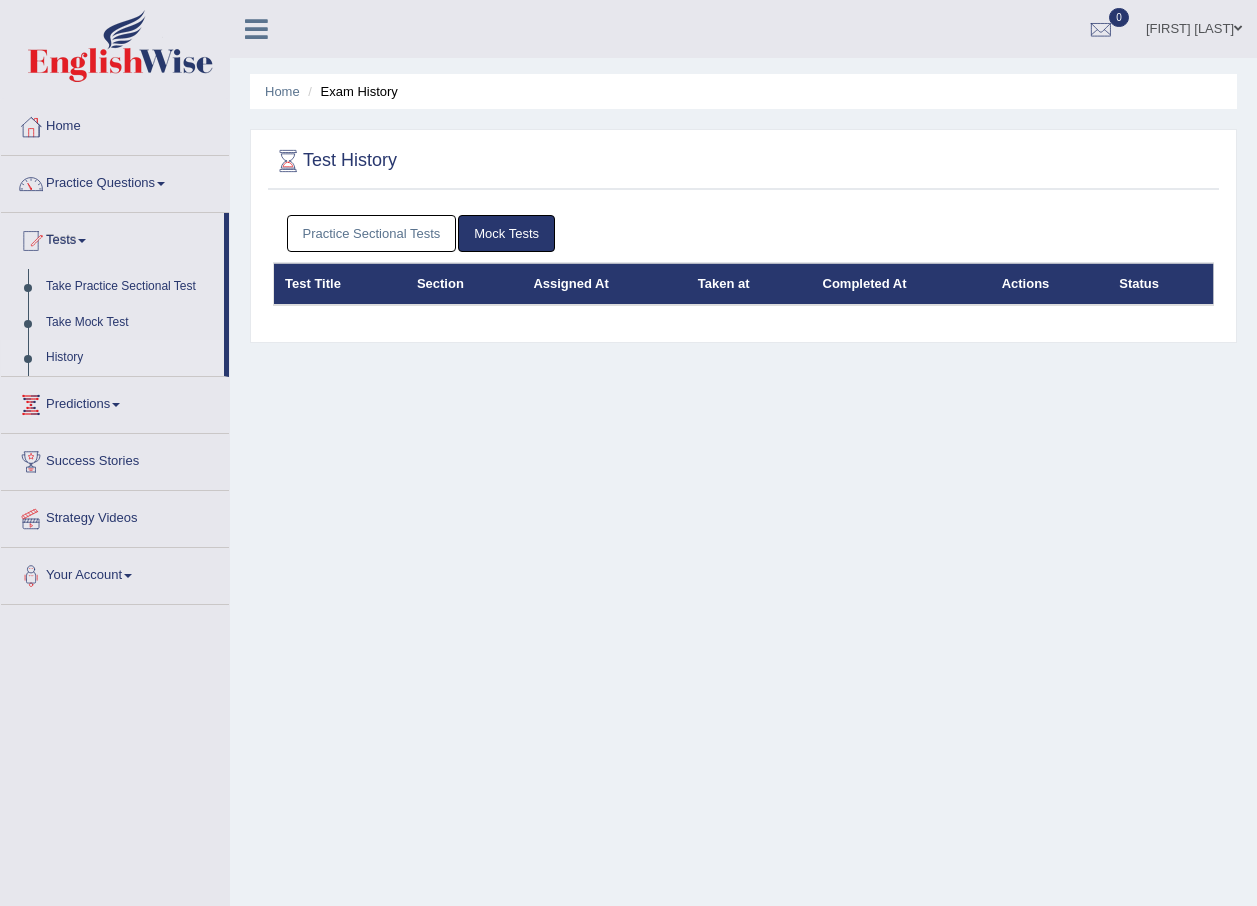 scroll, scrollTop: 0, scrollLeft: 0, axis: both 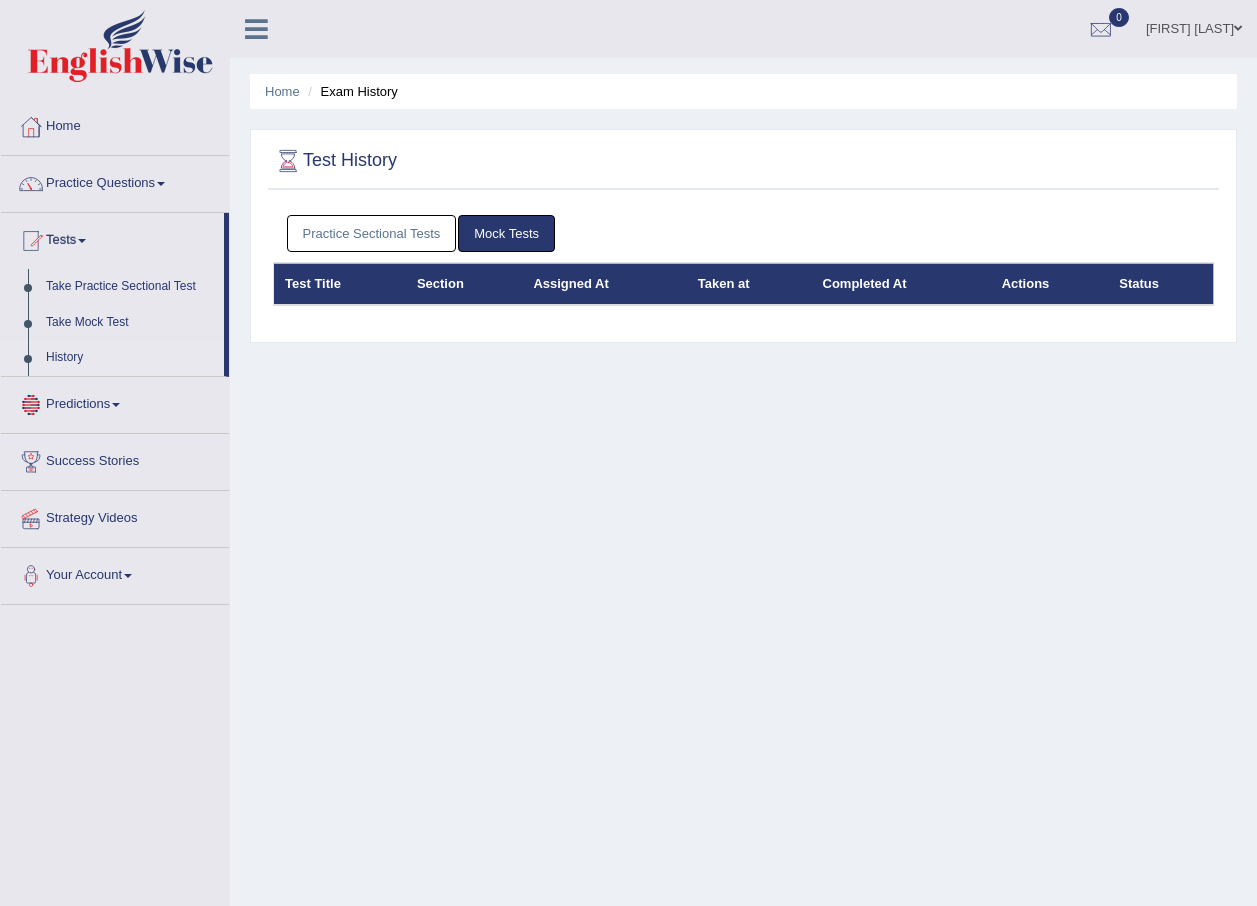 click on "History" at bounding box center (130, 358) 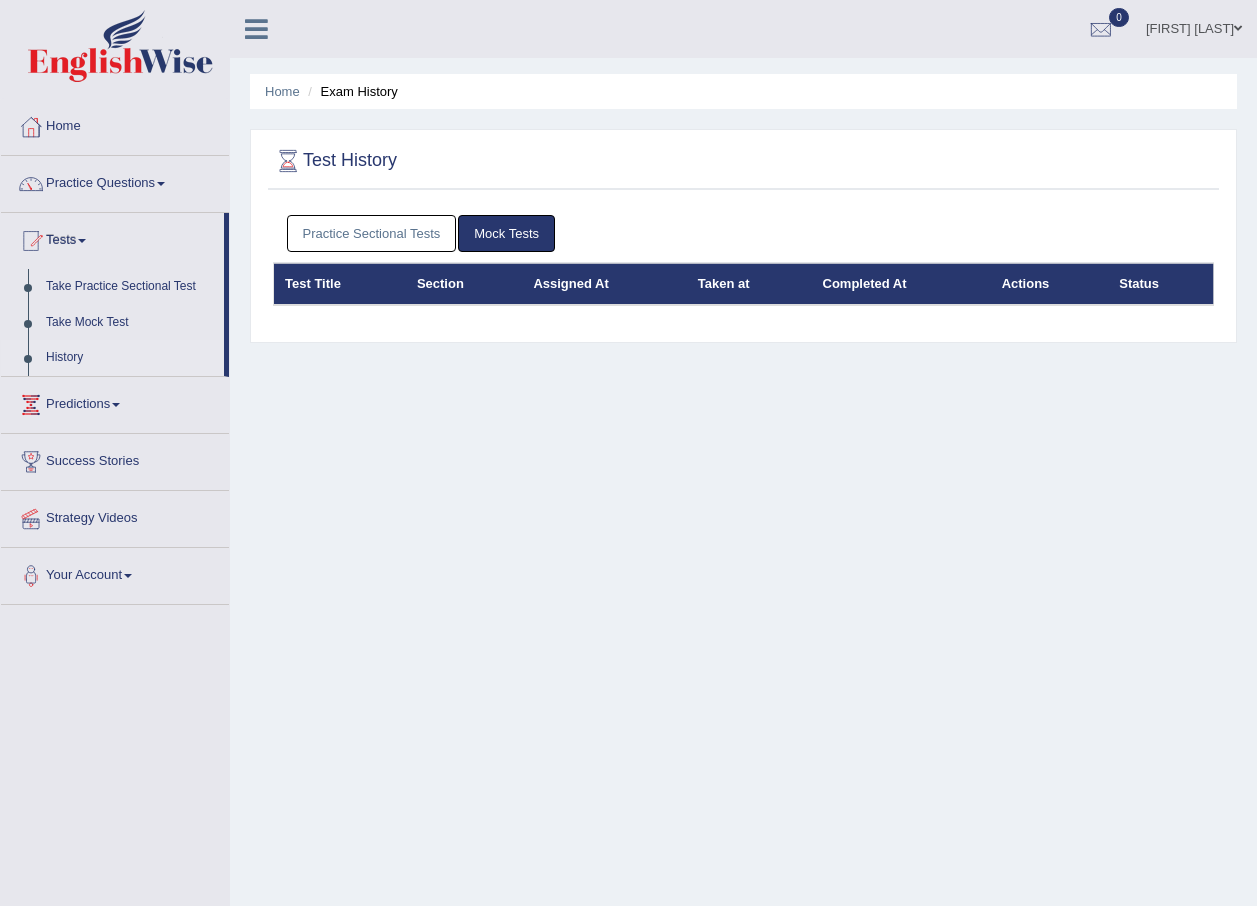 scroll, scrollTop: 0, scrollLeft: 0, axis: both 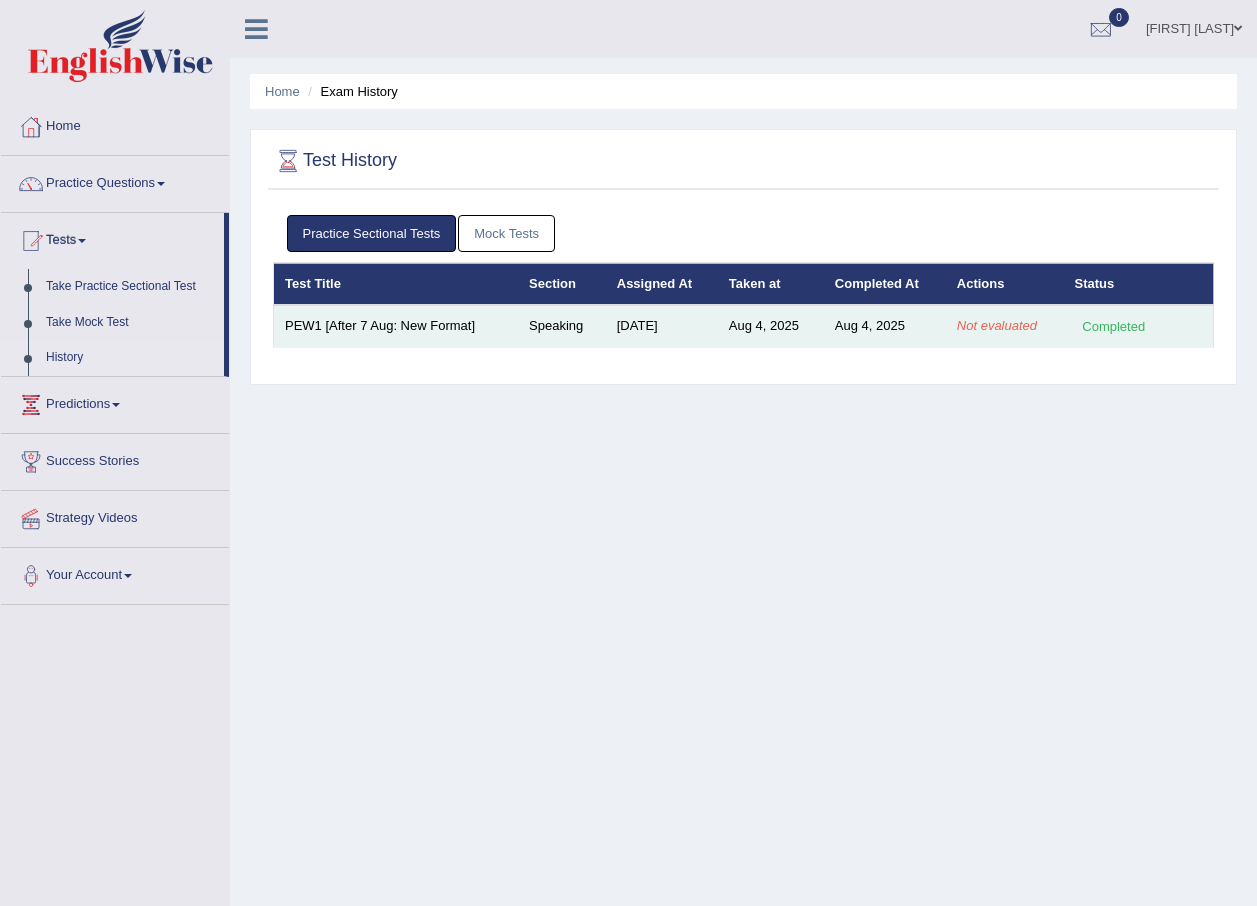 click on "Not evaluated" at bounding box center (997, 325) 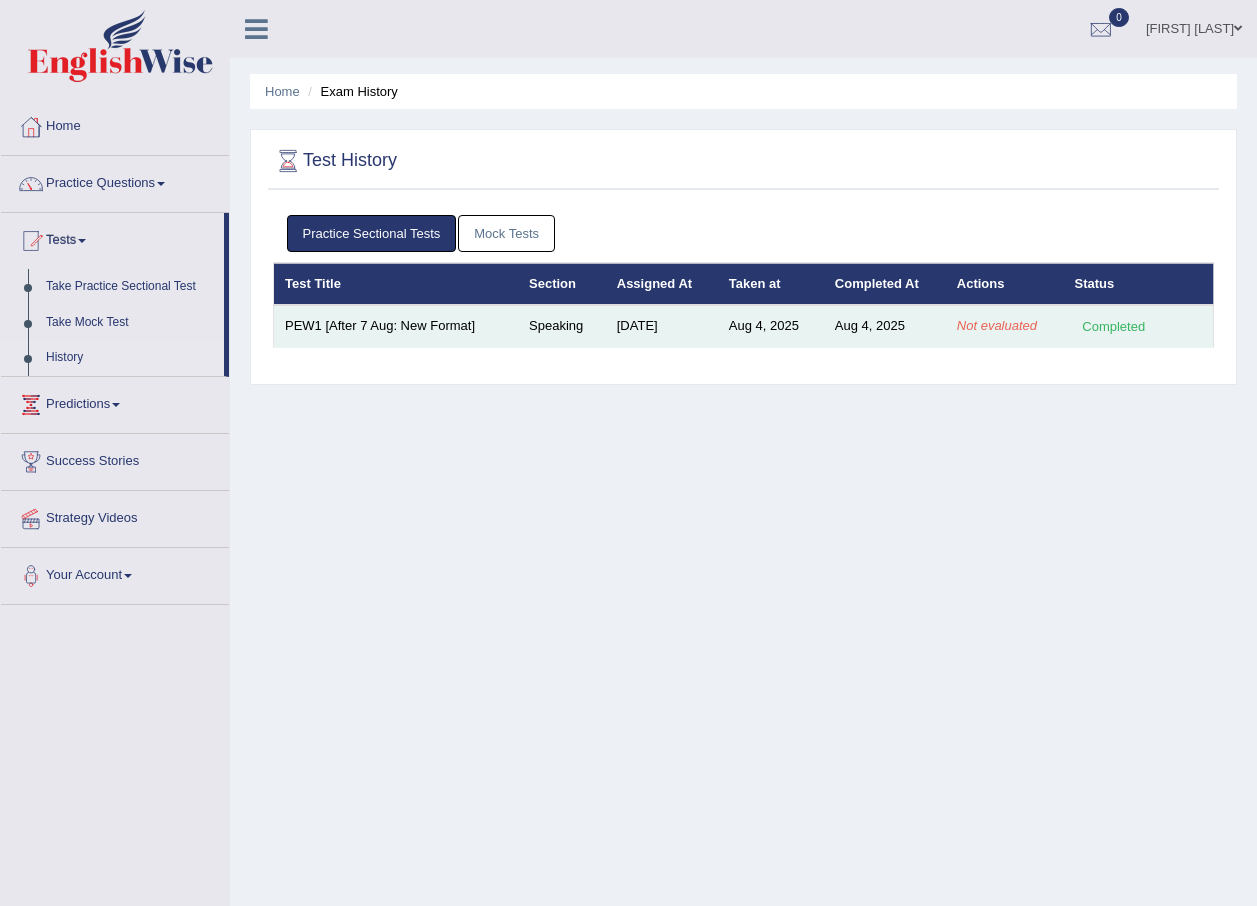 click on "PEW1 [After 7 Aug: New Format]" at bounding box center [396, 326] 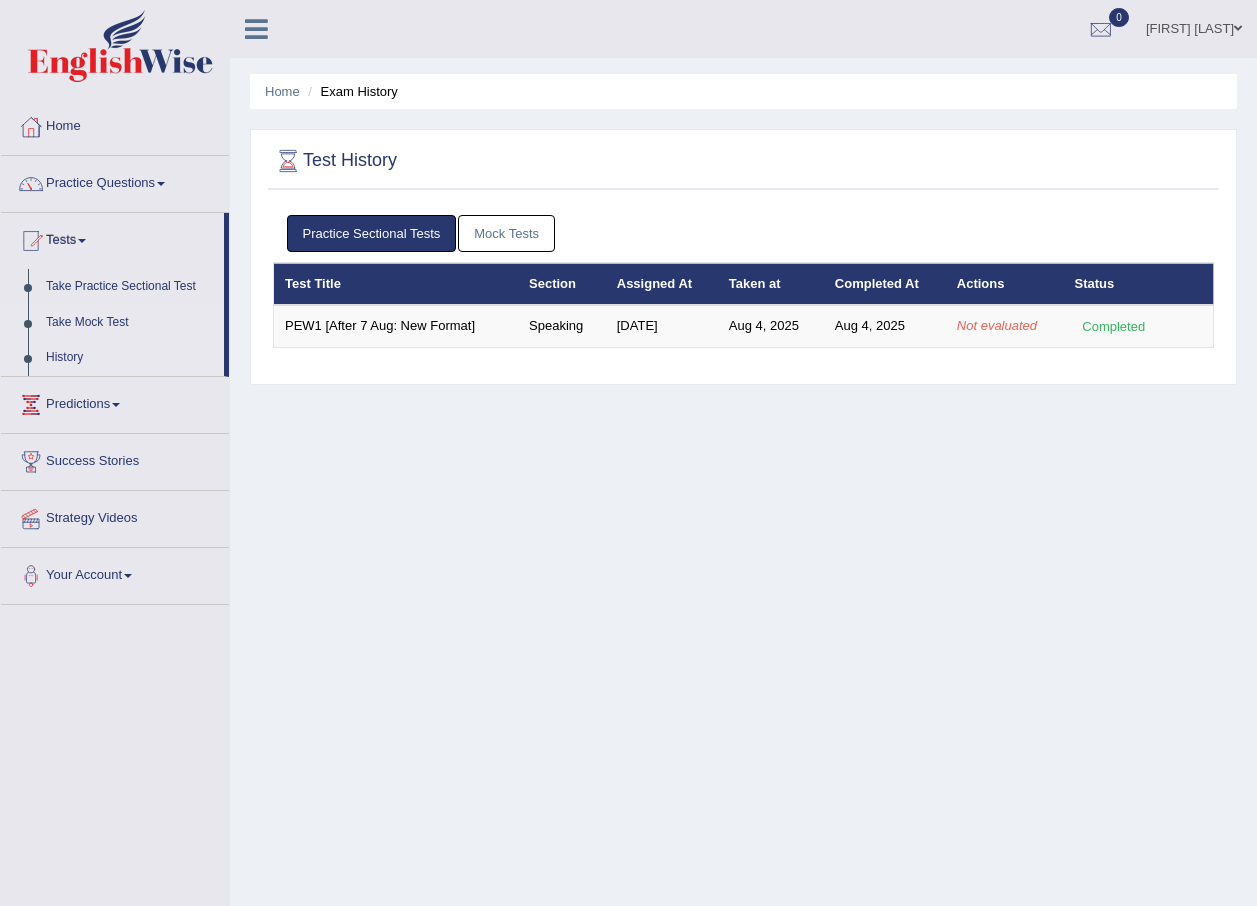 click on "Take Mock Test" at bounding box center (130, 323) 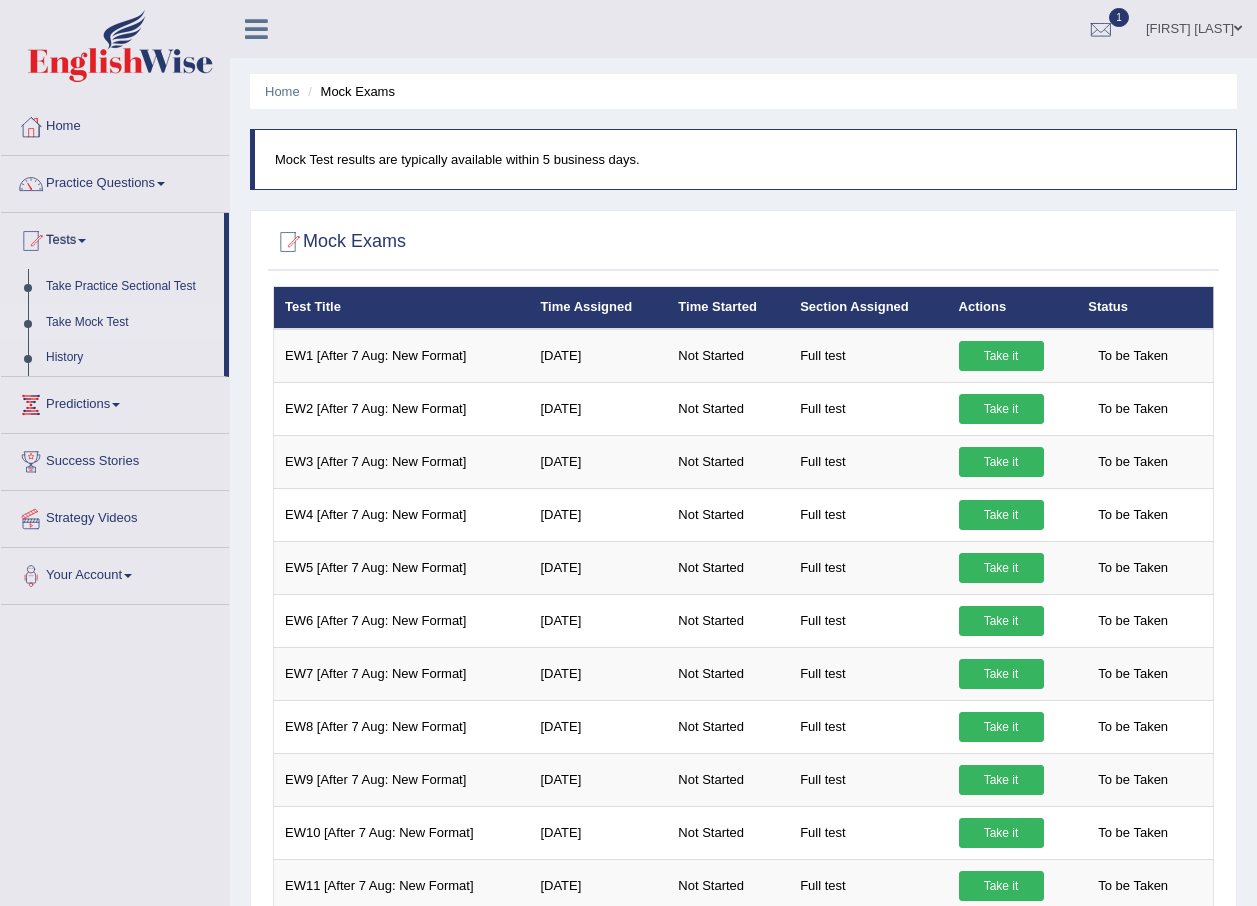 scroll, scrollTop: 0, scrollLeft: 0, axis: both 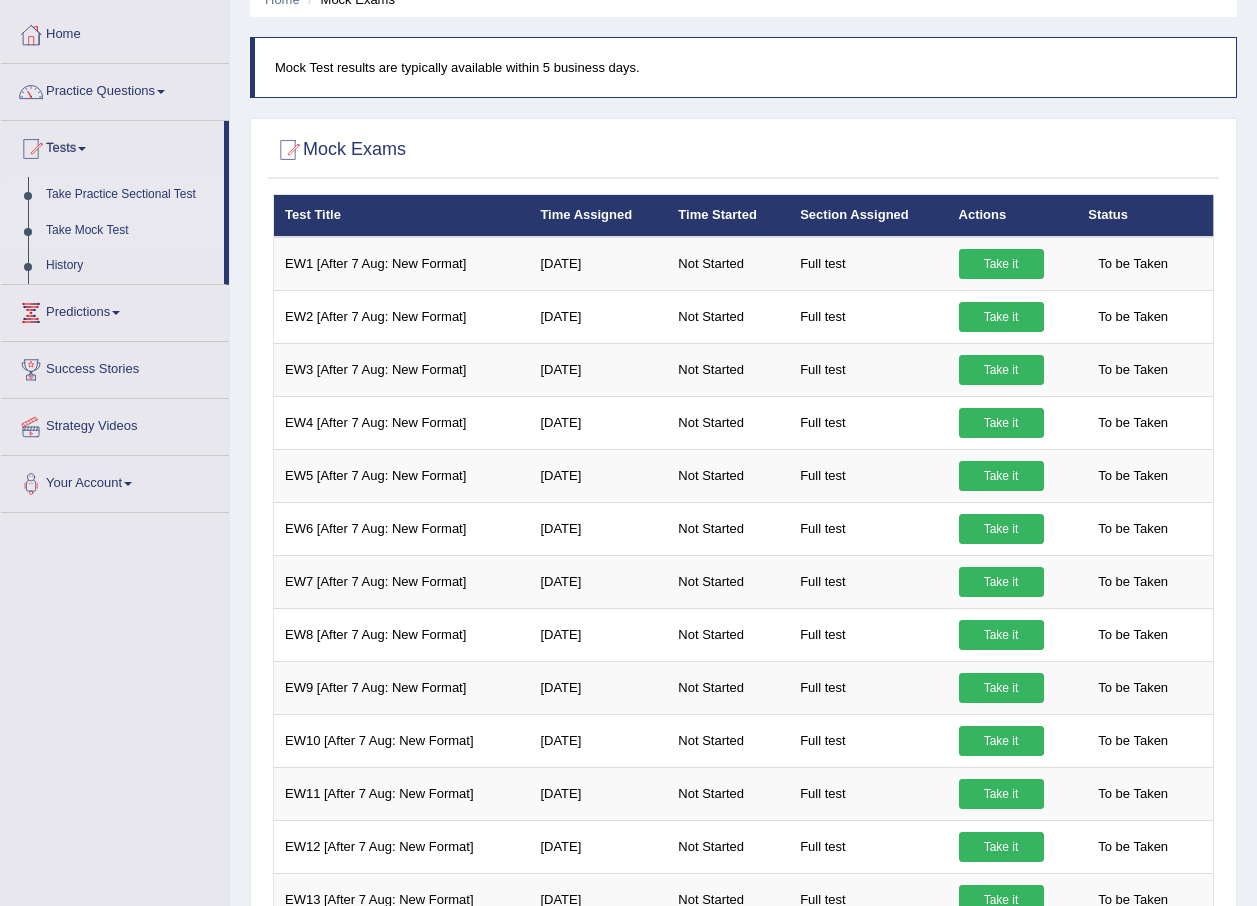 click on "Take Practice Sectional Test" at bounding box center [130, 195] 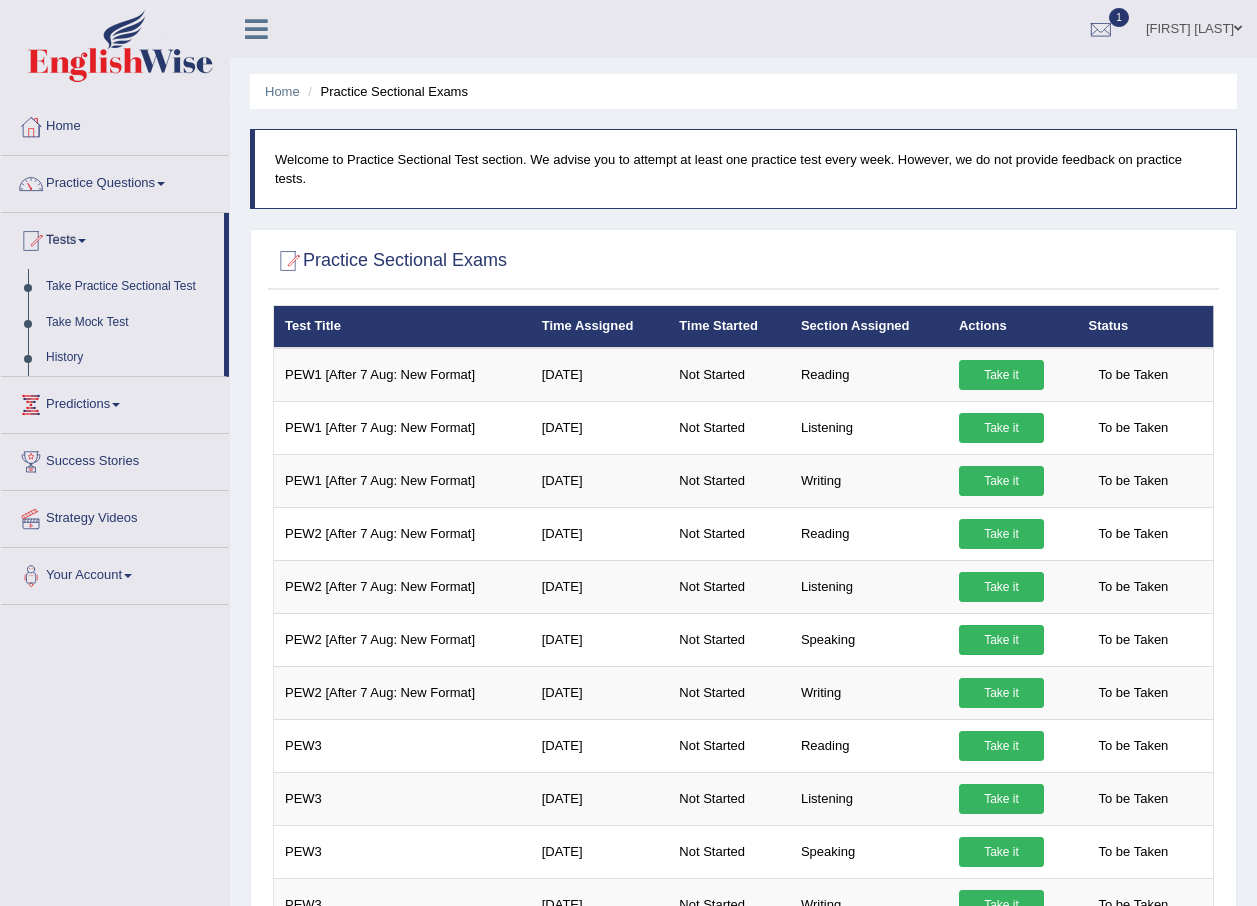 scroll, scrollTop: 0, scrollLeft: 0, axis: both 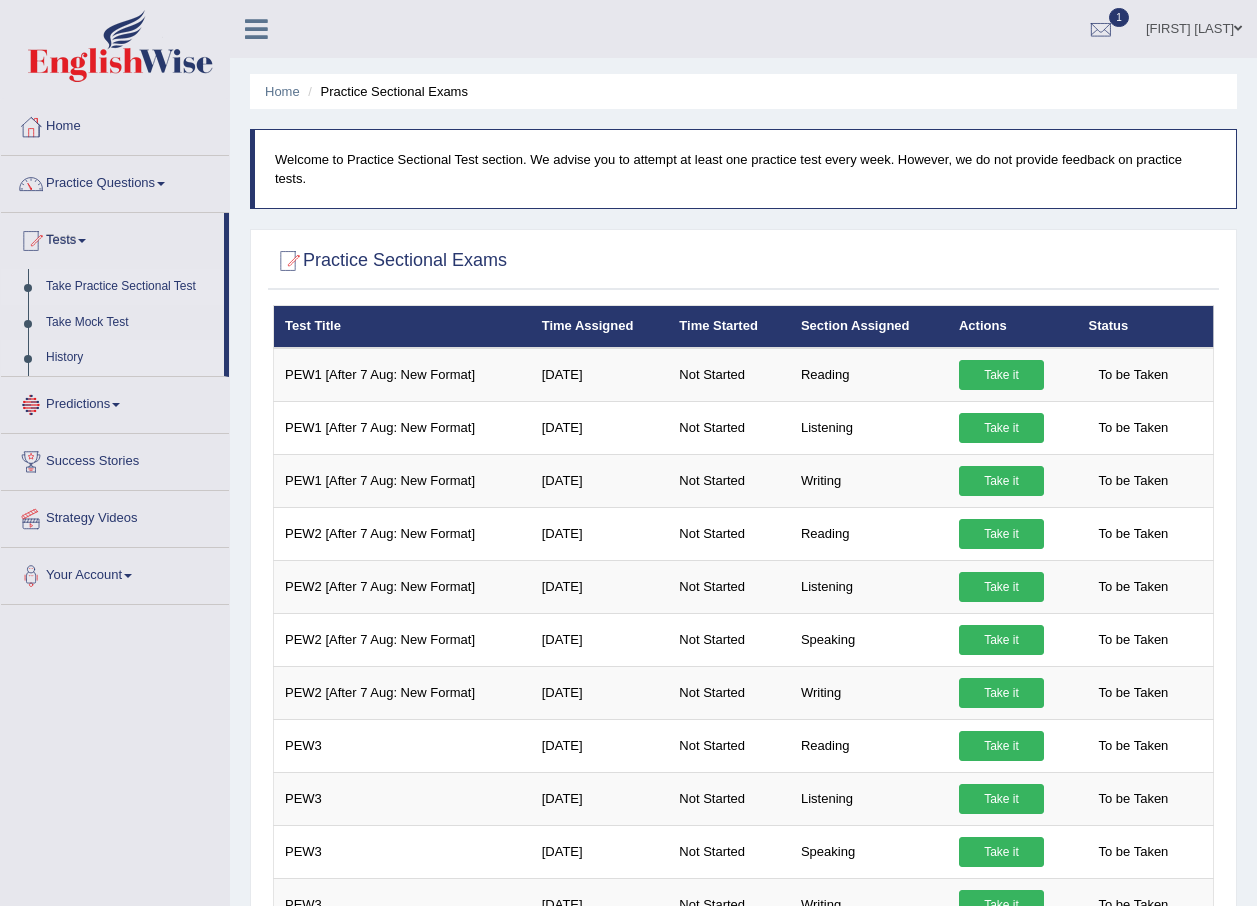 click on "History" at bounding box center [130, 358] 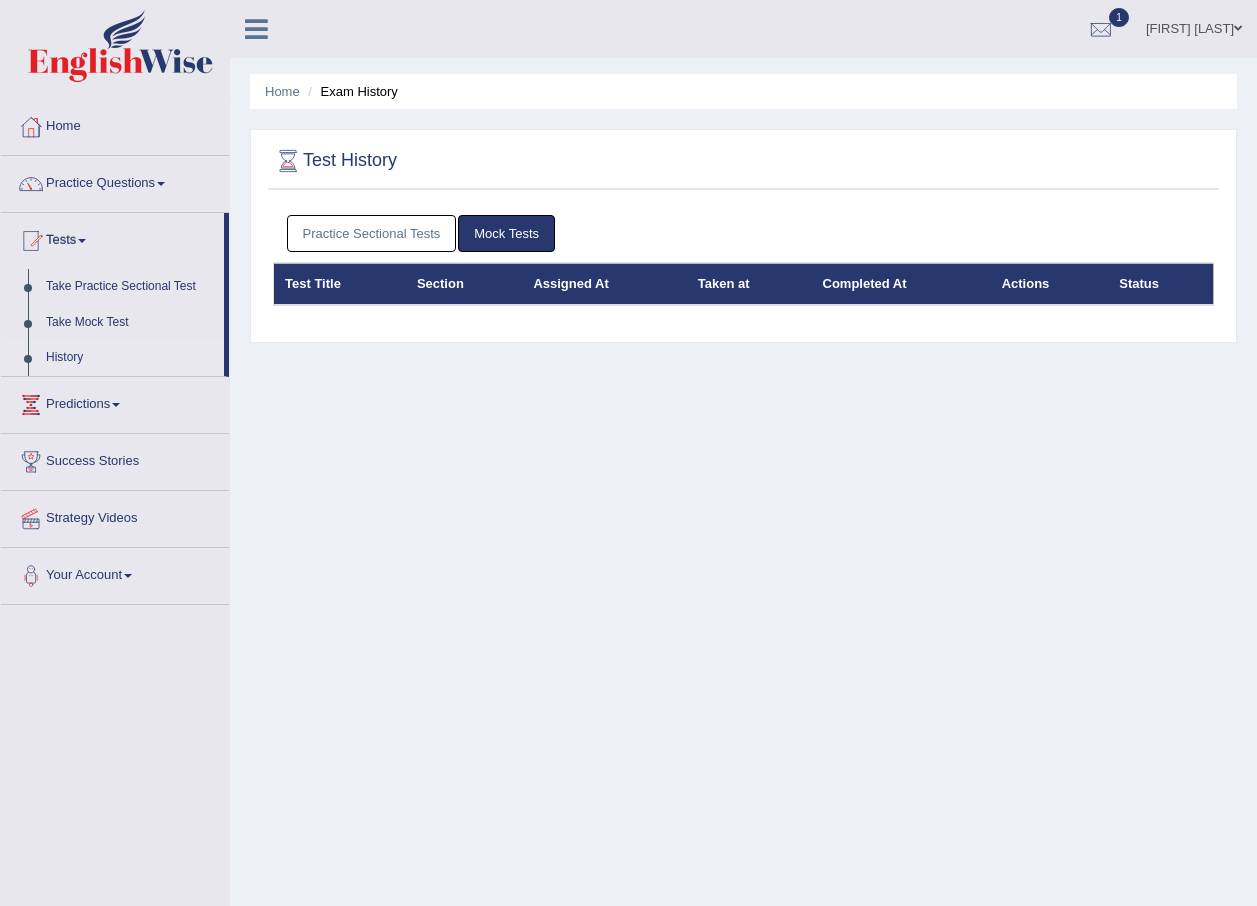 scroll, scrollTop: 0, scrollLeft: 0, axis: both 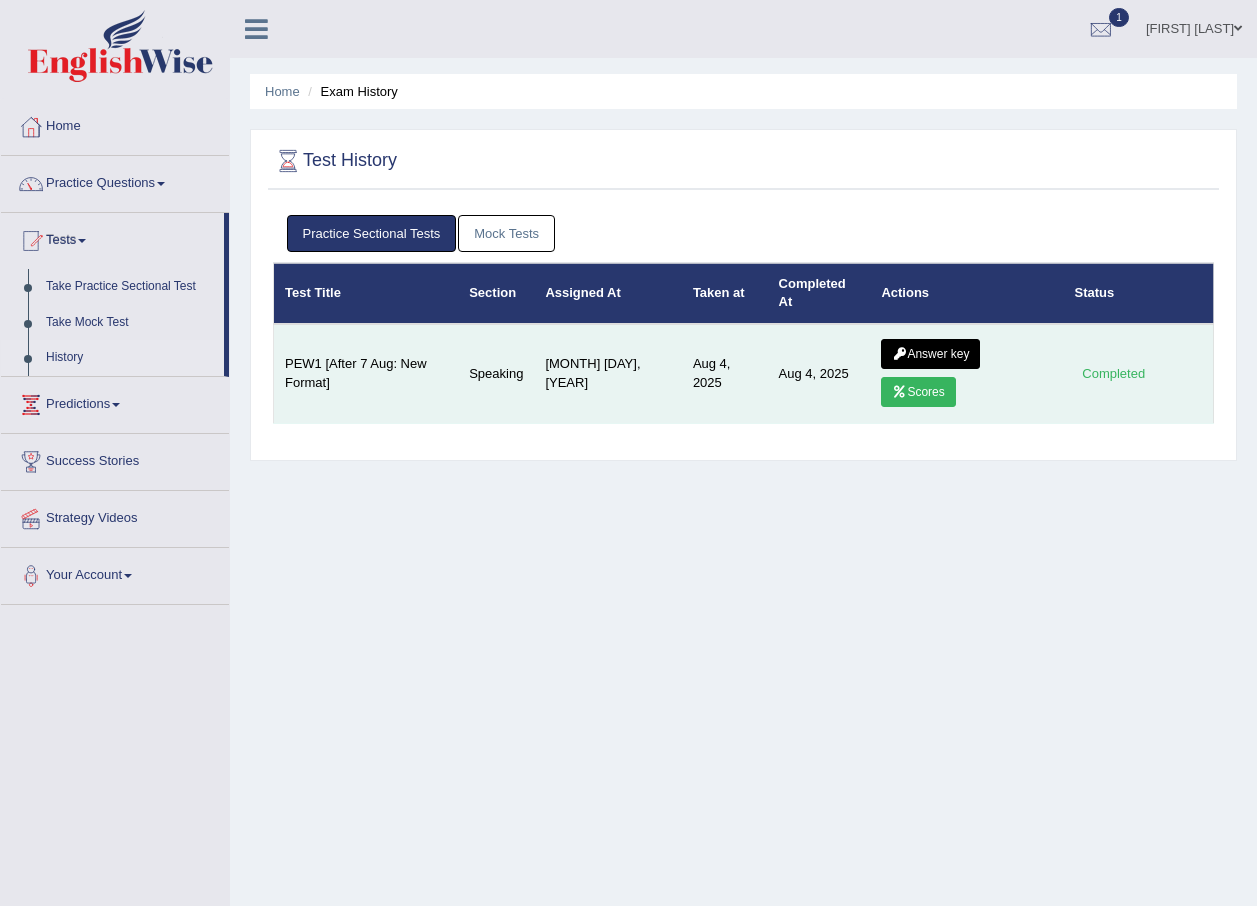 click on "Answer key" at bounding box center (930, 354) 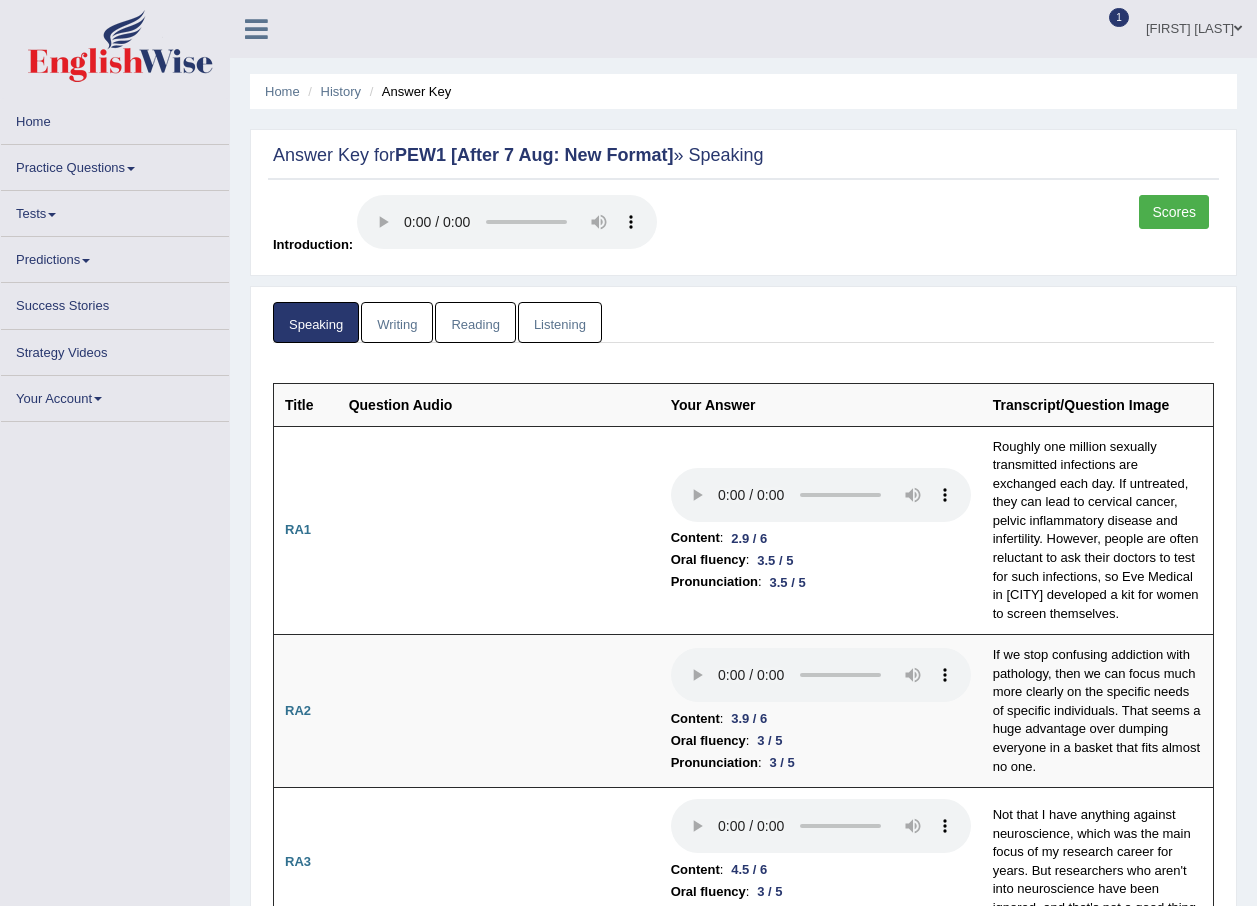 scroll, scrollTop: 0, scrollLeft: 0, axis: both 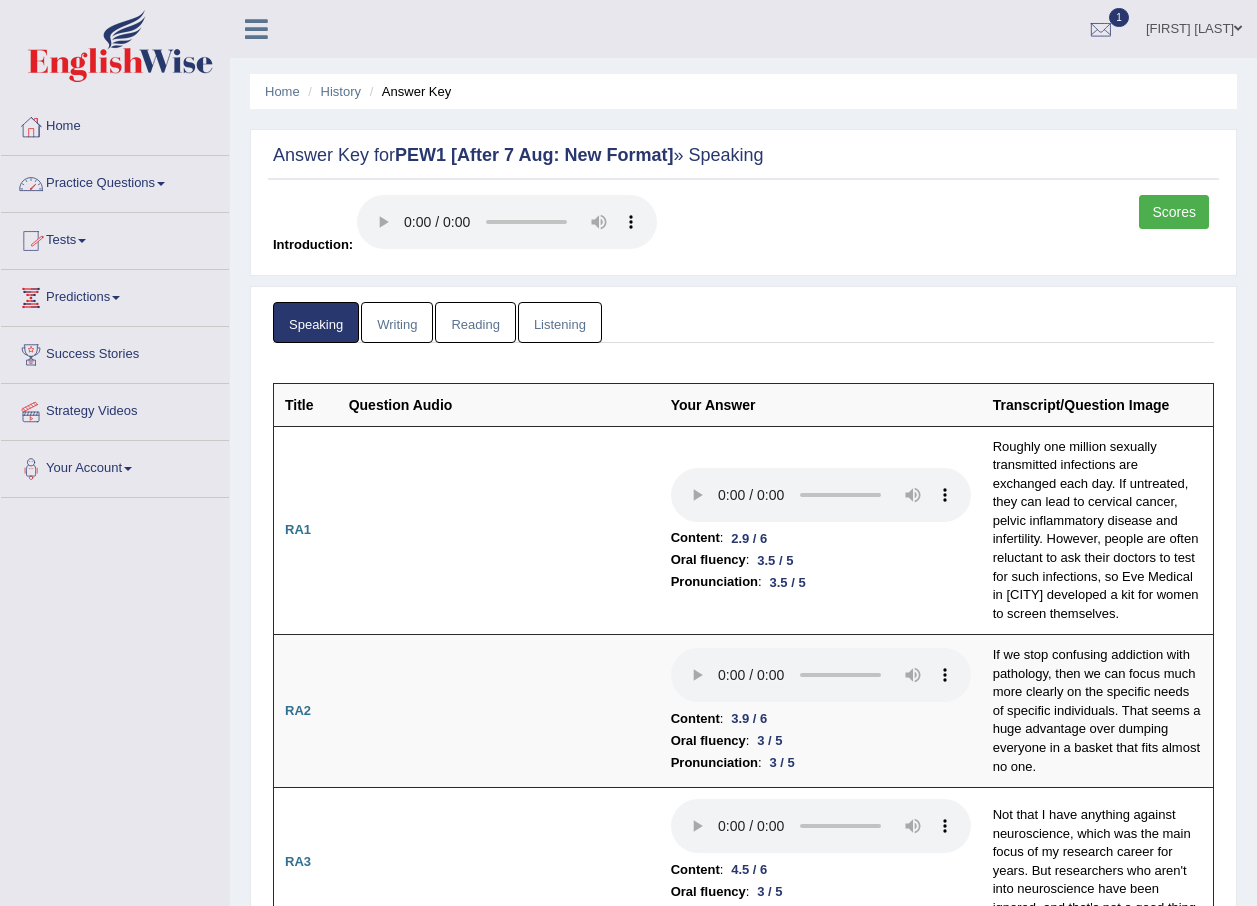 click on "Tests" at bounding box center [115, 238] 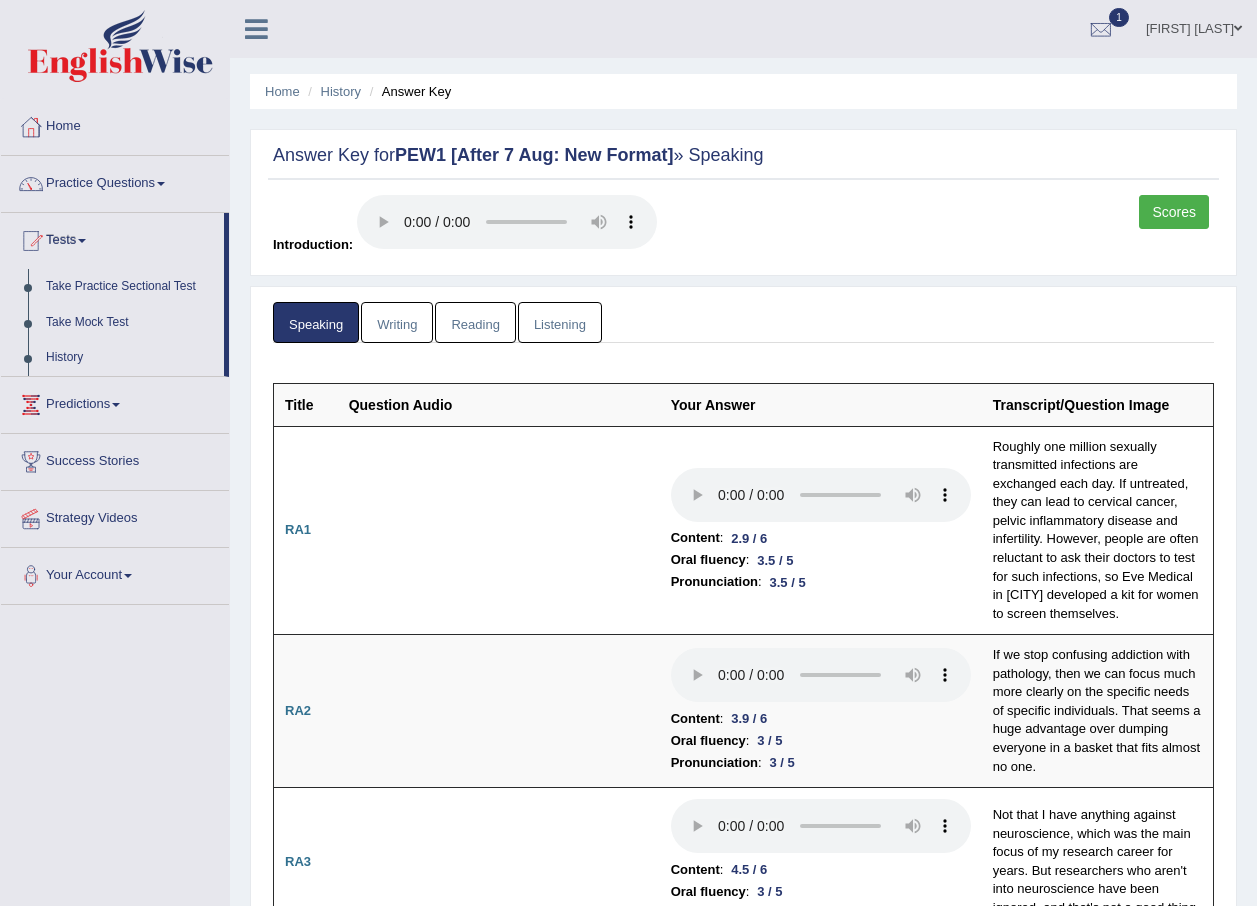 click on "Scores" at bounding box center [1174, 212] 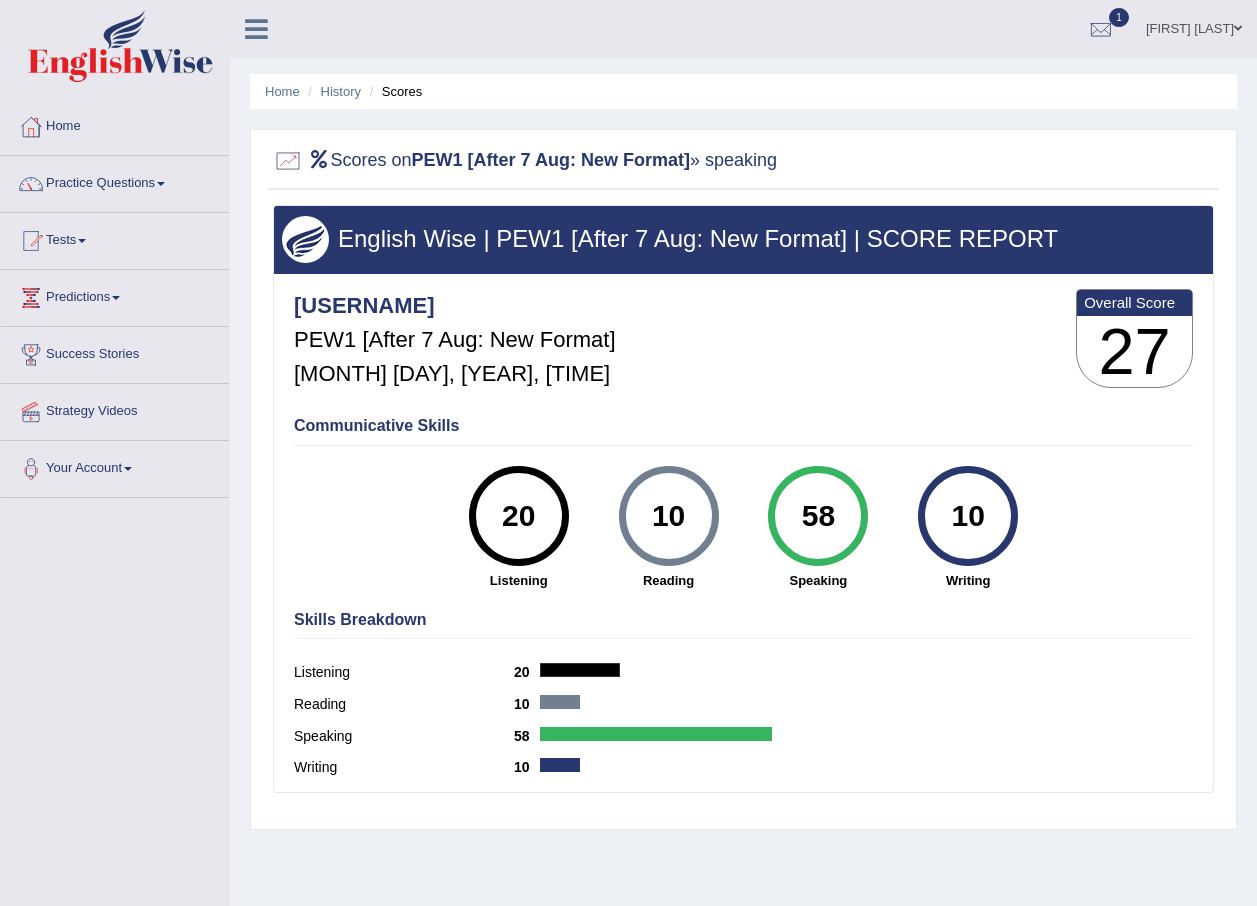 scroll, scrollTop: 0, scrollLeft: 0, axis: both 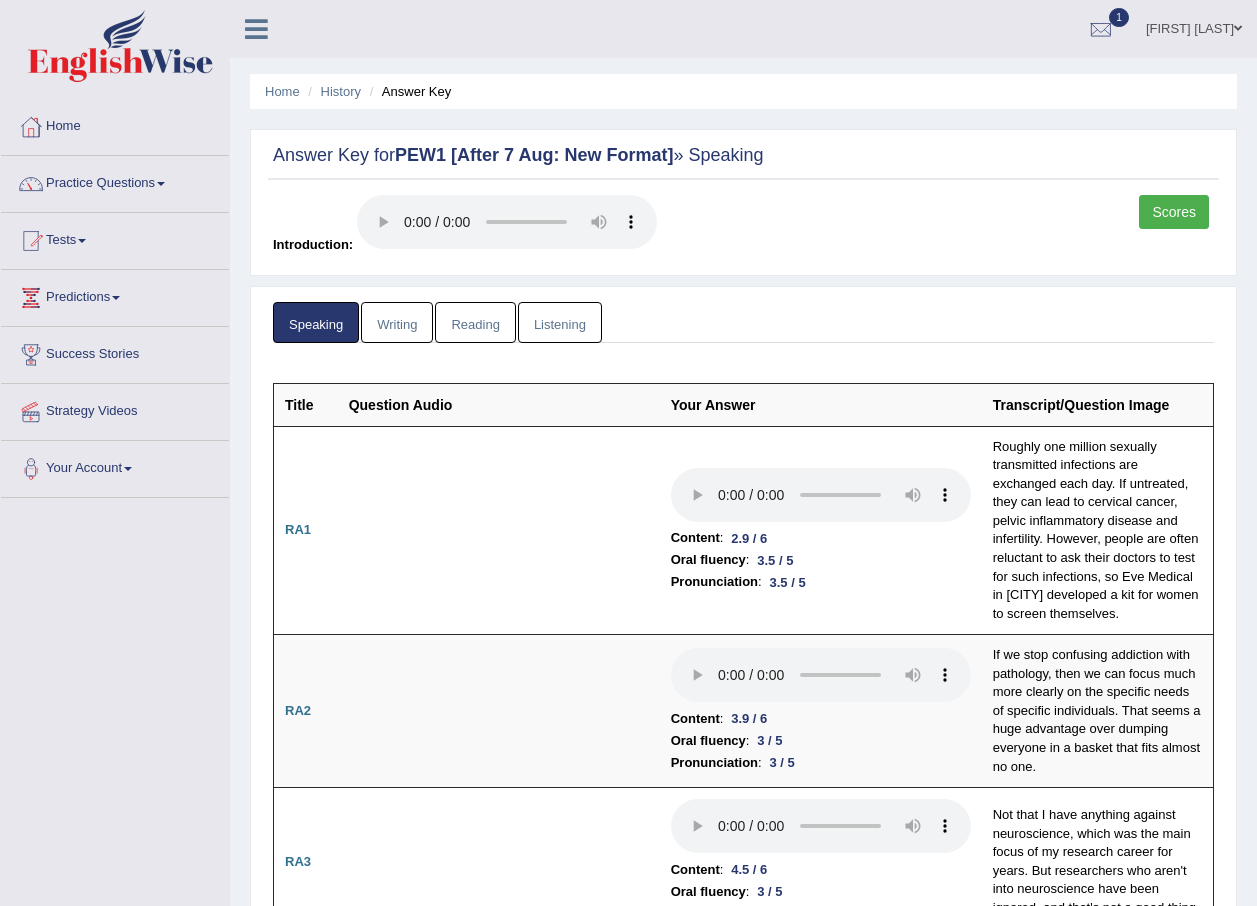 click on "Scores" at bounding box center [1174, 212] 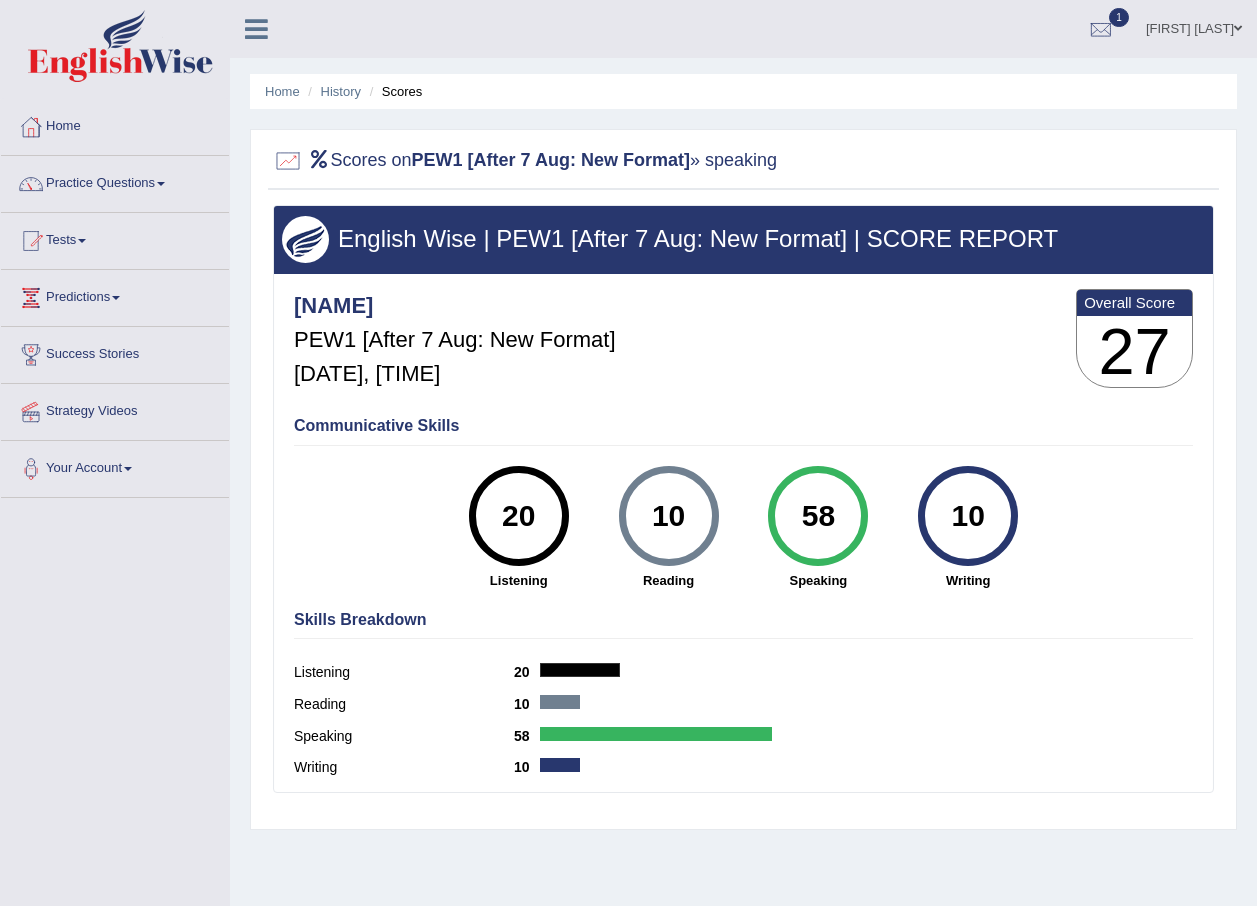 scroll, scrollTop: 0, scrollLeft: 0, axis: both 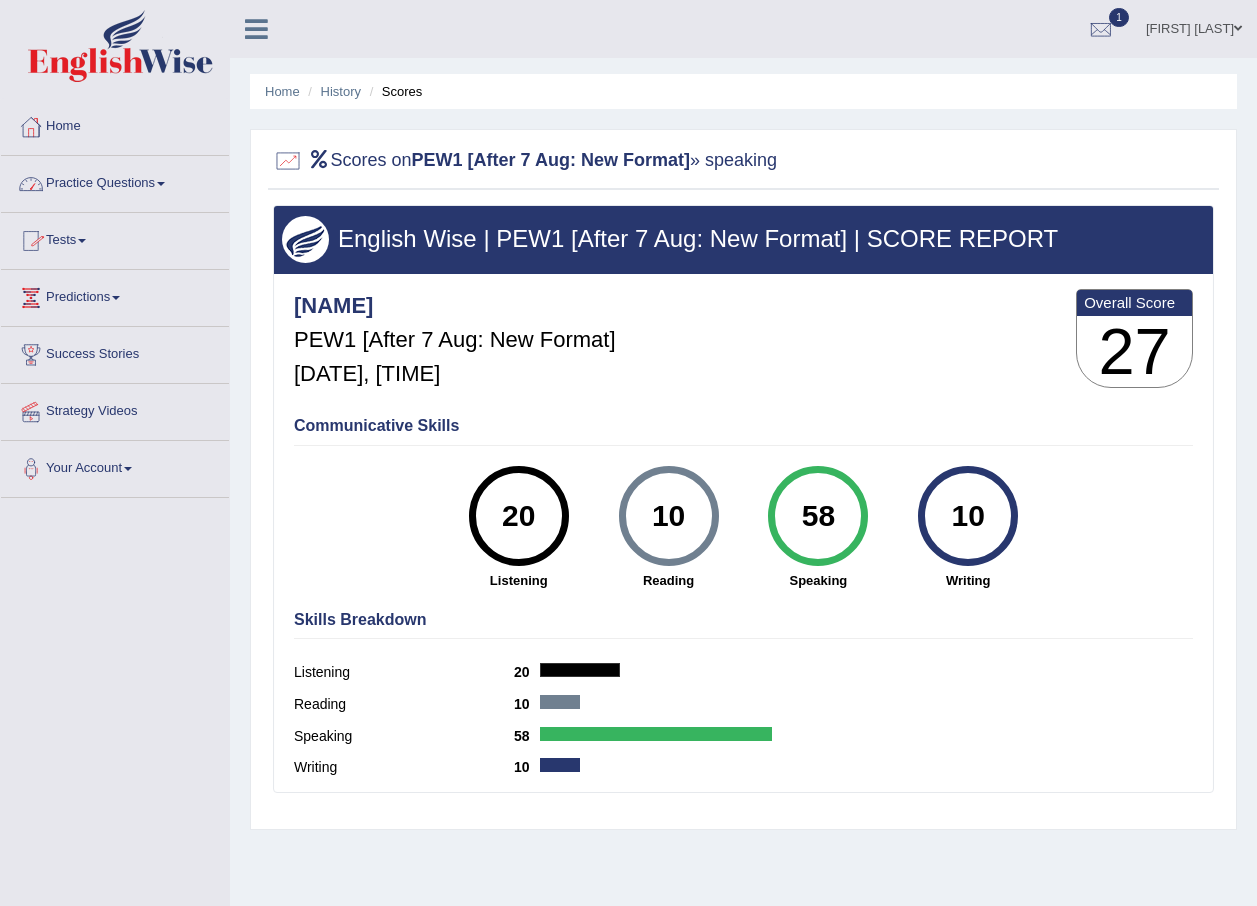 click on "Tests" at bounding box center (115, 238) 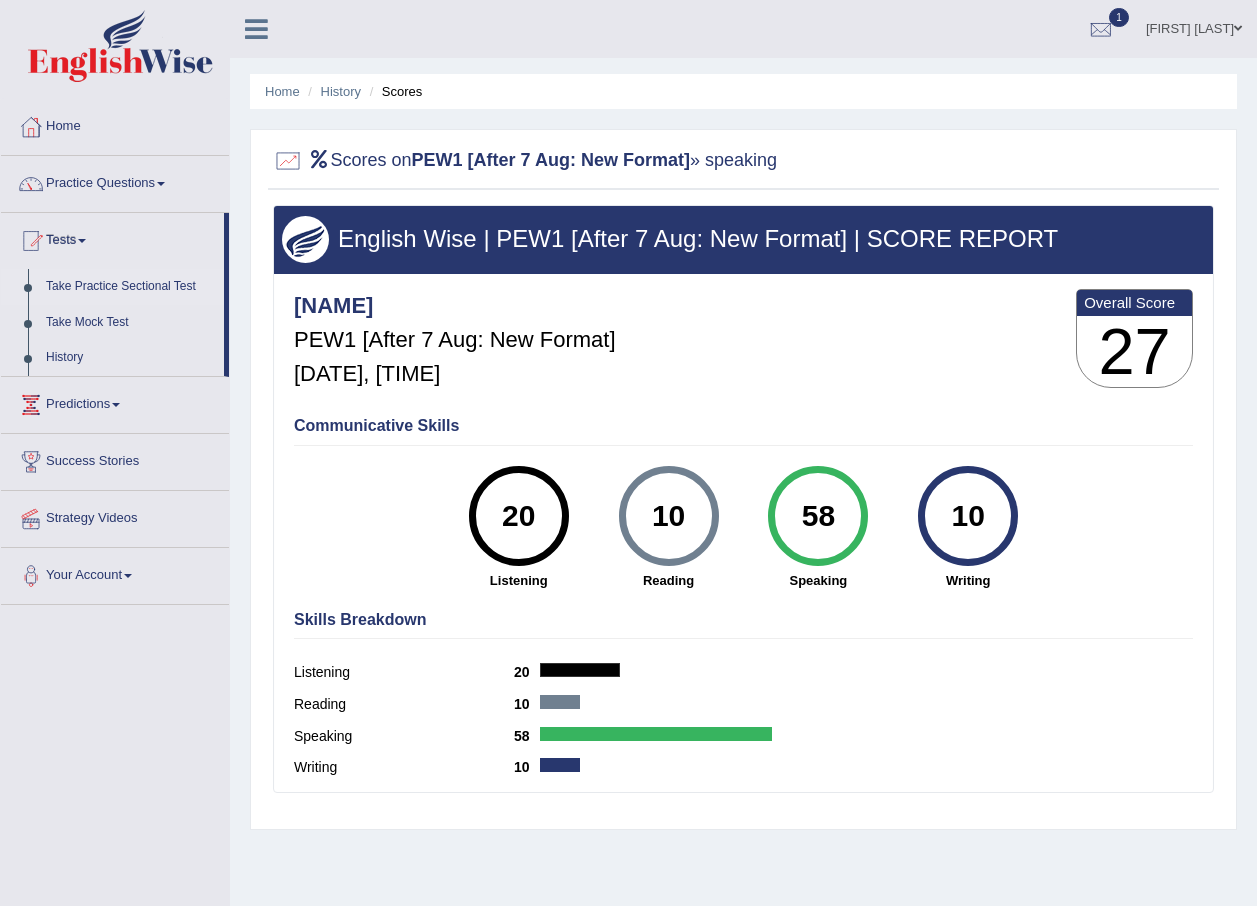 click on "Take Practice Sectional Test" at bounding box center [130, 287] 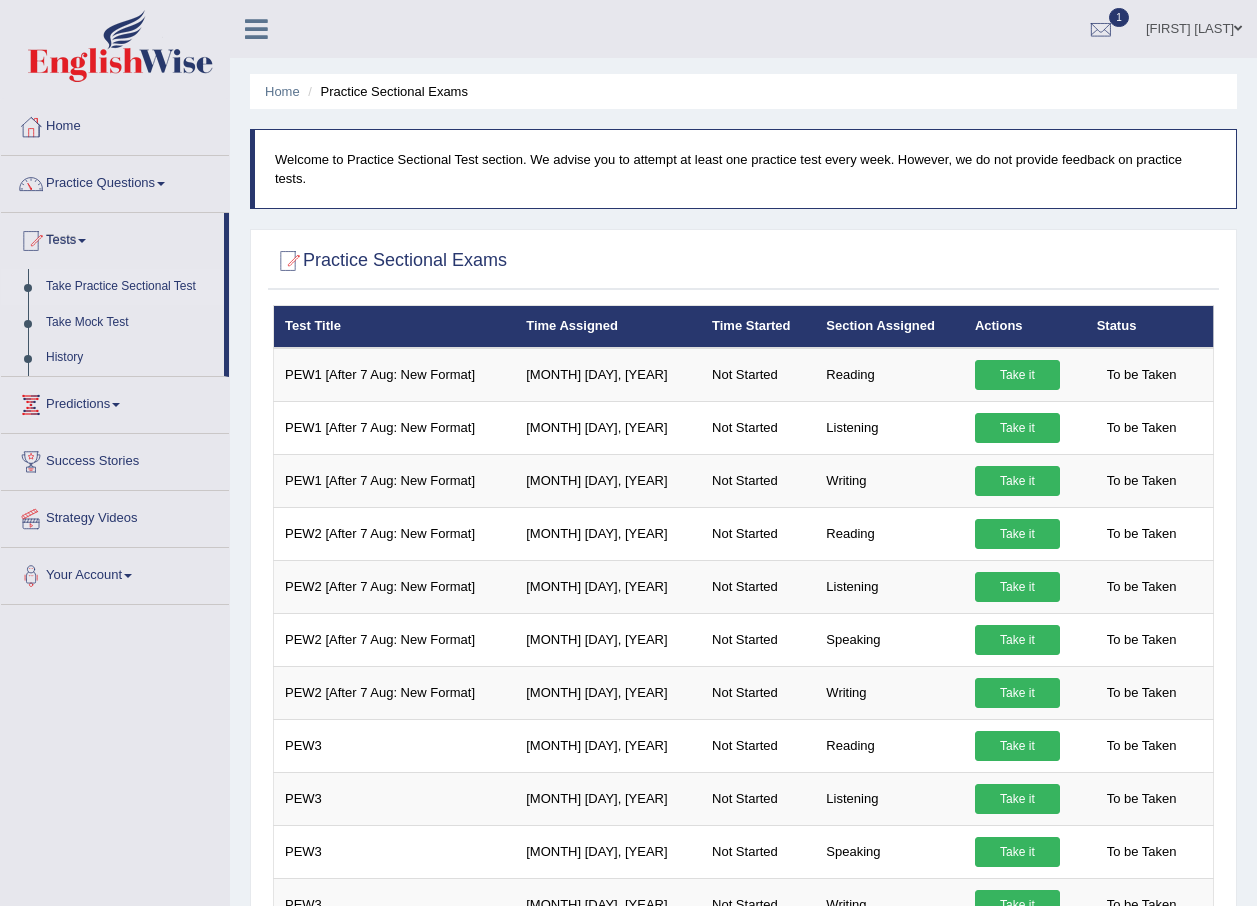 scroll, scrollTop: 500, scrollLeft: 0, axis: vertical 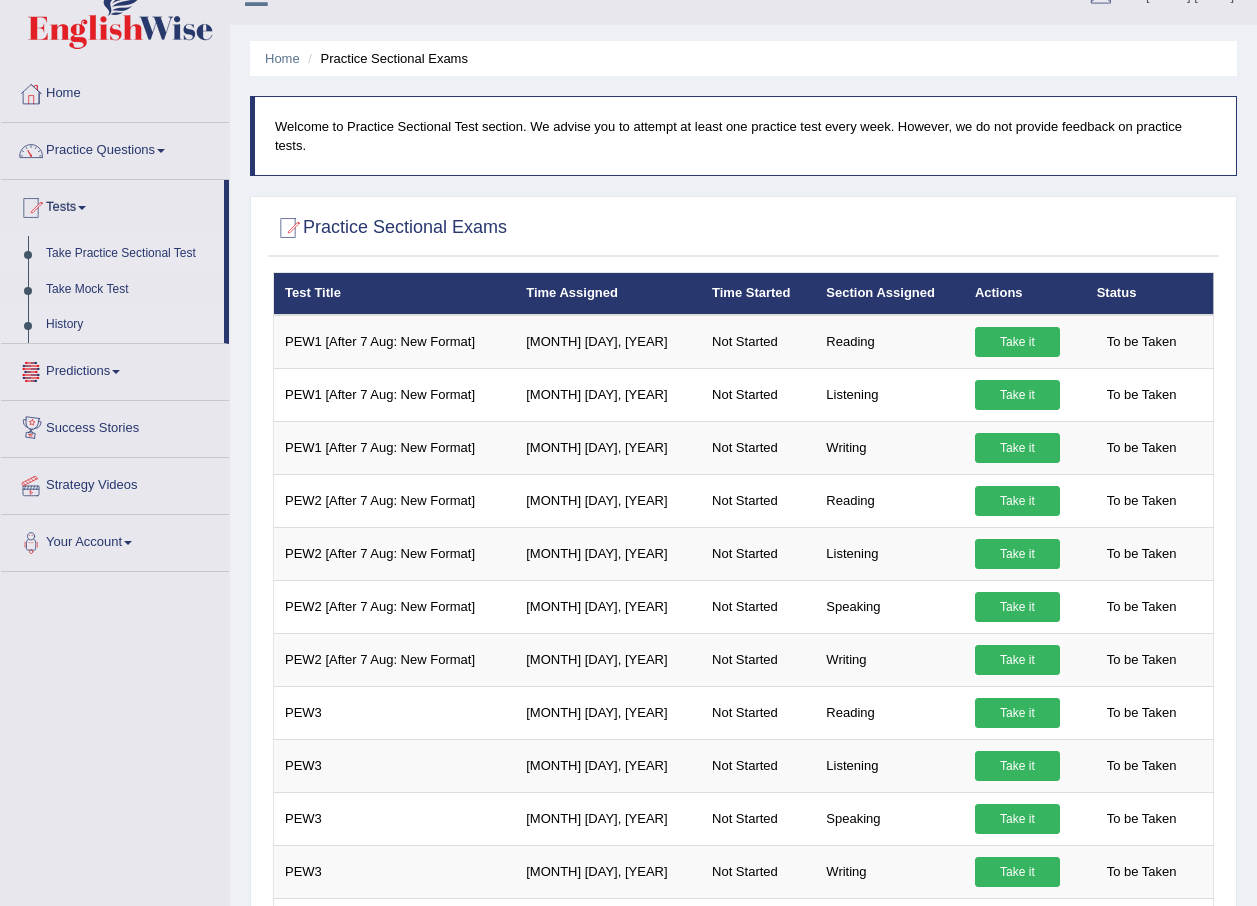 click on "History" at bounding box center (130, 325) 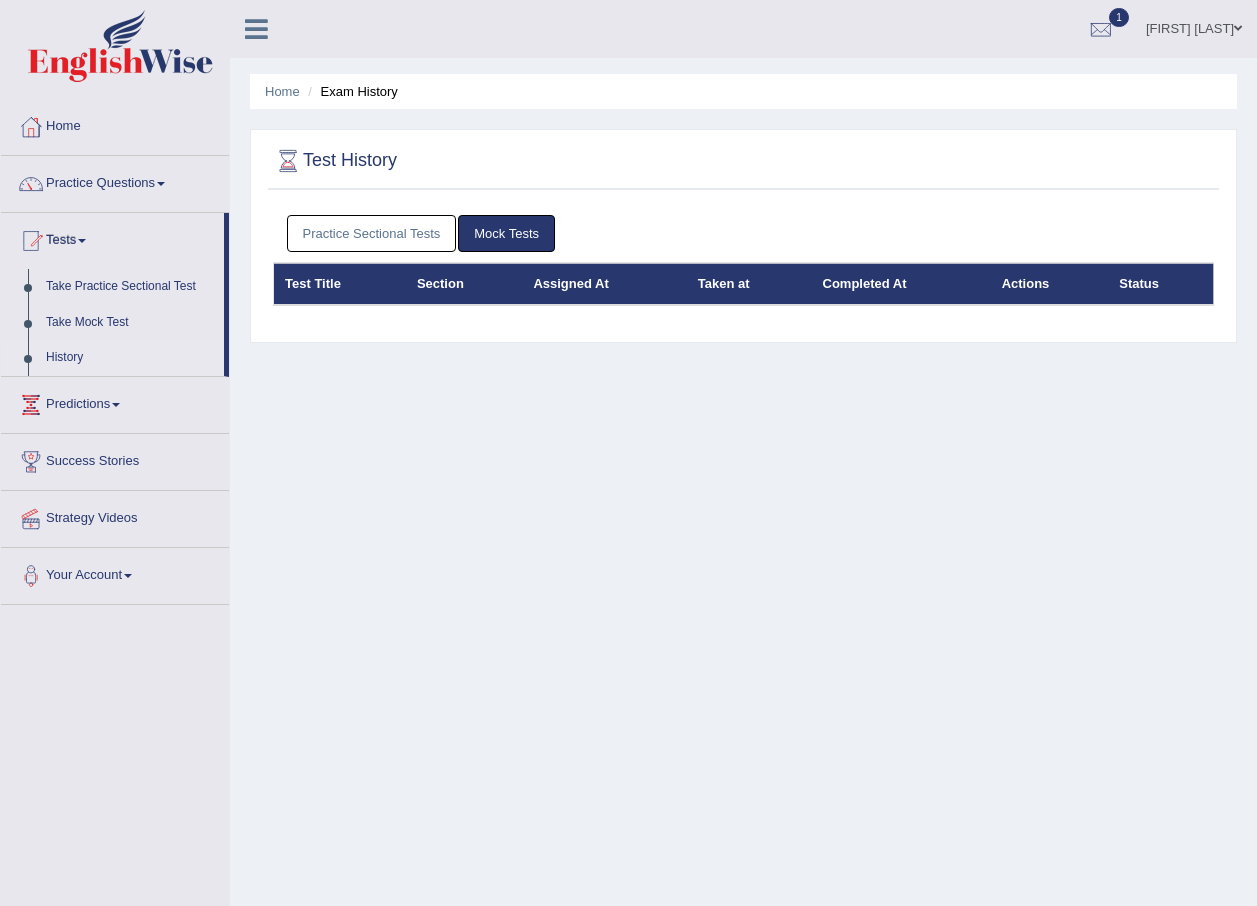 scroll, scrollTop: 0, scrollLeft: 0, axis: both 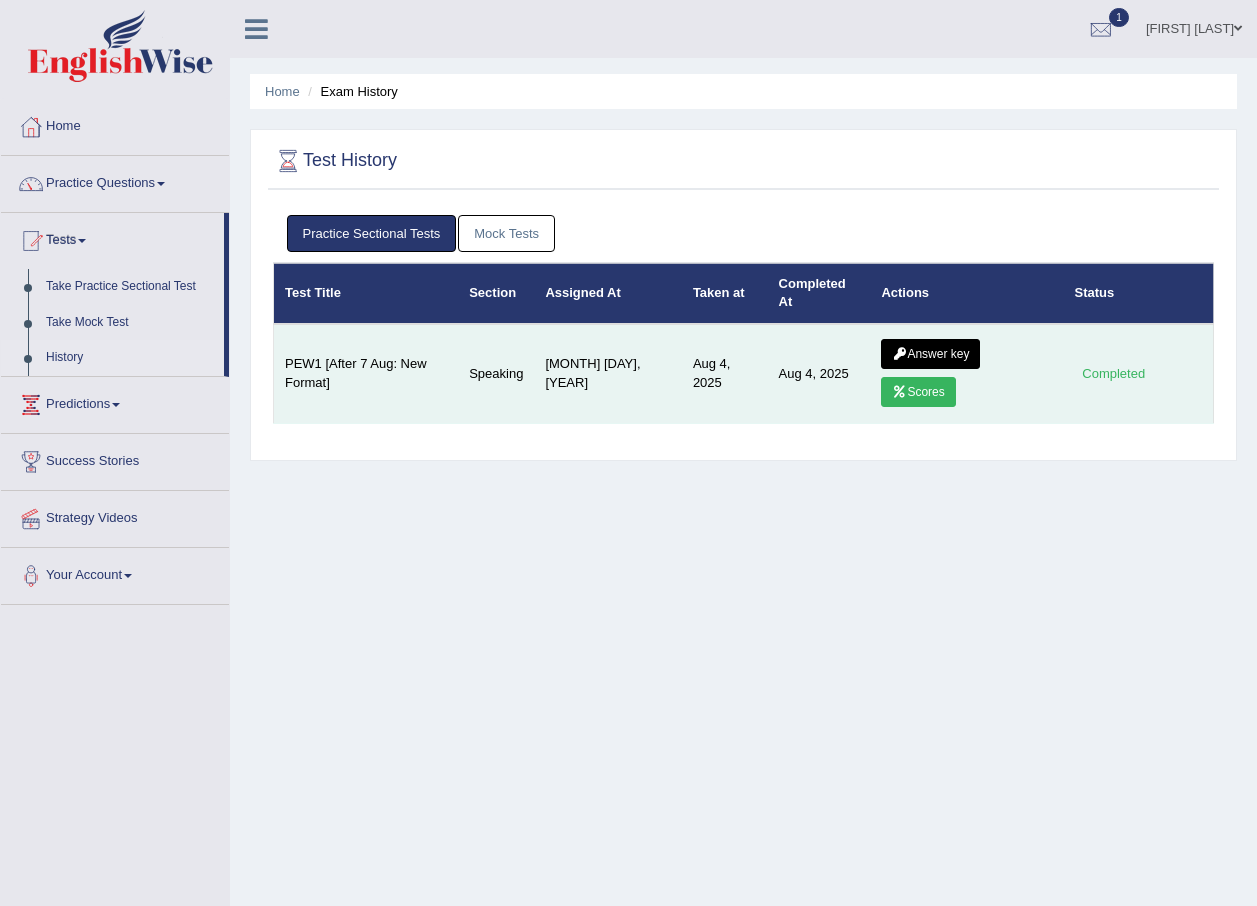 click at bounding box center [899, 354] 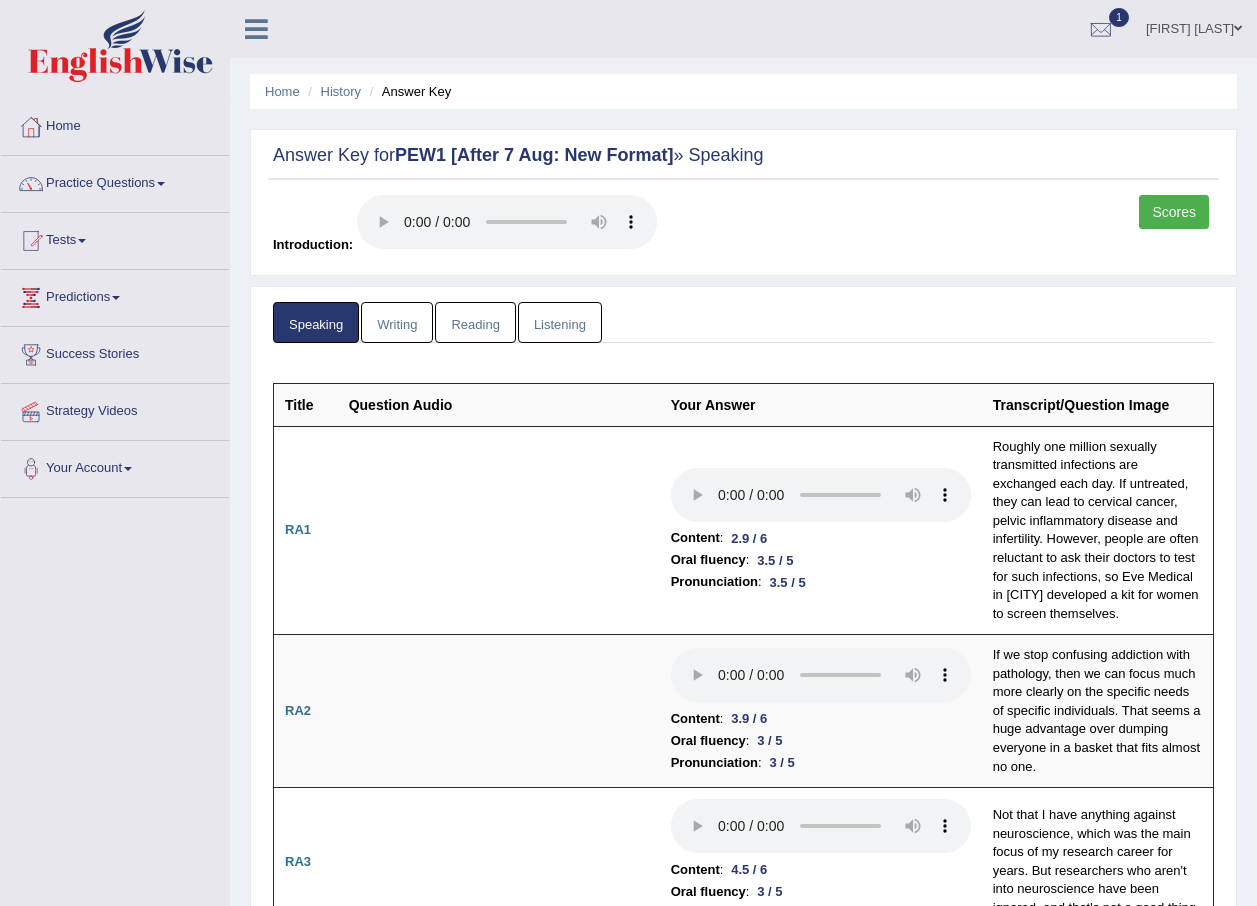 scroll, scrollTop: 0, scrollLeft: 0, axis: both 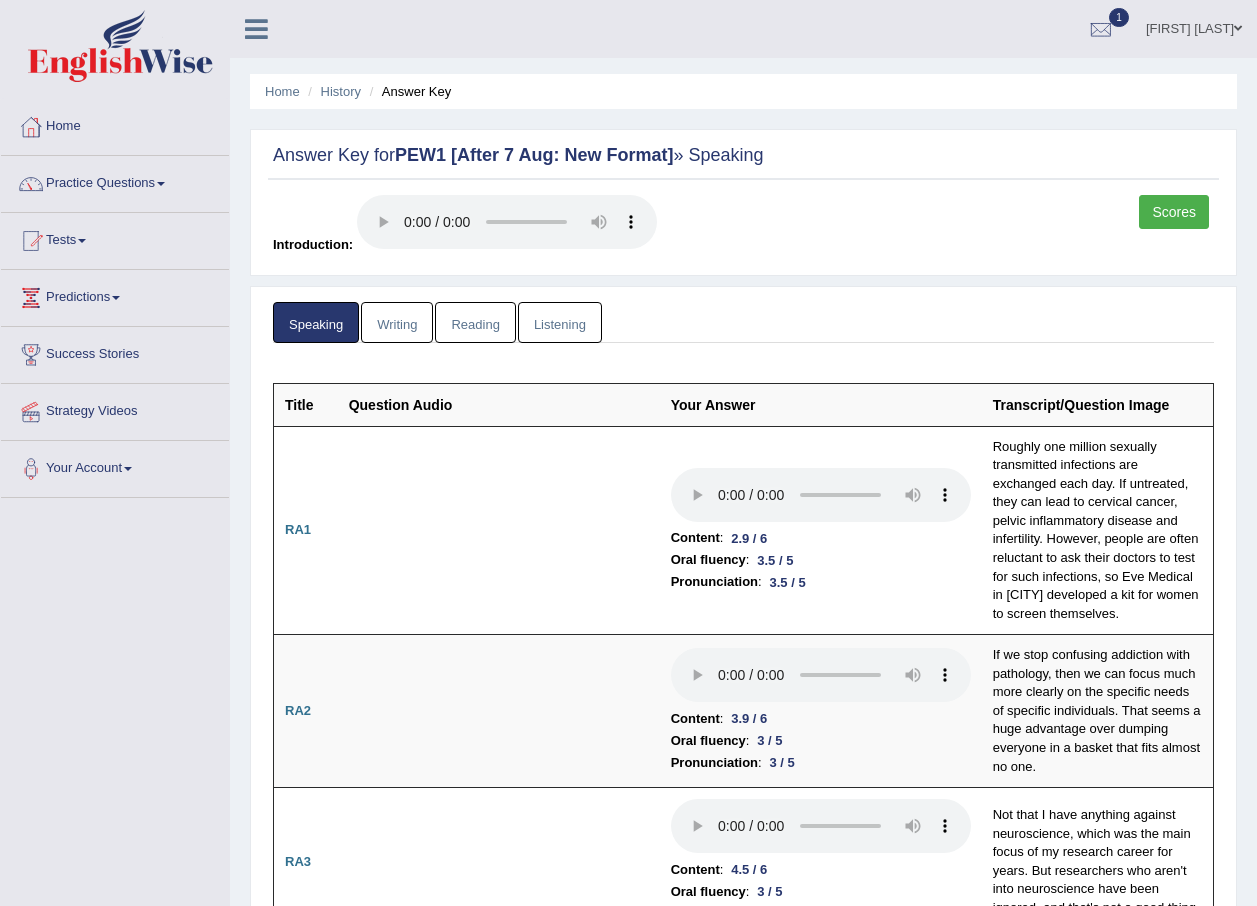 click on "Faiq Ahmed" at bounding box center [1194, 26] 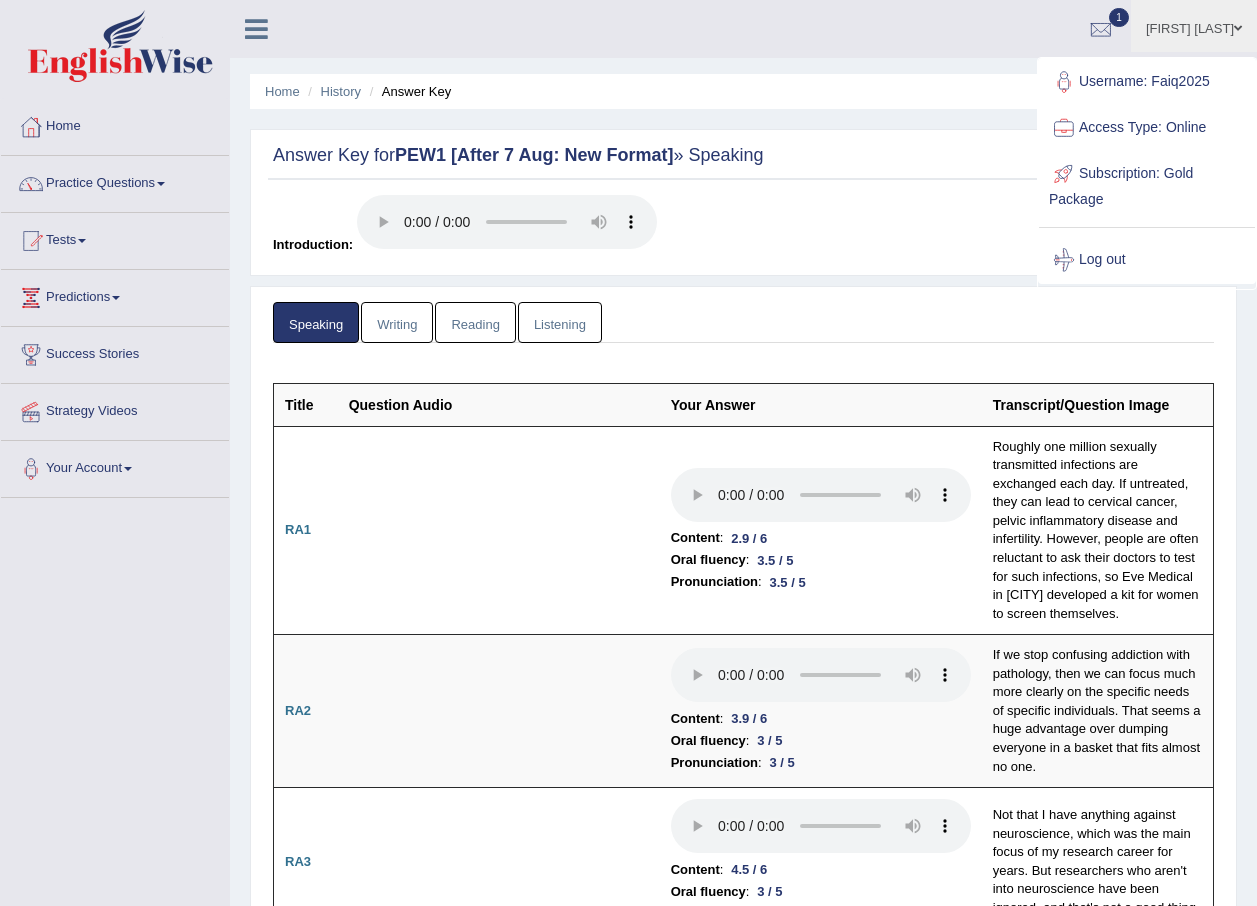 click on "Log out" at bounding box center (1147, 260) 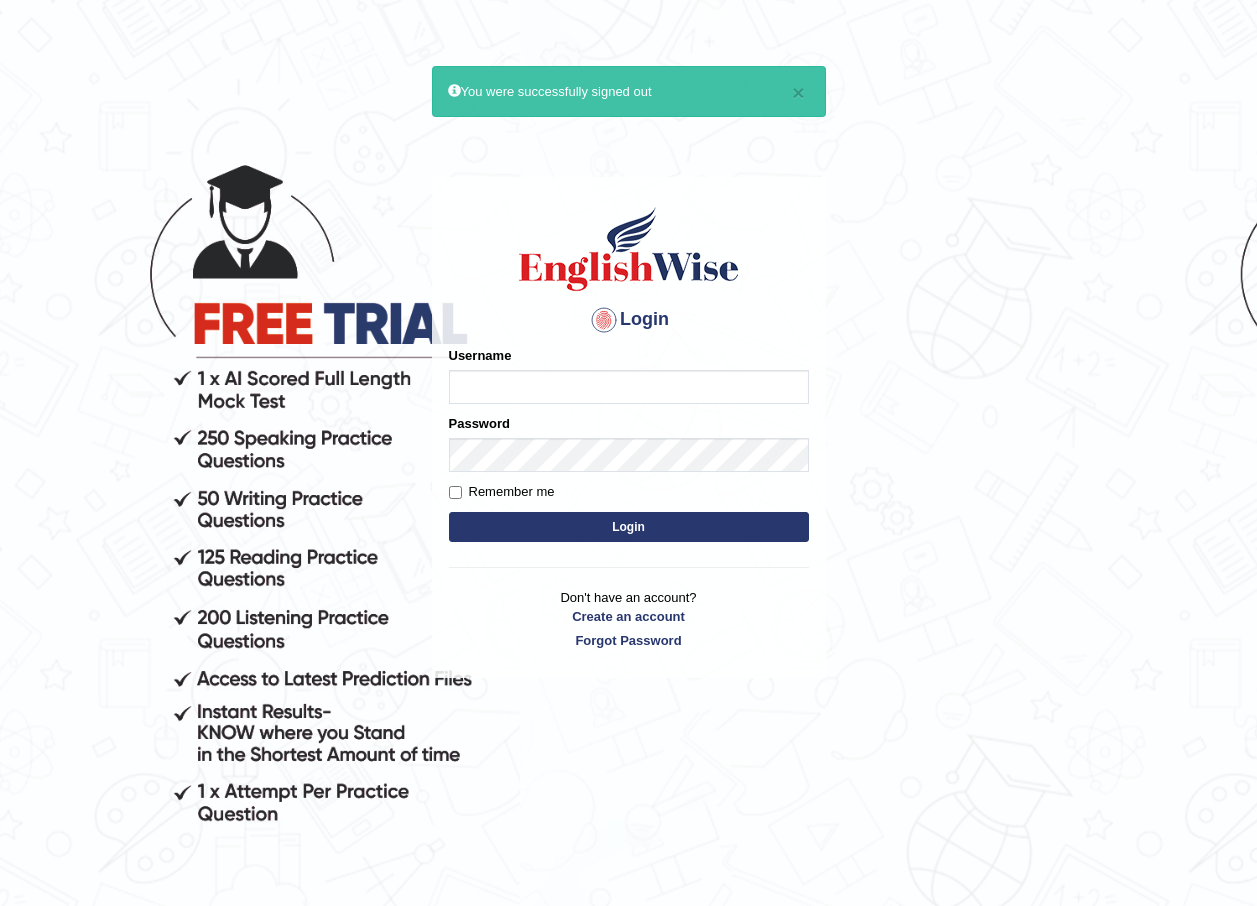 scroll, scrollTop: 0, scrollLeft: 0, axis: both 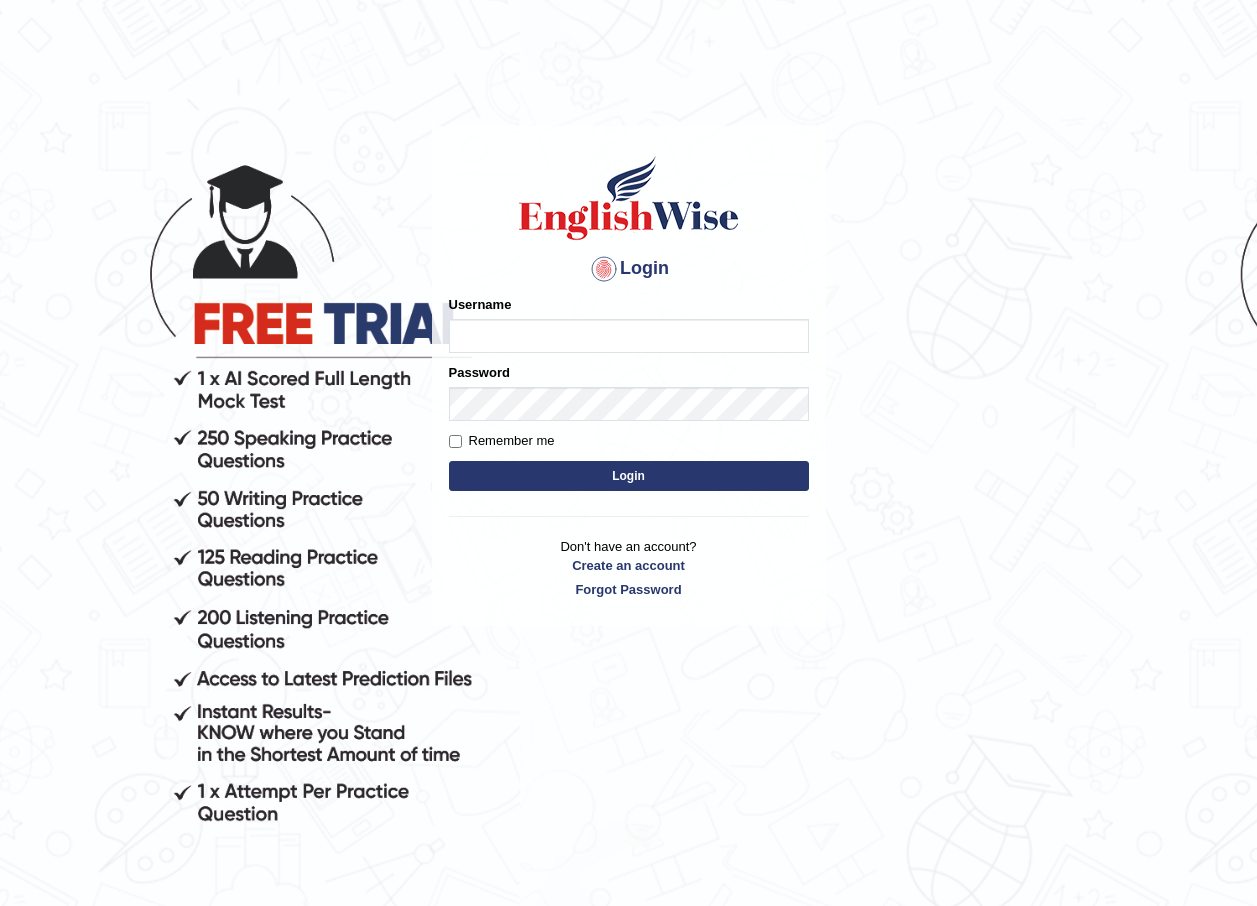 click on "Username" at bounding box center (629, 336) 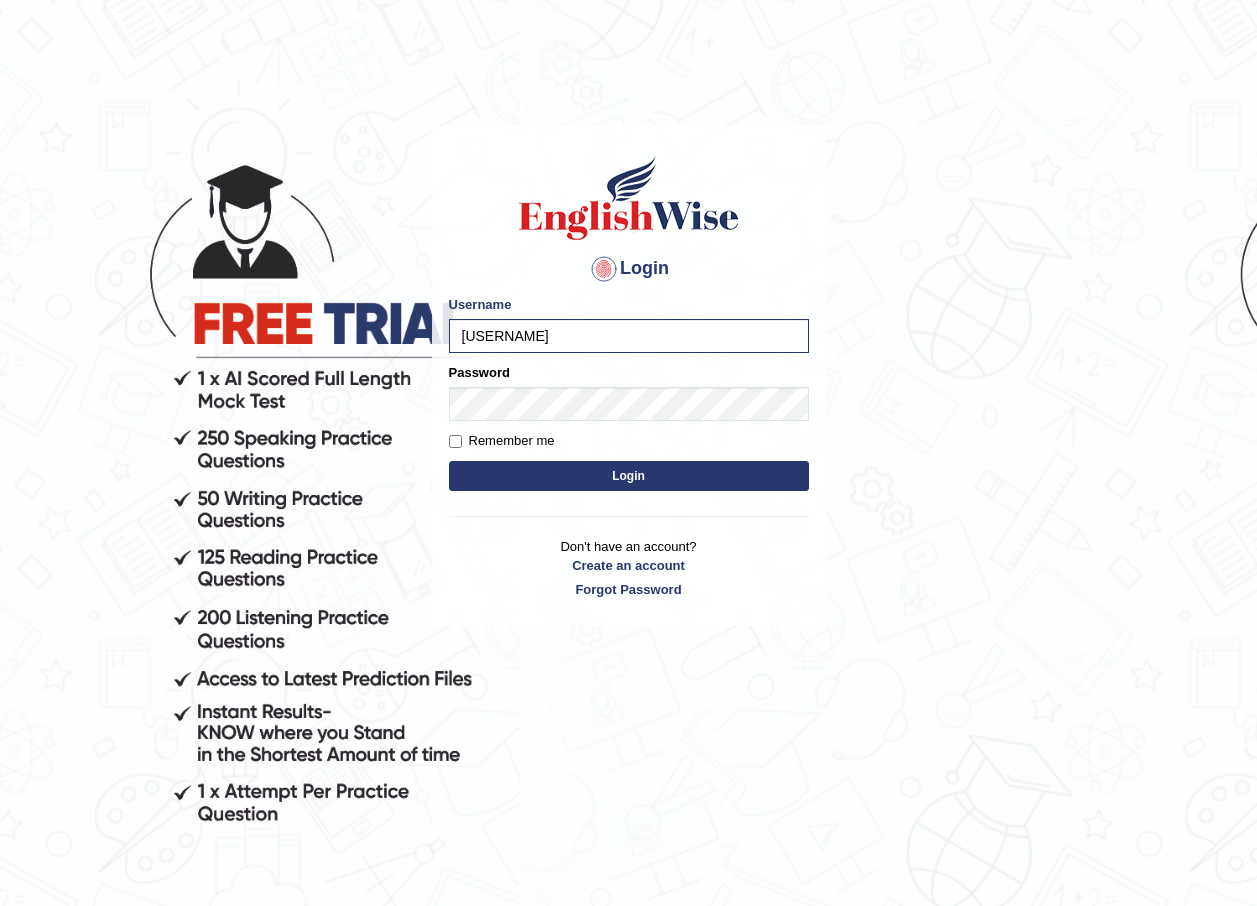 click on "Login" at bounding box center (629, 476) 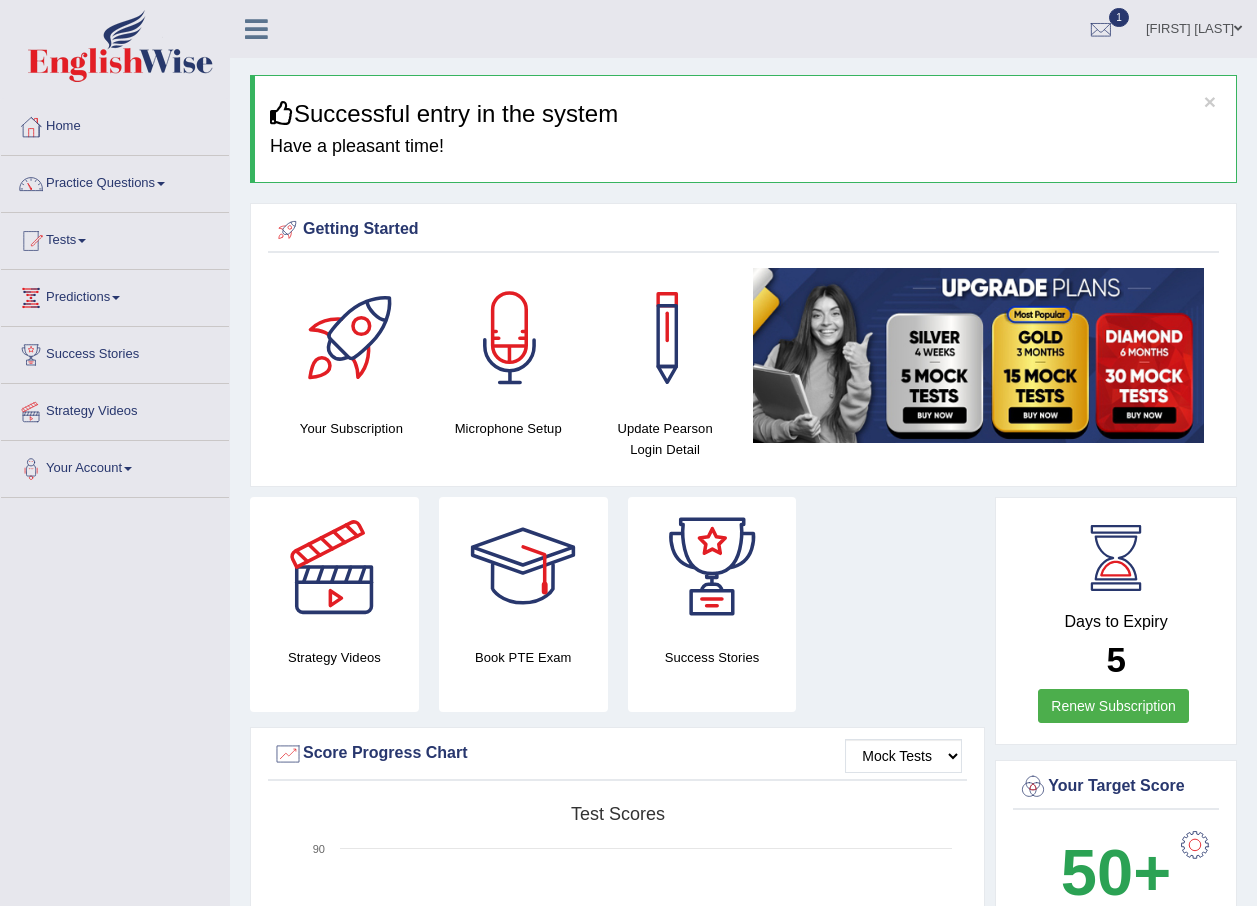 scroll, scrollTop: 0, scrollLeft: 0, axis: both 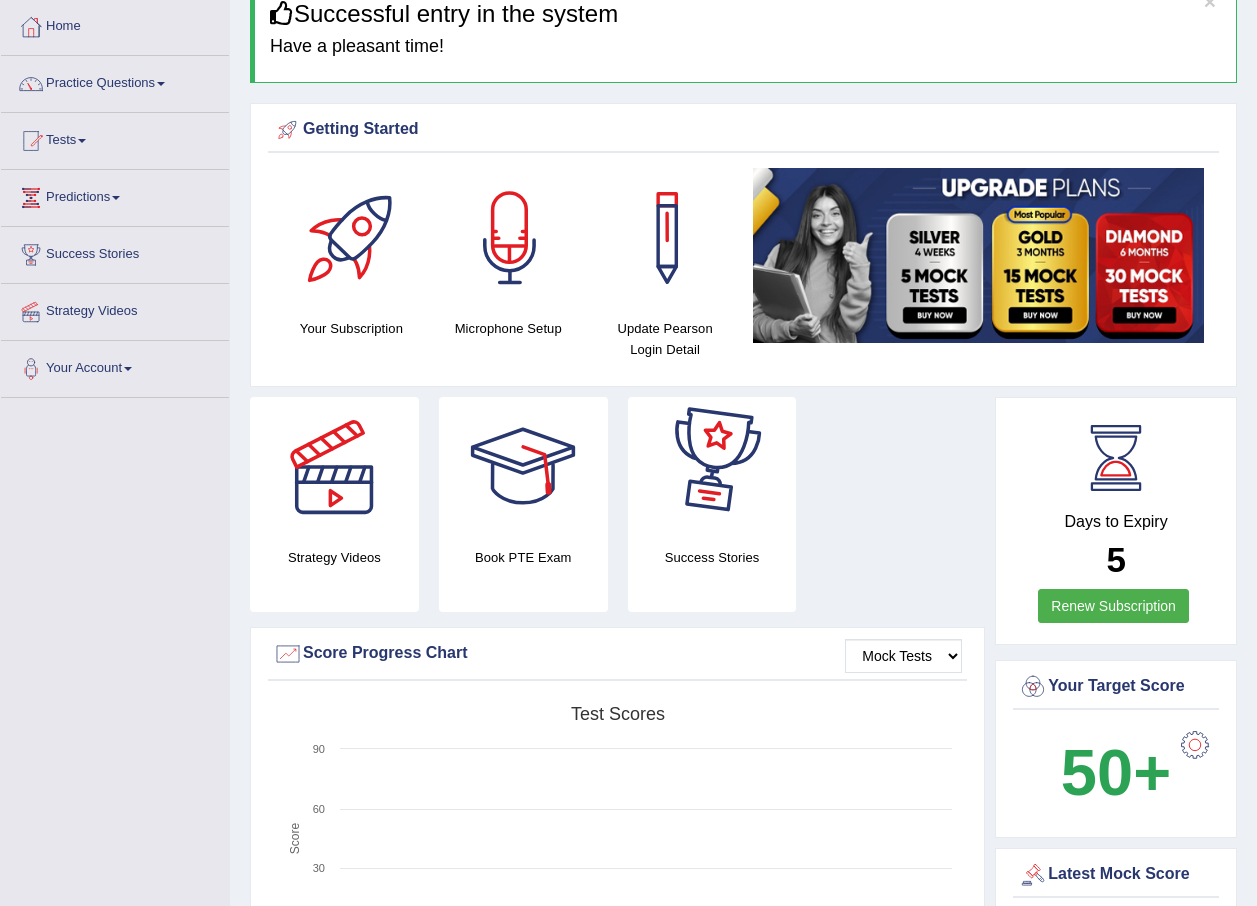 click on "Predictions" at bounding box center [115, 195] 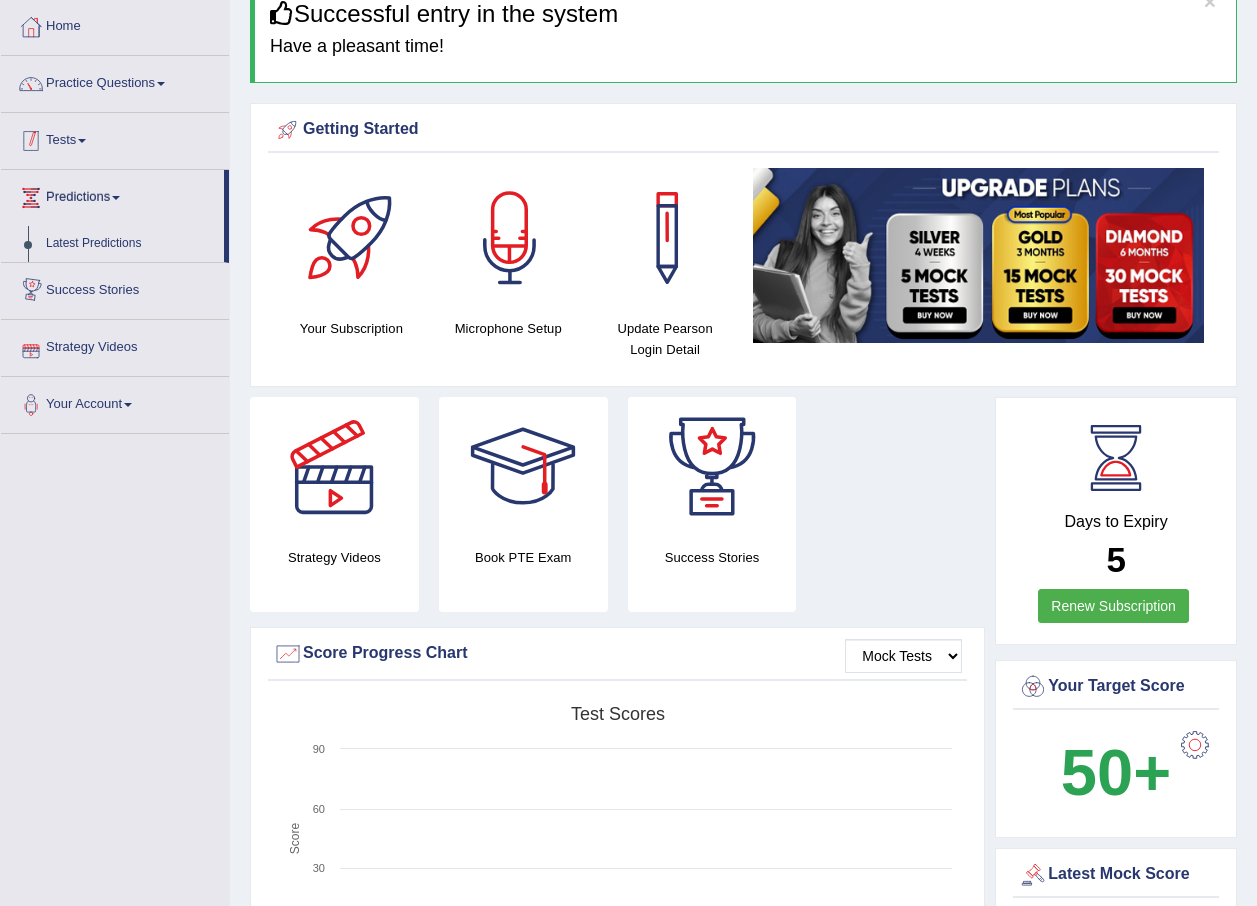 click on "Tests" at bounding box center (115, 138) 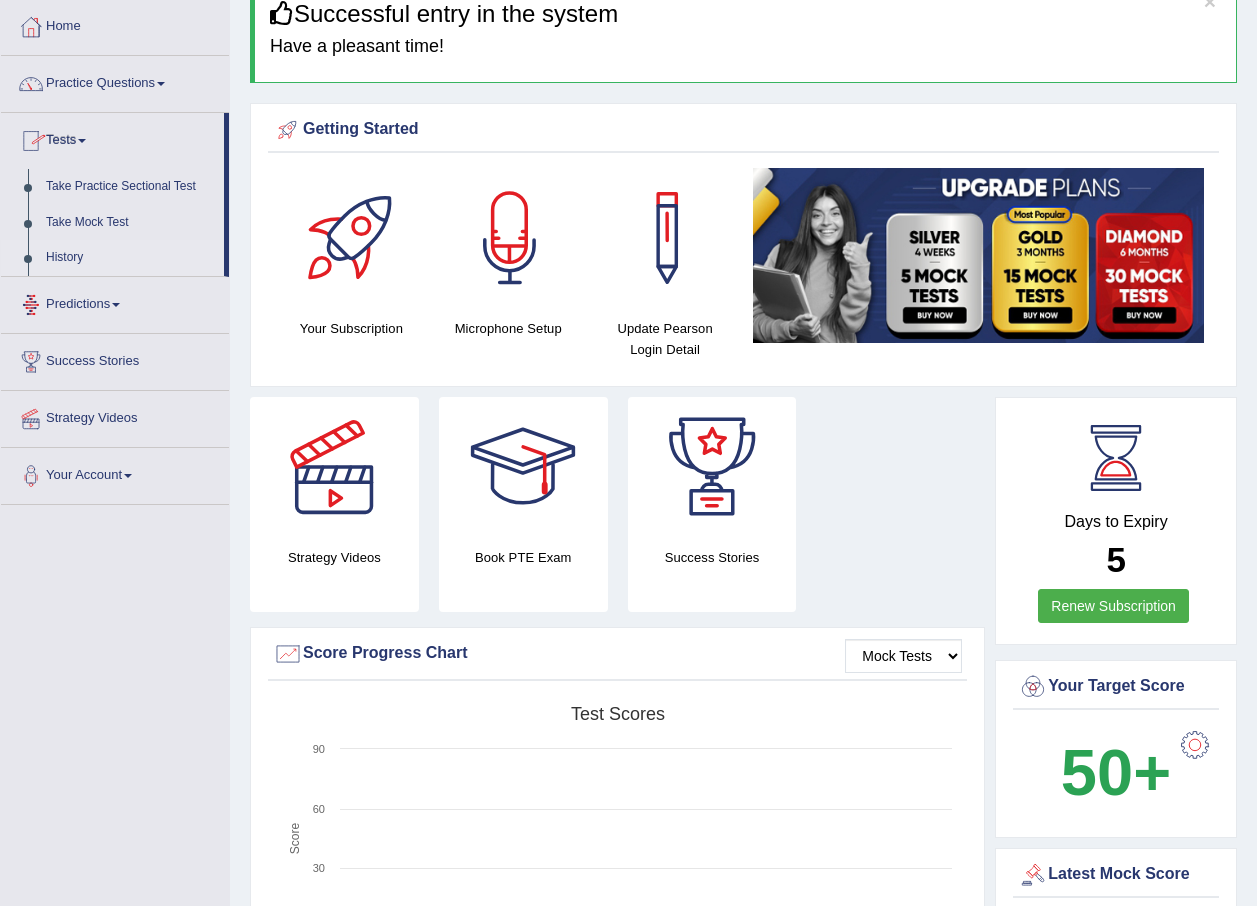 click on "History" at bounding box center (130, 258) 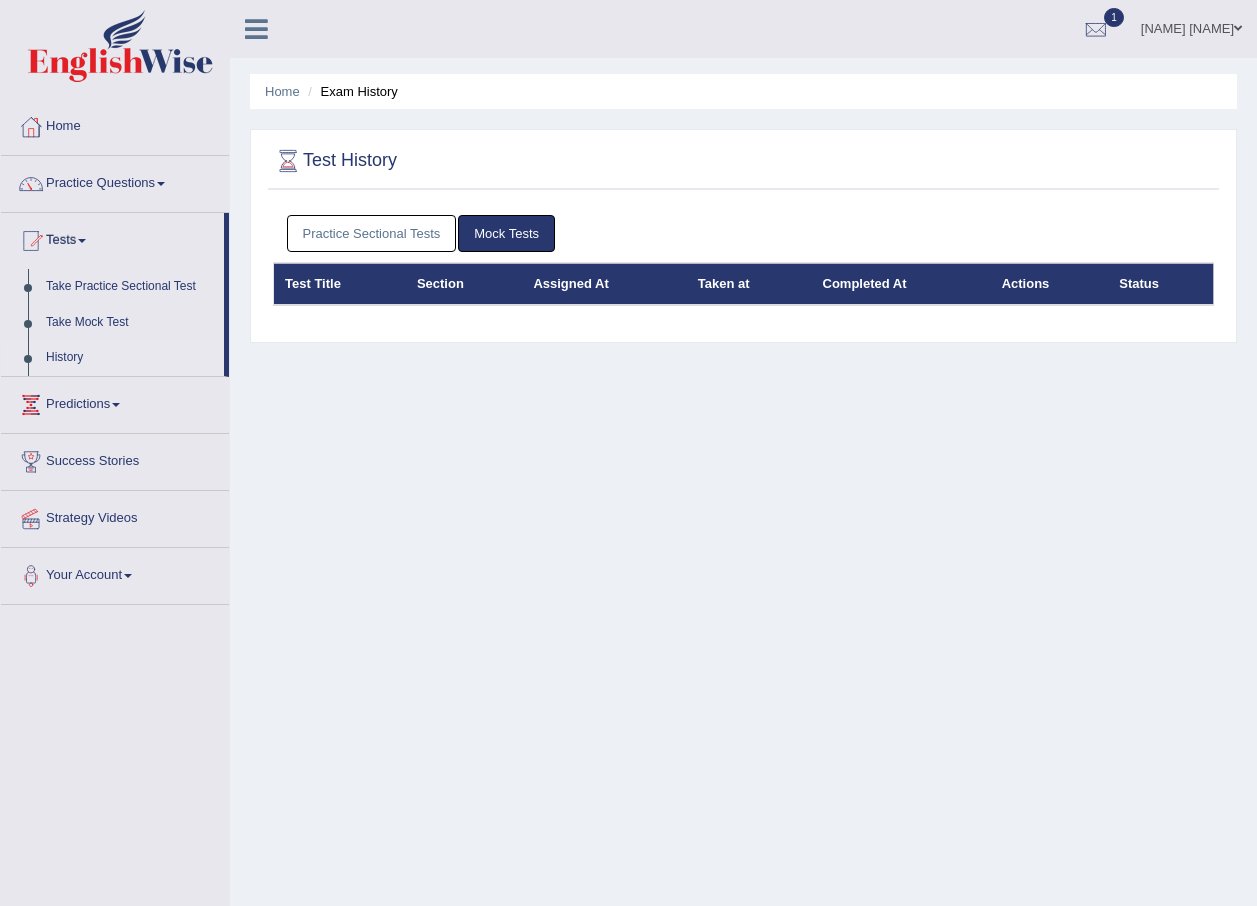 scroll, scrollTop: 0, scrollLeft: 0, axis: both 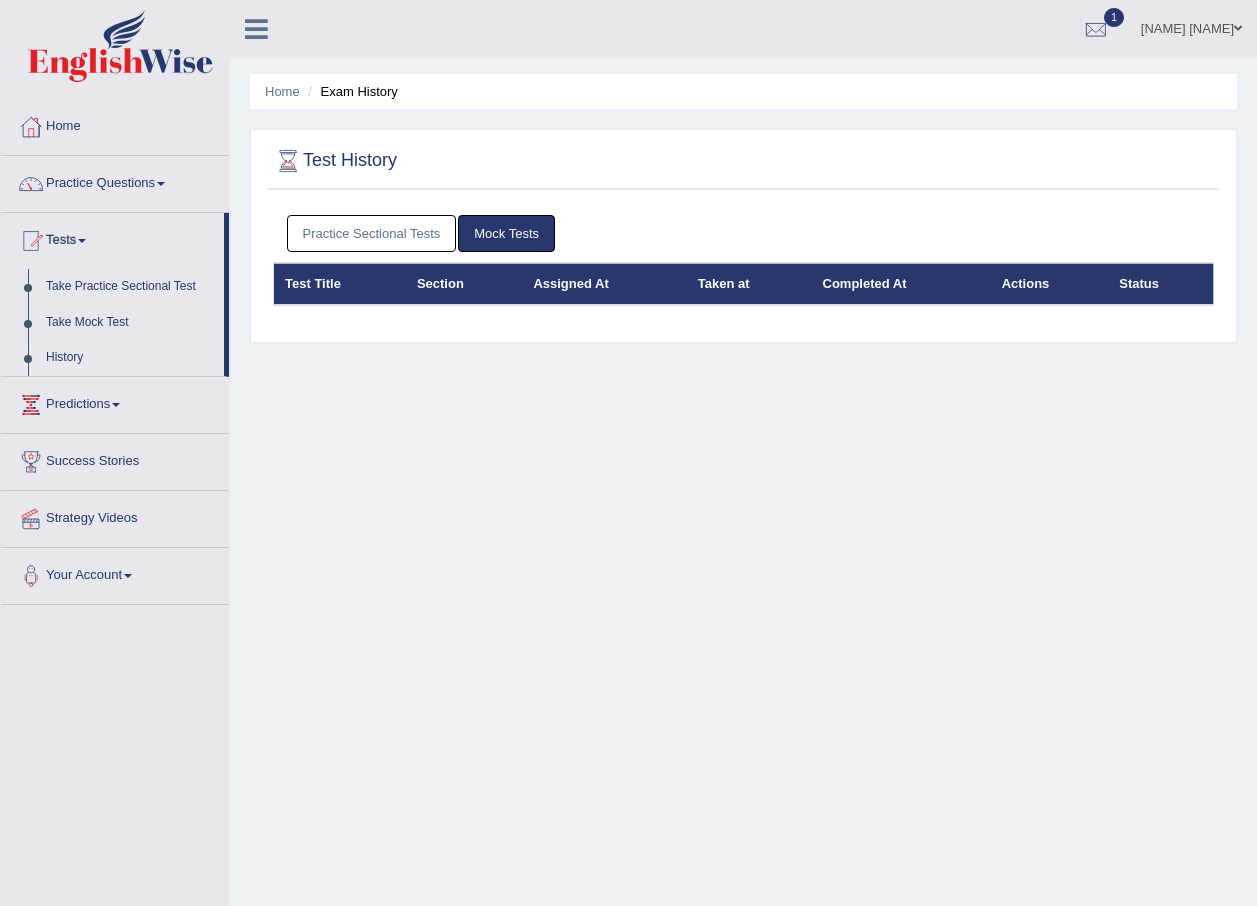 click on "Practice Sectional Tests" at bounding box center [372, 233] 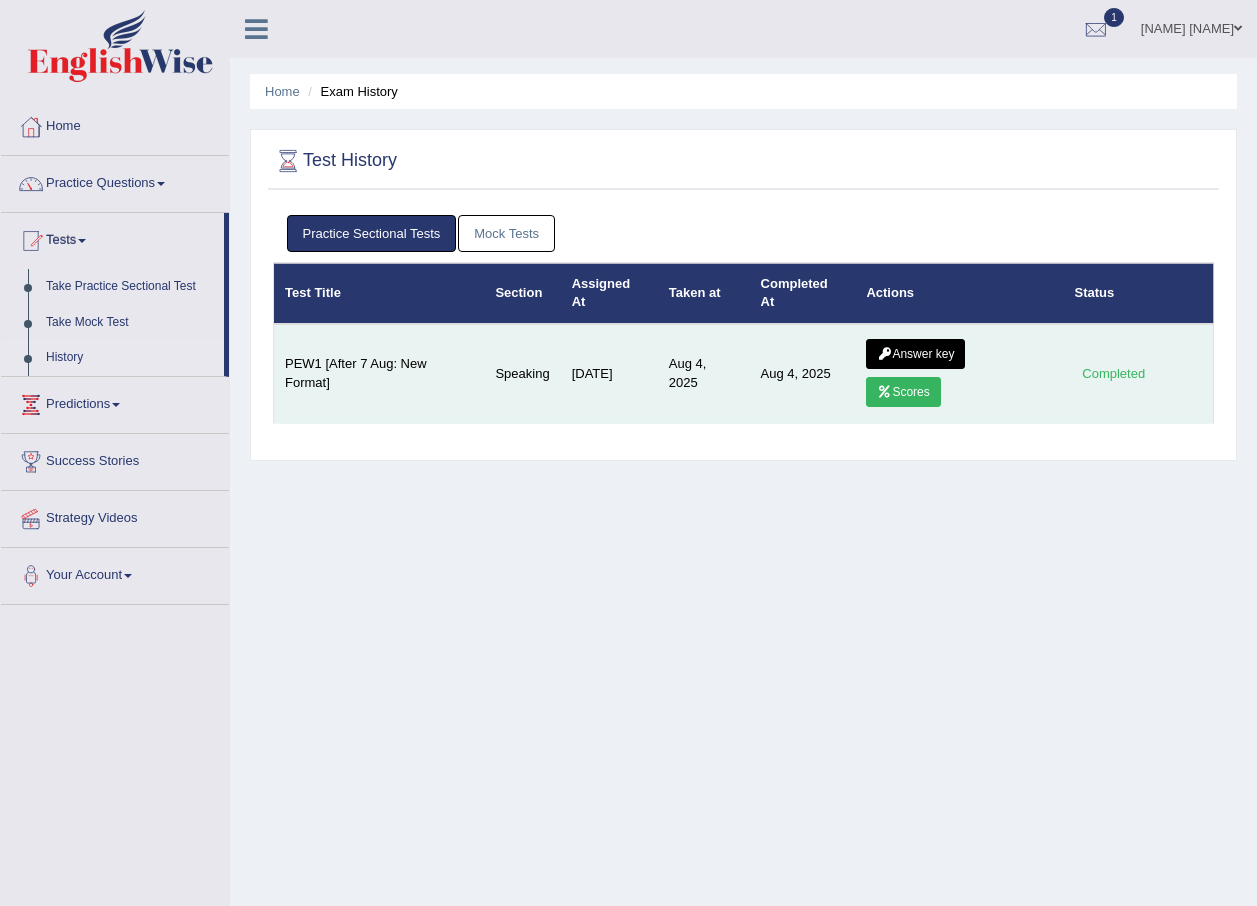 click at bounding box center (884, 392) 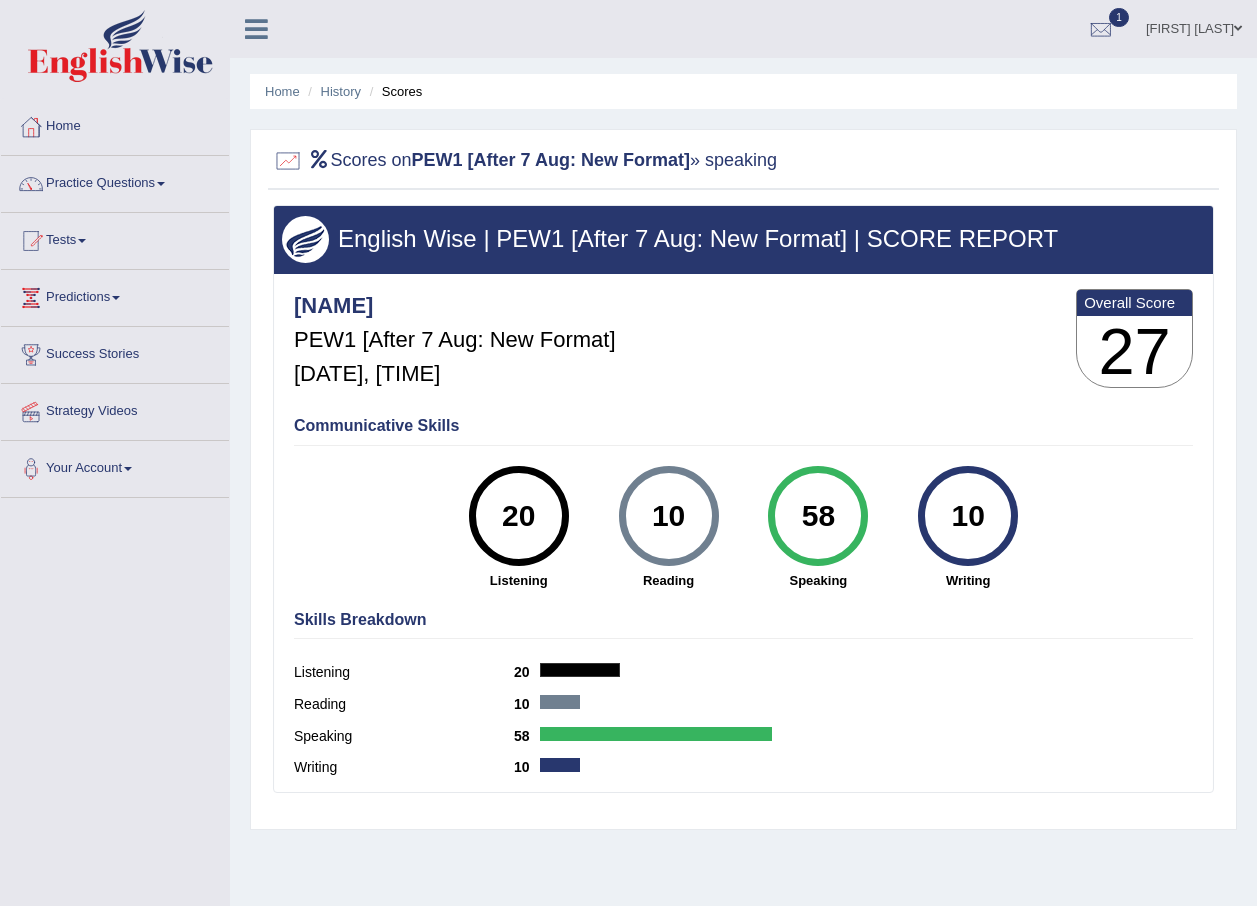 scroll, scrollTop: 0, scrollLeft: 0, axis: both 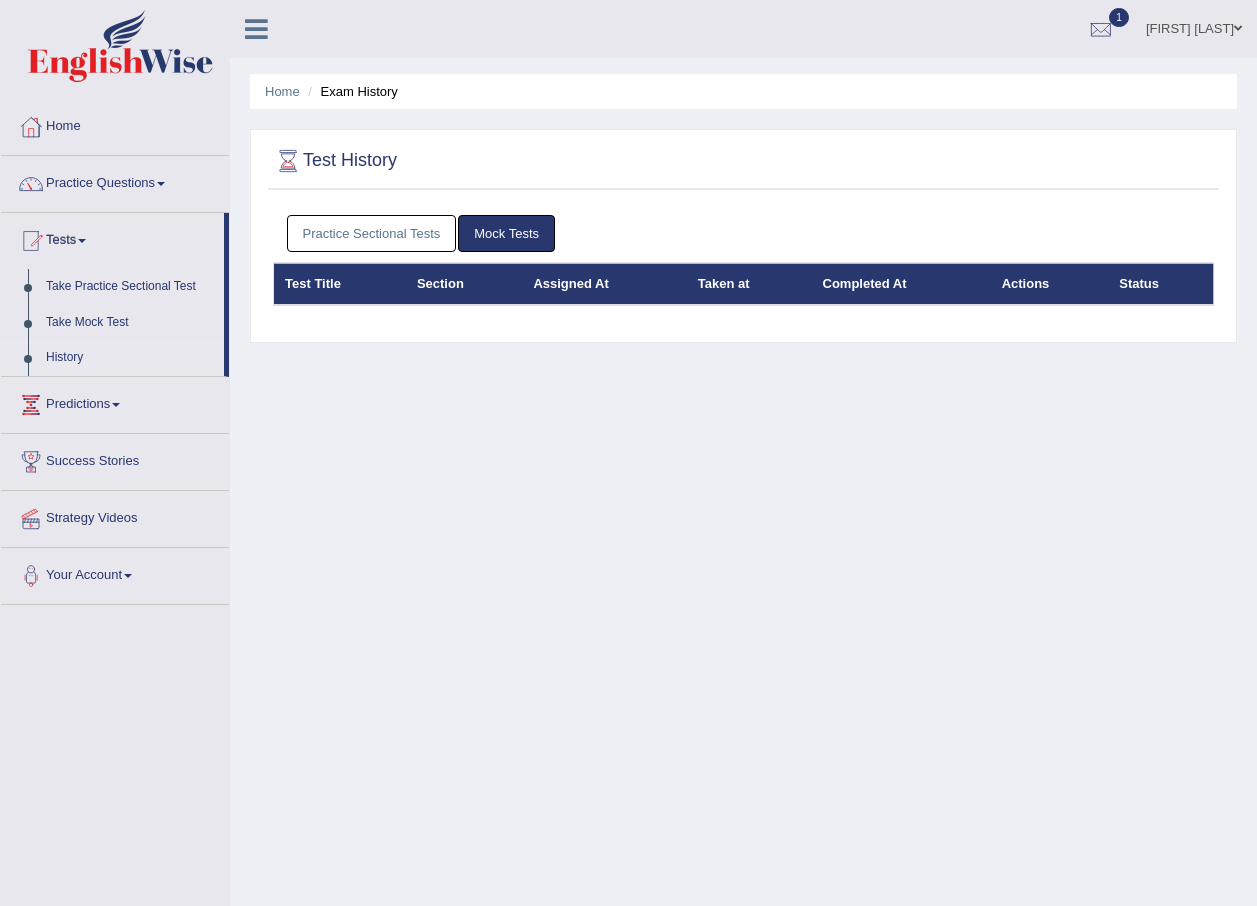 click on "Practice Sectional Tests" at bounding box center [372, 233] 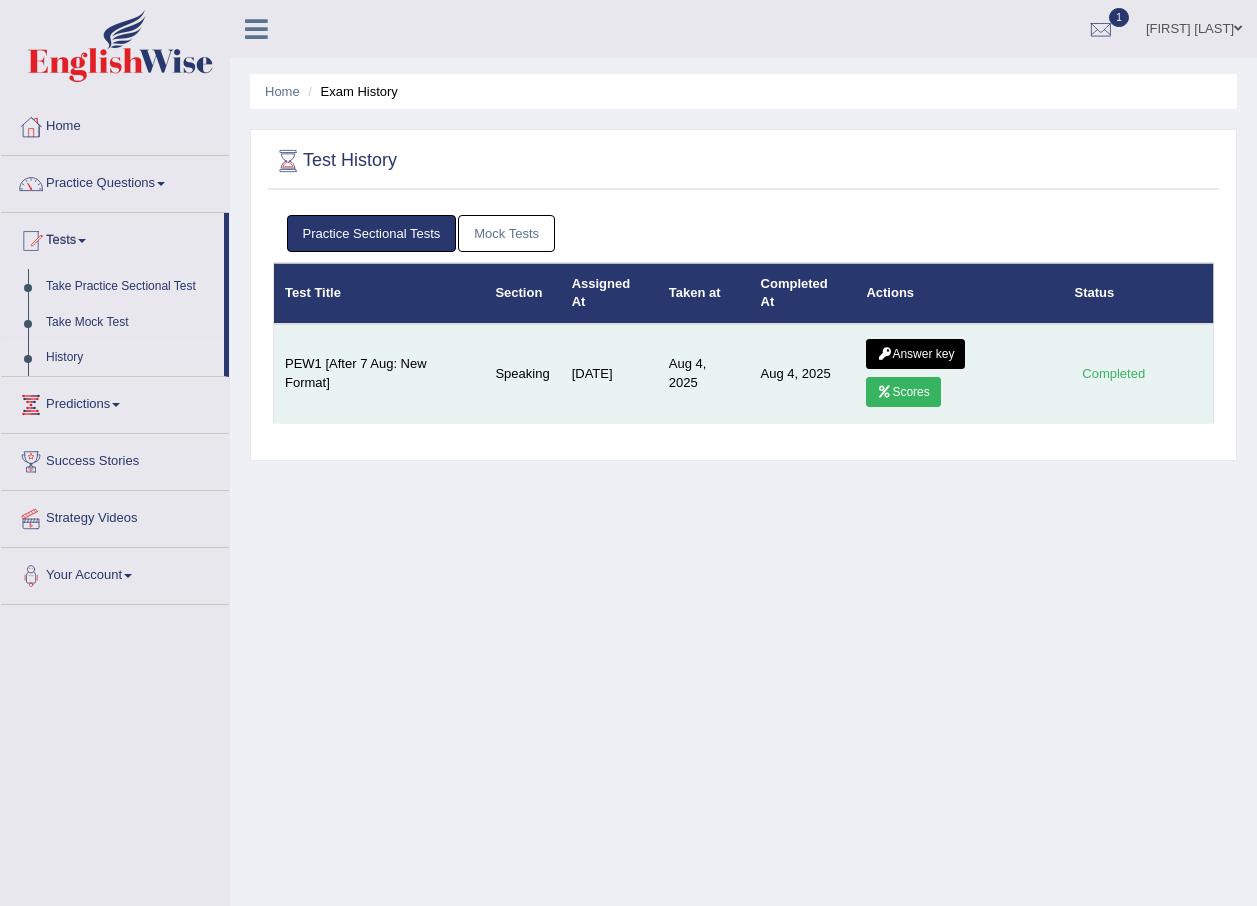 click on "Answer key" at bounding box center [915, 354] 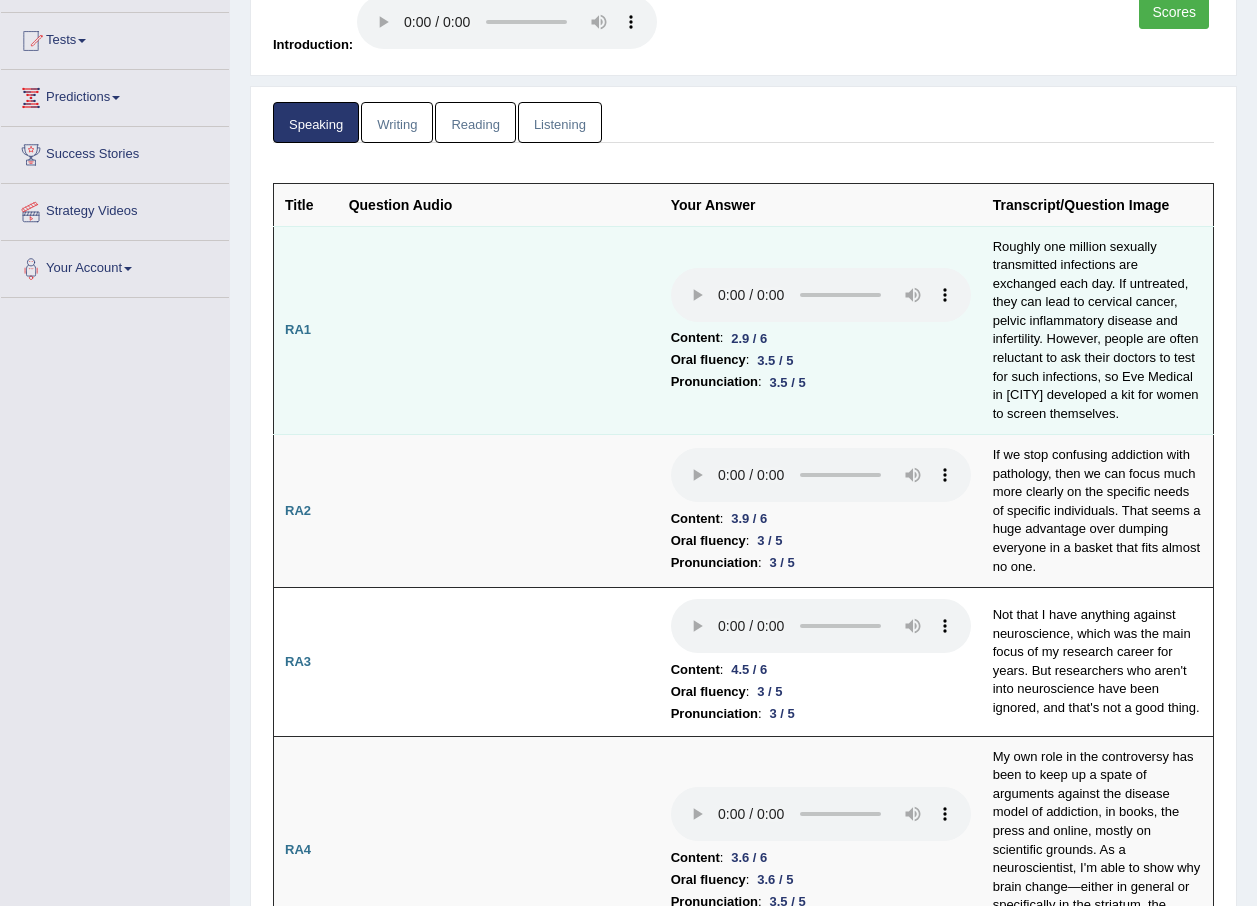 scroll, scrollTop: 200, scrollLeft: 0, axis: vertical 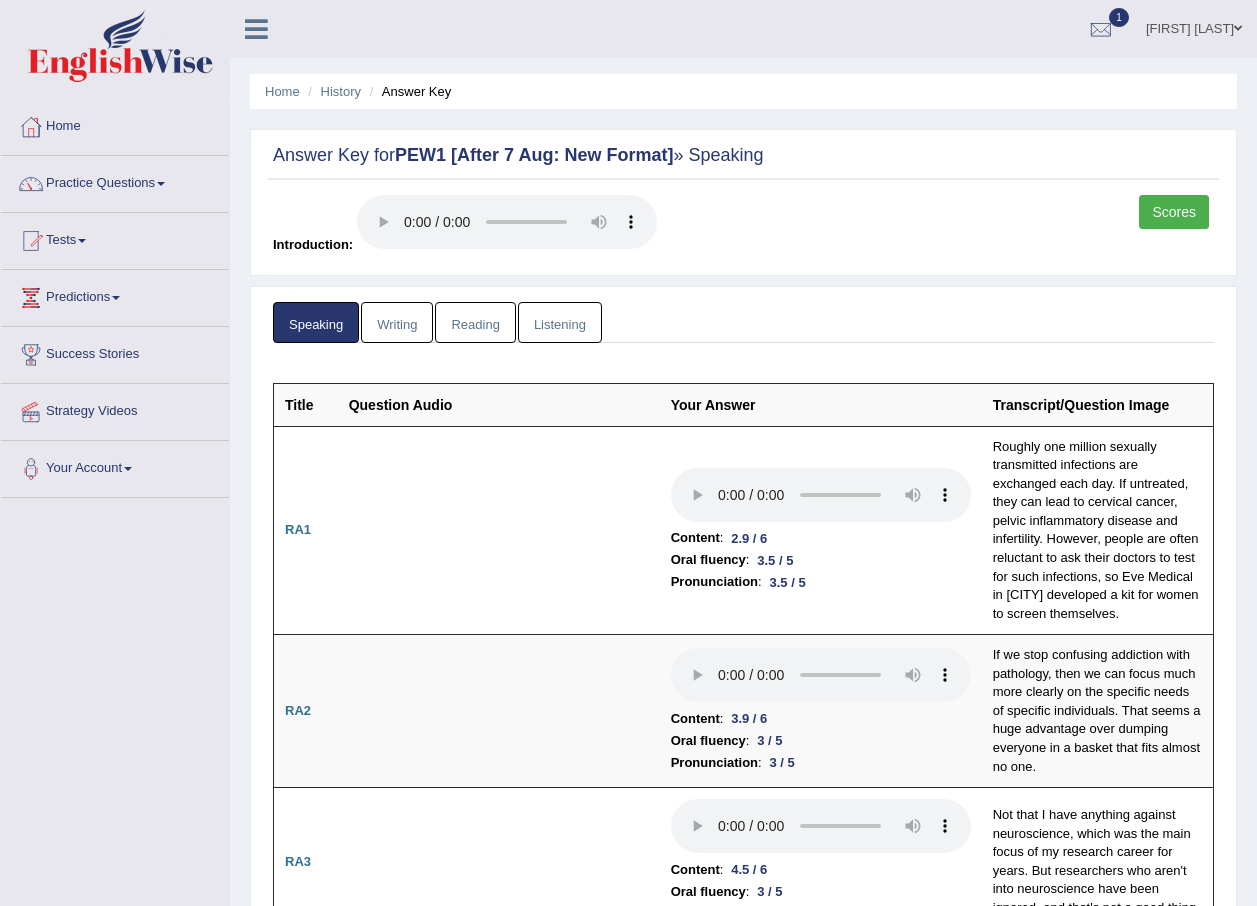 click on "Writing" at bounding box center (397, 322) 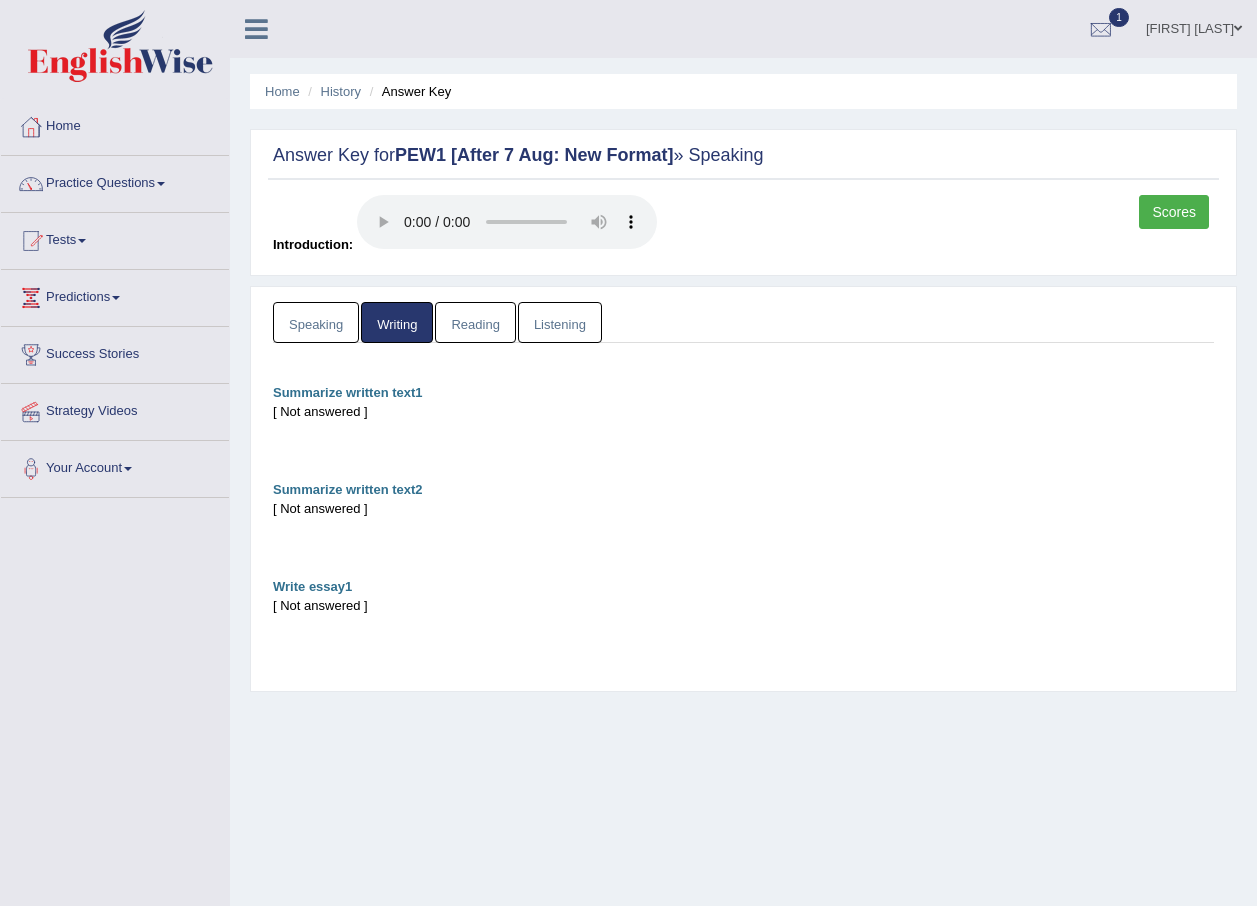 click on "Reading" at bounding box center [475, 322] 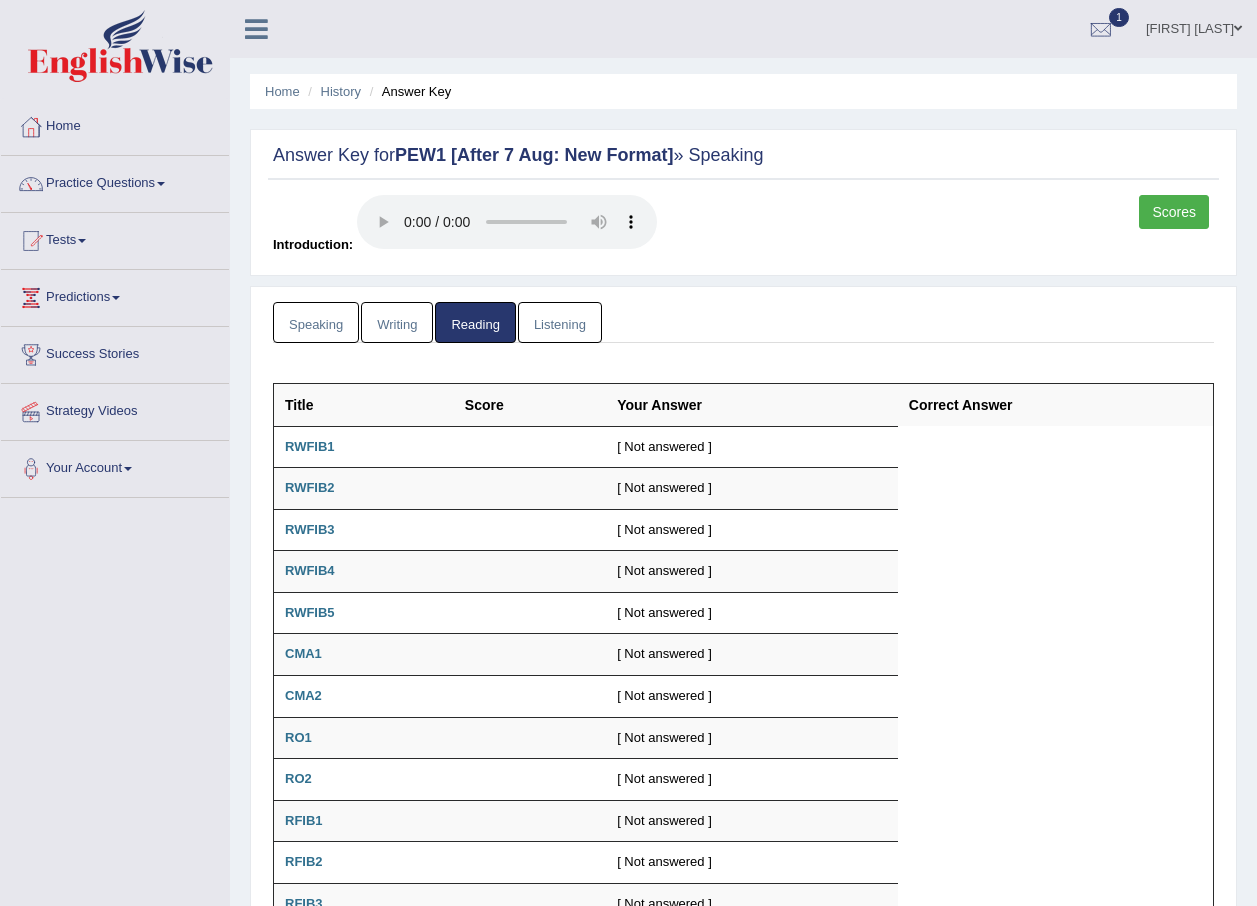 click on "Listening" at bounding box center (560, 322) 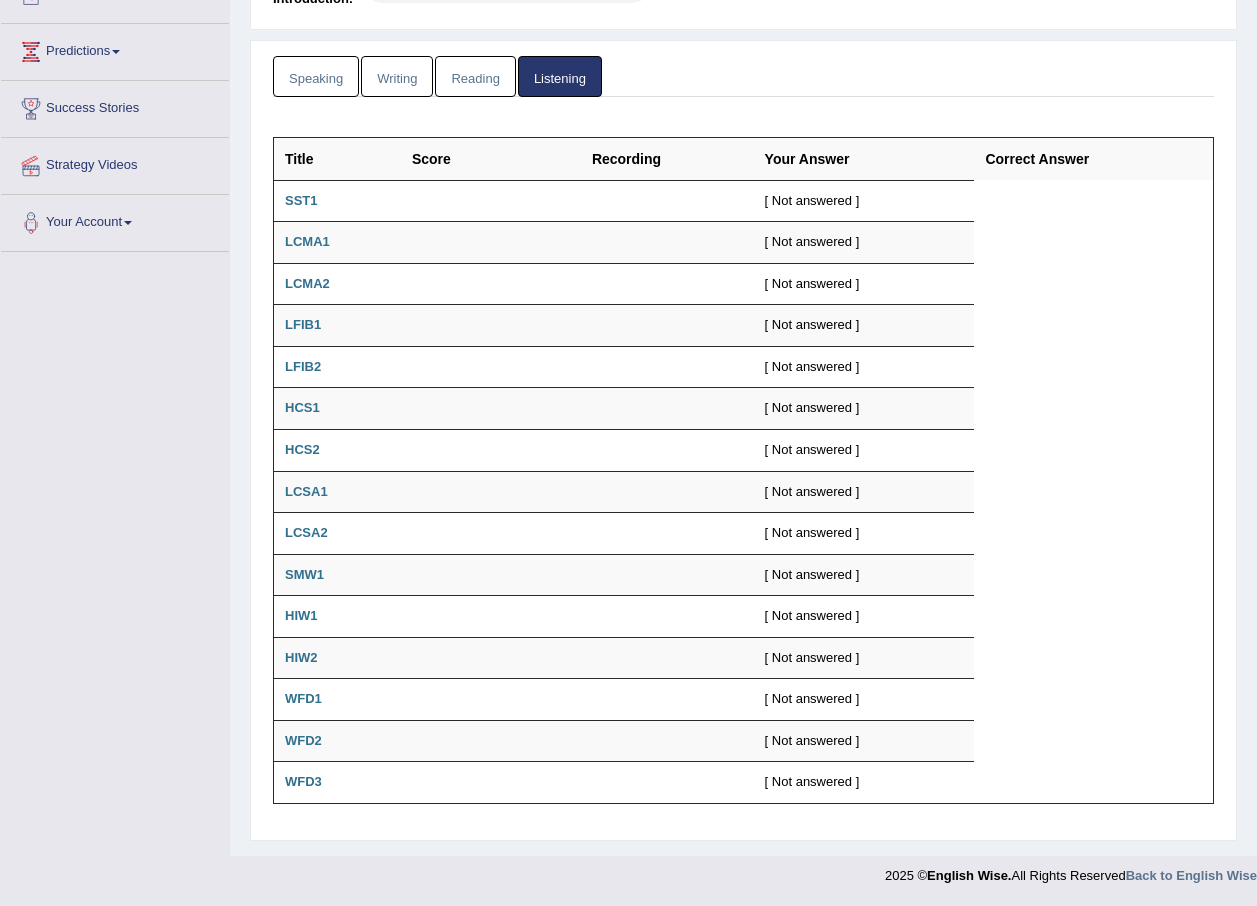 scroll, scrollTop: 0, scrollLeft: 0, axis: both 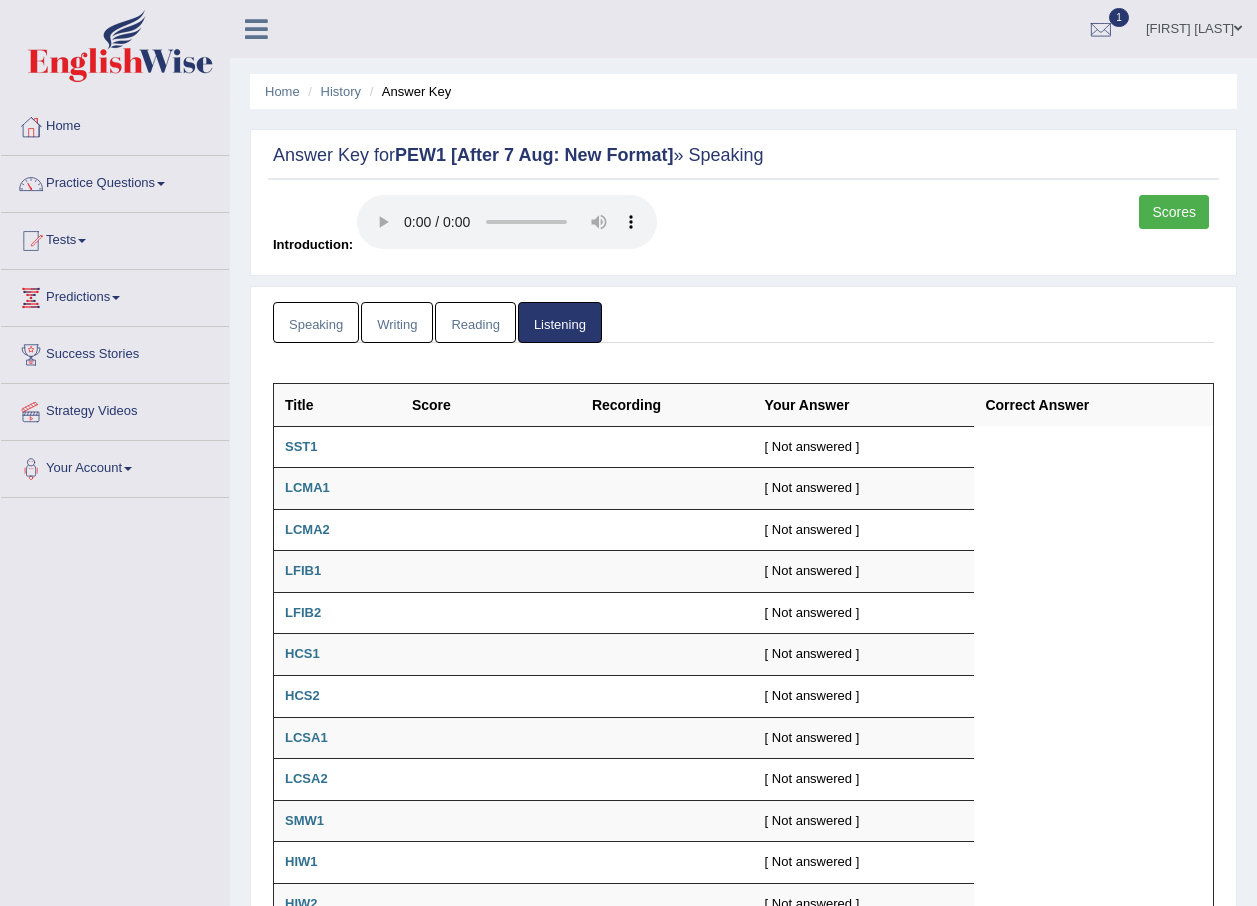 click on "Reading" at bounding box center [475, 322] 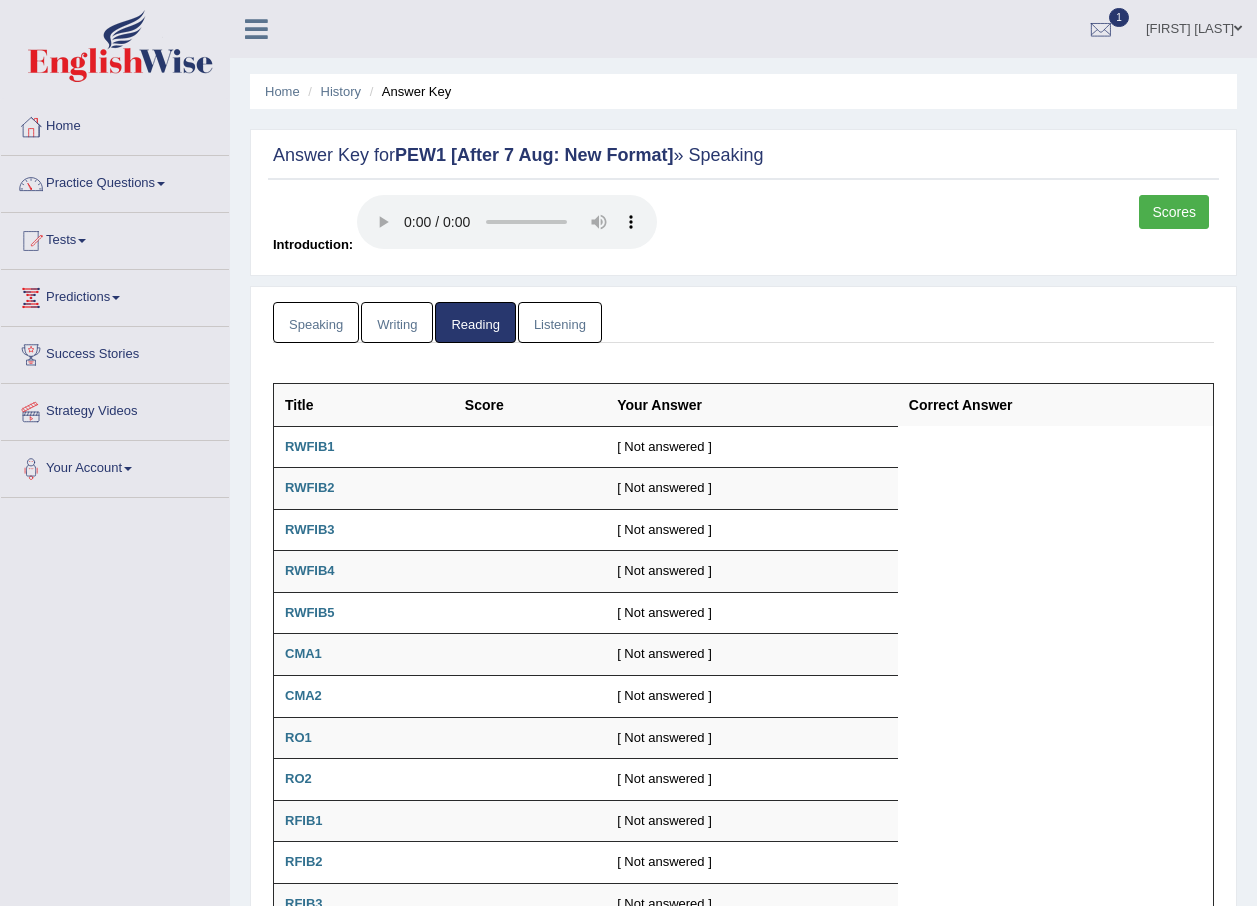 drag, startPoint x: 387, startPoint y: 316, endPoint x: 385, endPoint y: 332, distance: 16.124516 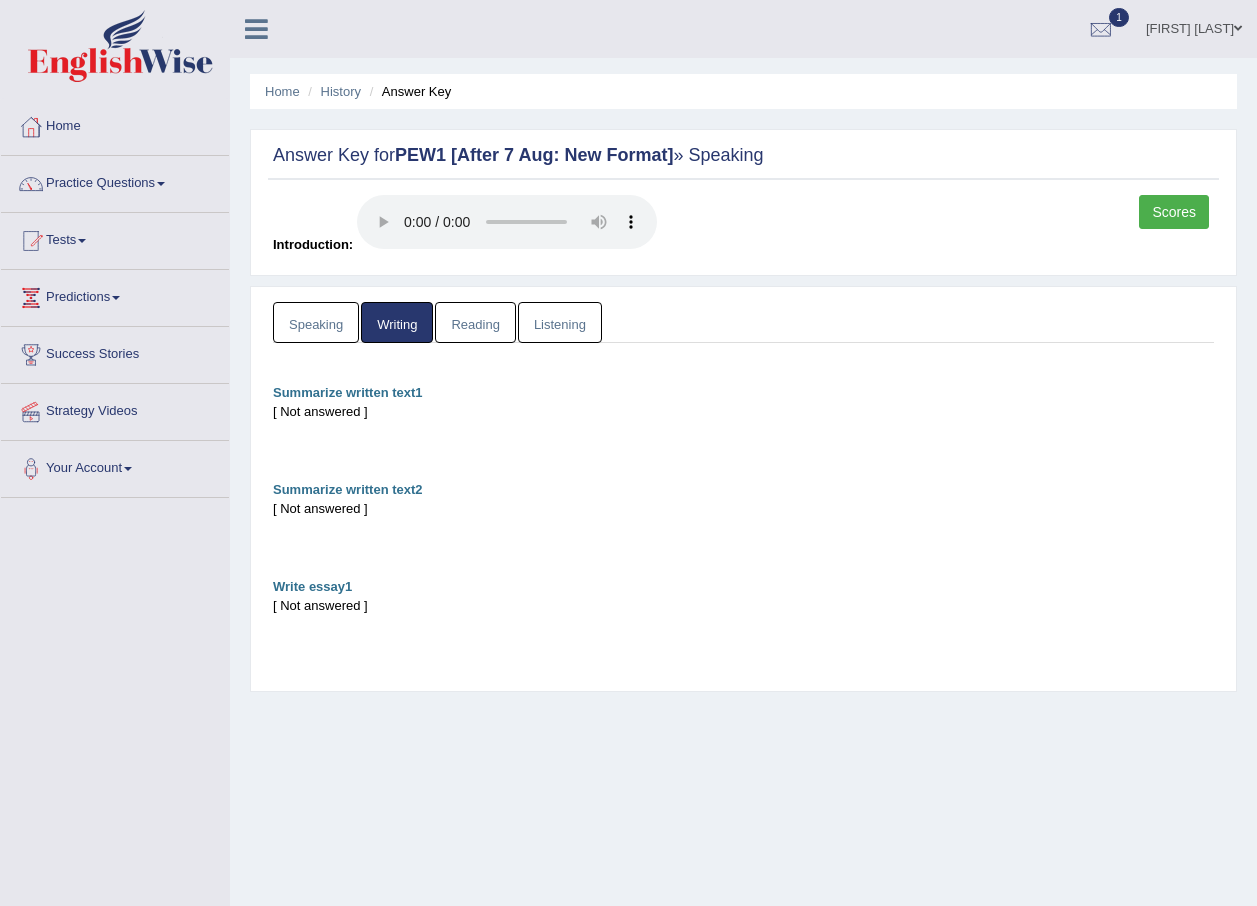 click on "Scores" at bounding box center [1174, 212] 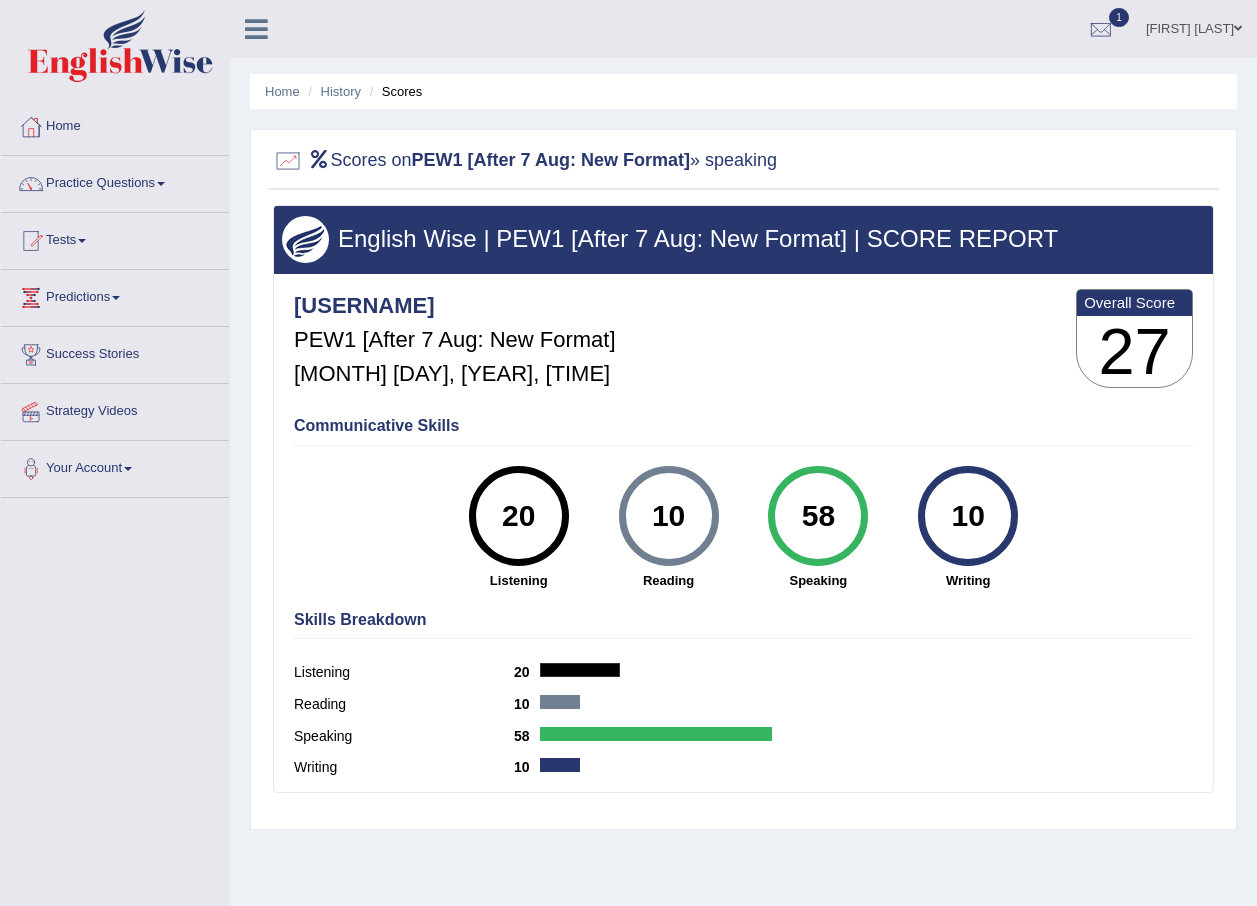 scroll, scrollTop: 0, scrollLeft: 0, axis: both 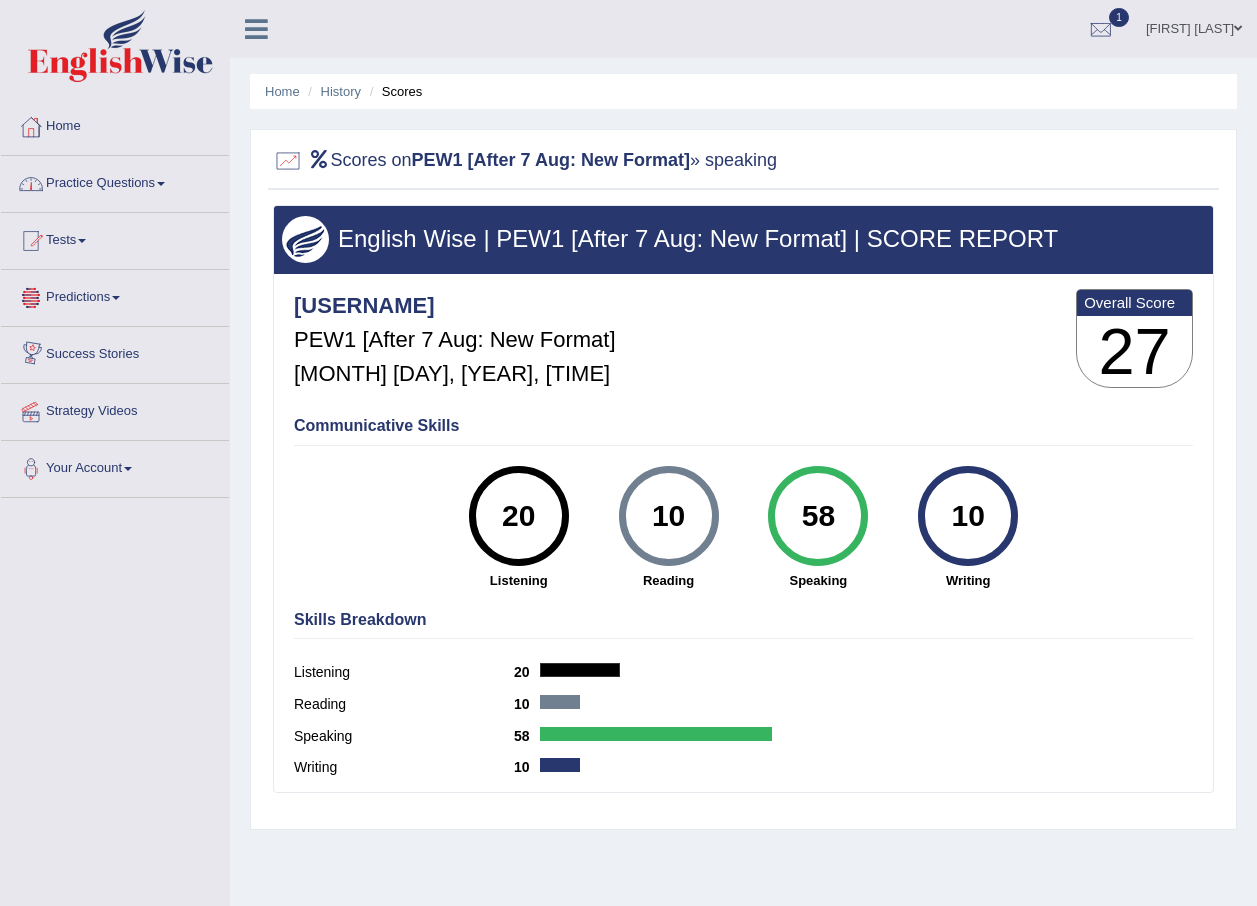 click on "Practice Questions" at bounding box center [115, 181] 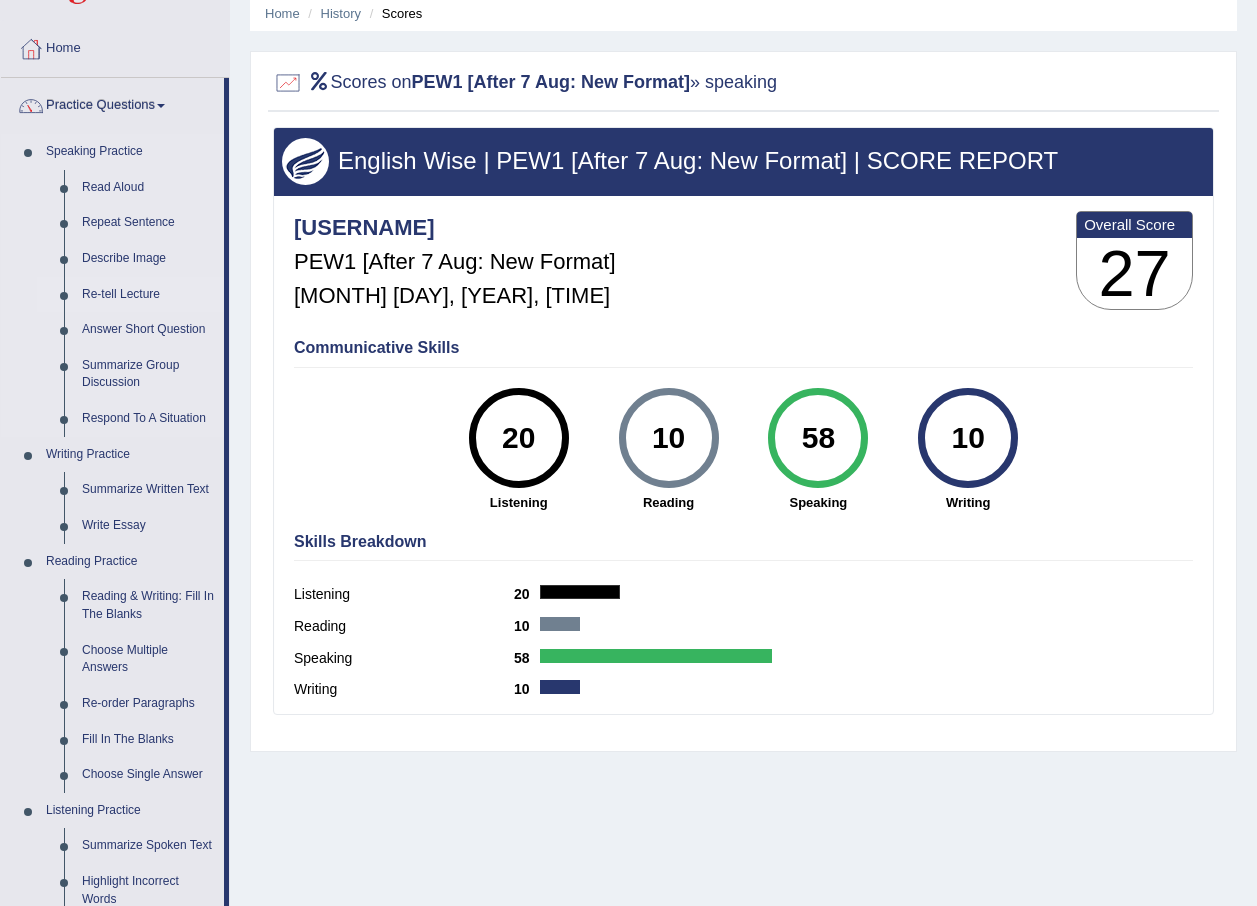 scroll, scrollTop: 0, scrollLeft: 0, axis: both 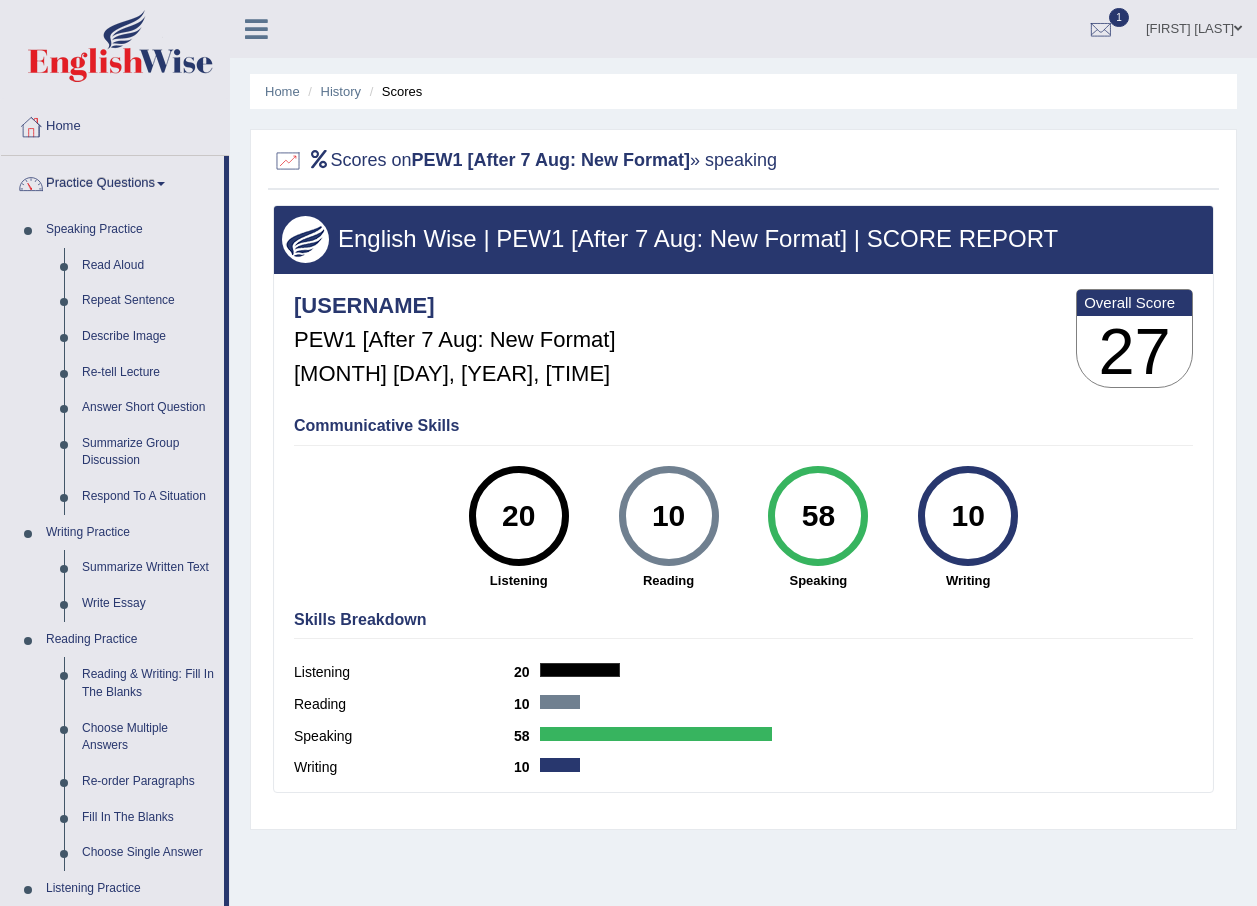 click on "[FIRST] [LAST]" at bounding box center [1194, 26] 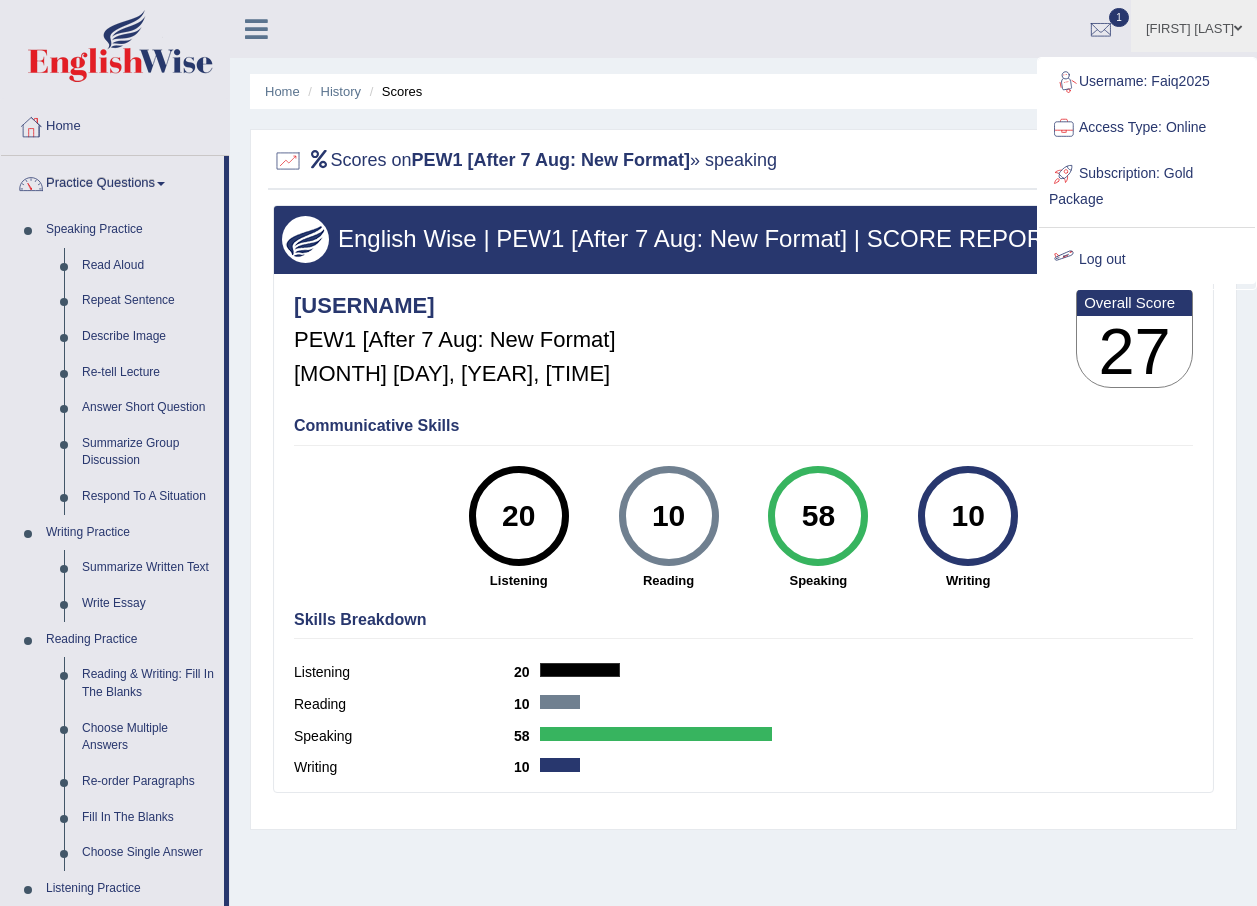 click on "Log out" at bounding box center [1147, 260] 